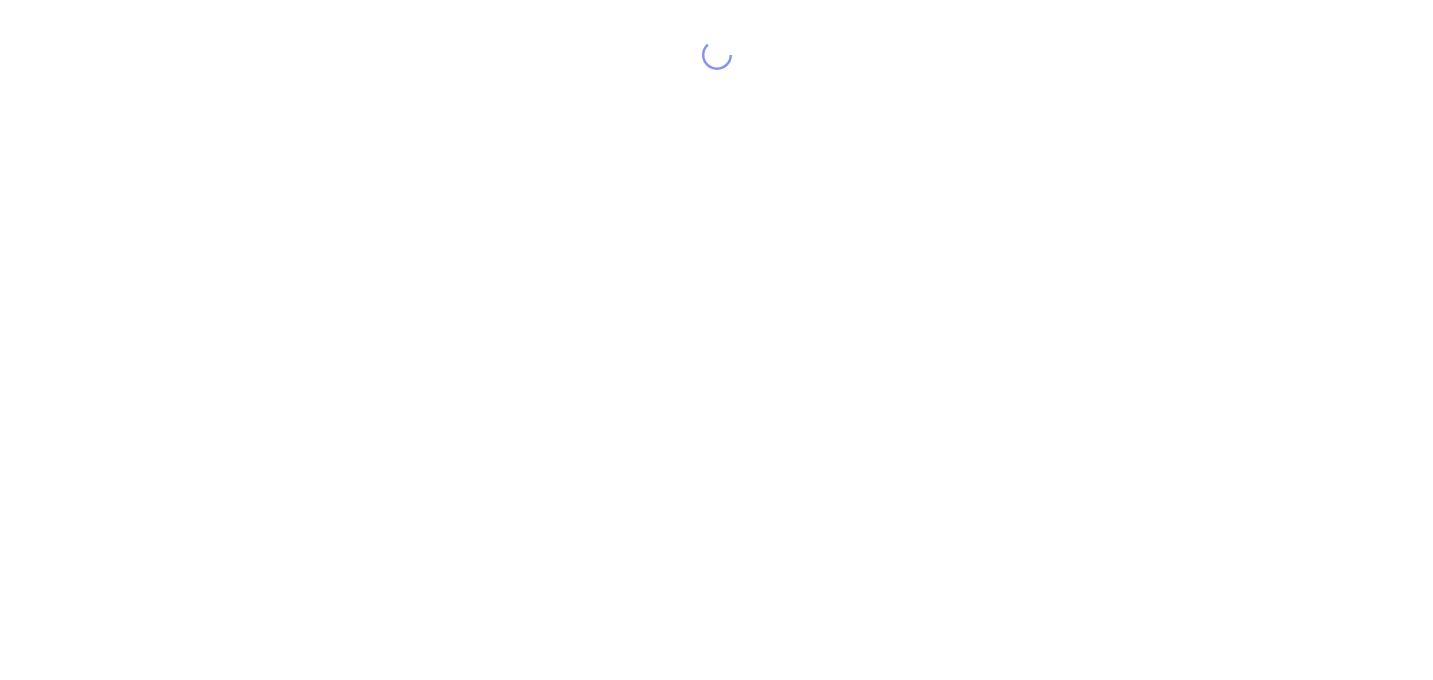 scroll, scrollTop: 0, scrollLeft: 0, axis: both 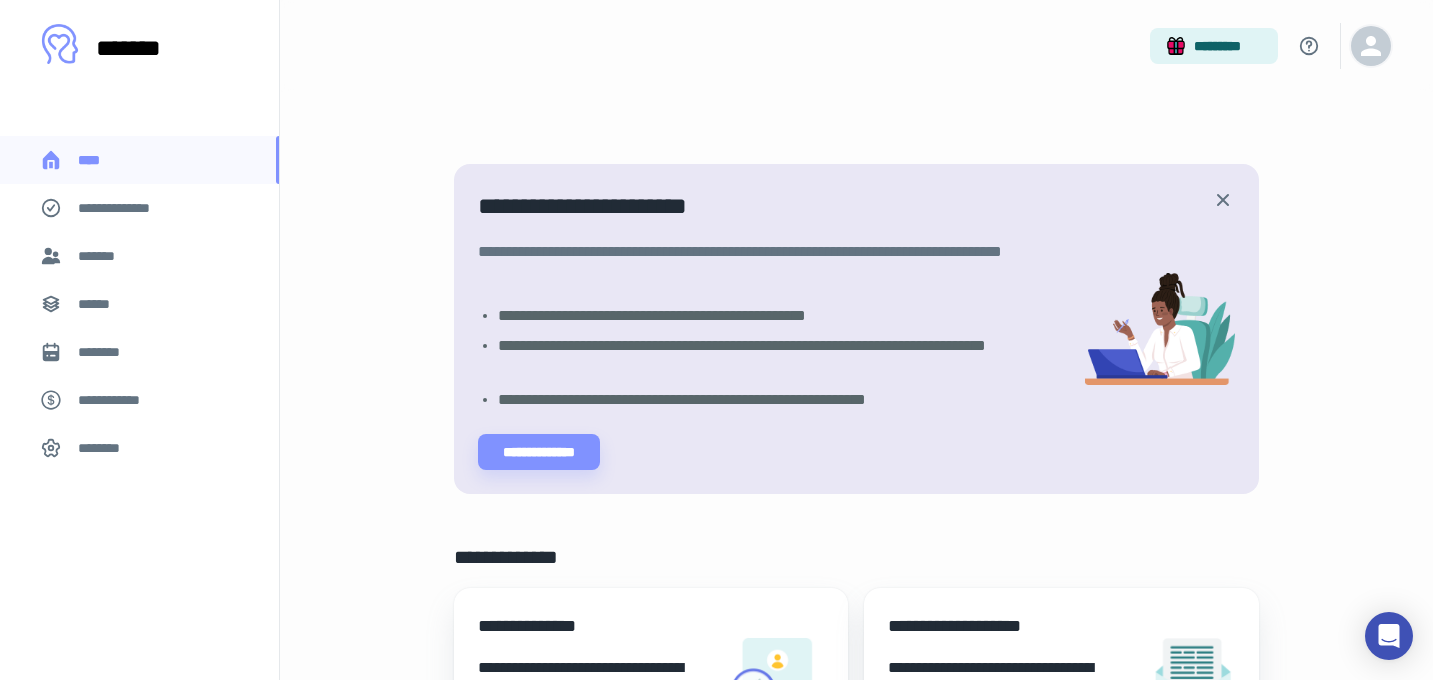 click 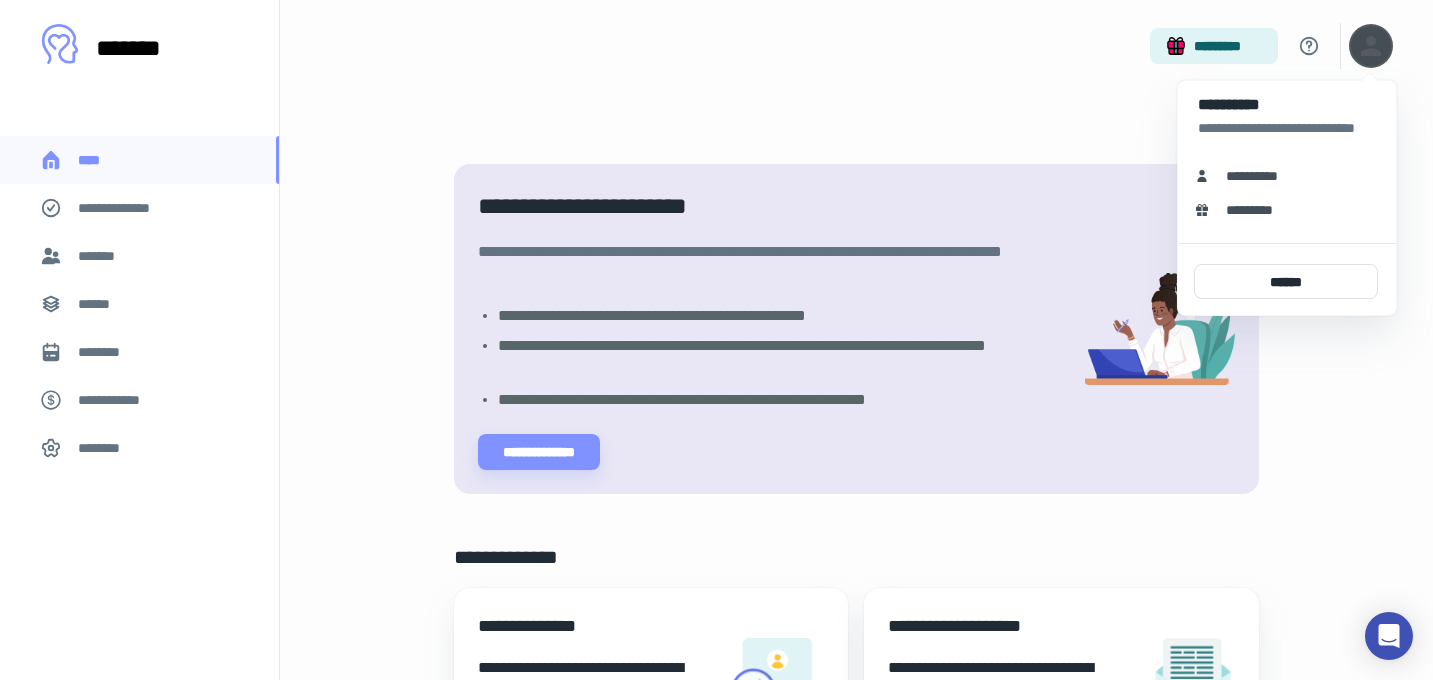 click at bounding box center (716, 340) 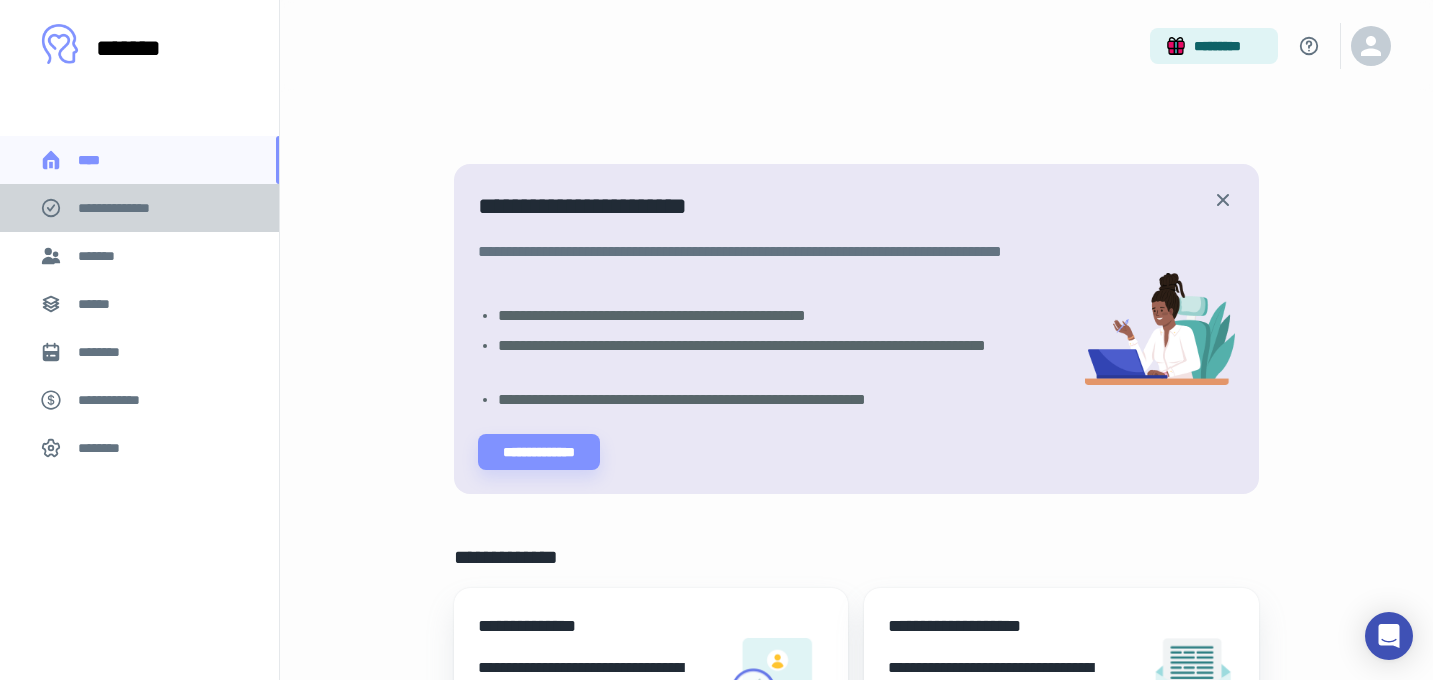 click on "**********" at bounding box center (127, 208) 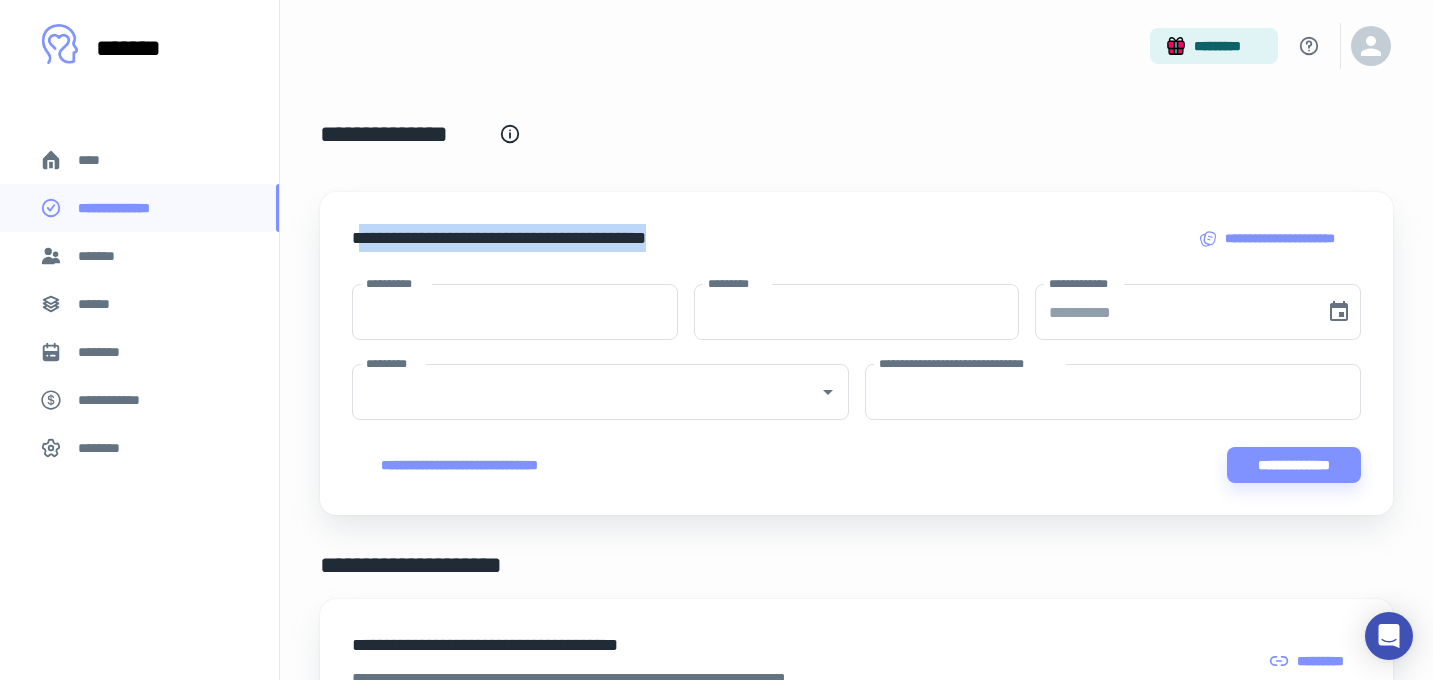 drag, startPoint x: 361, startPoint y: 230, endPoint x: 451, endPoint y: 265, distance: 96.56604 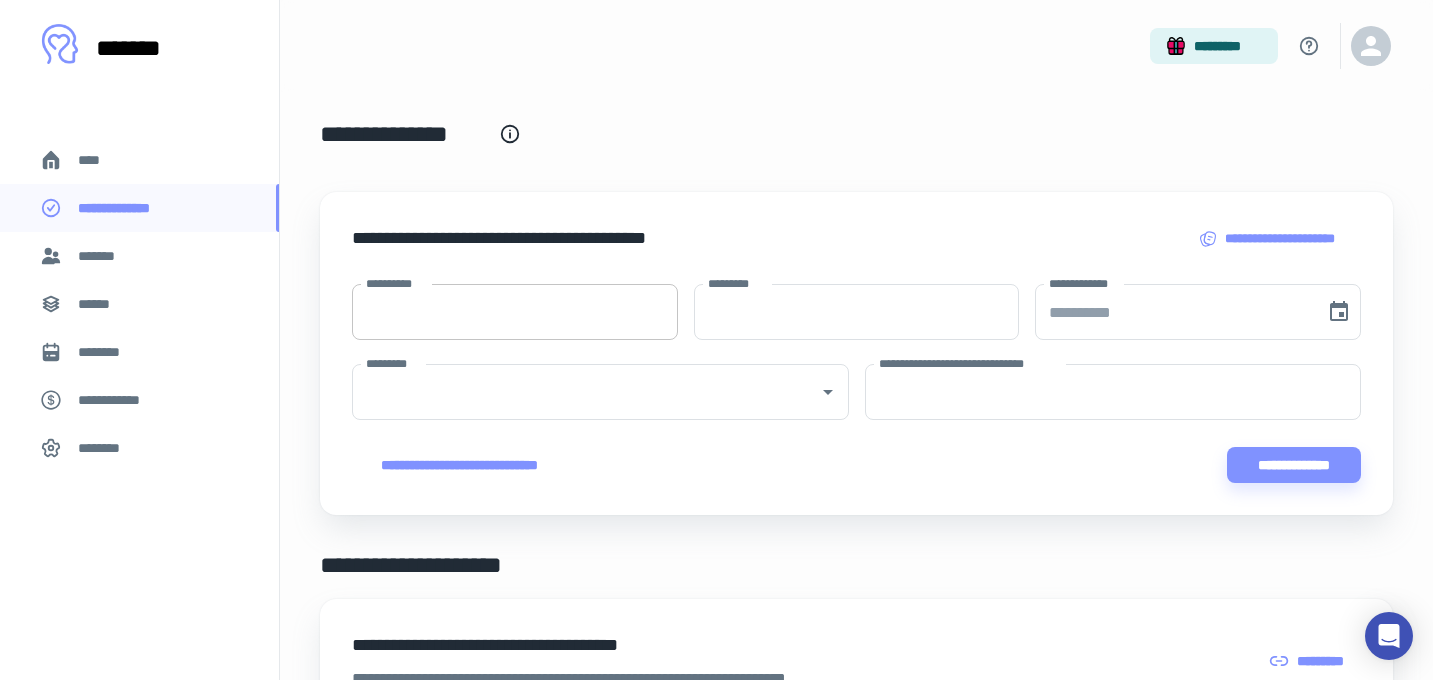 click on "**********" at bounding box center [515, 312] 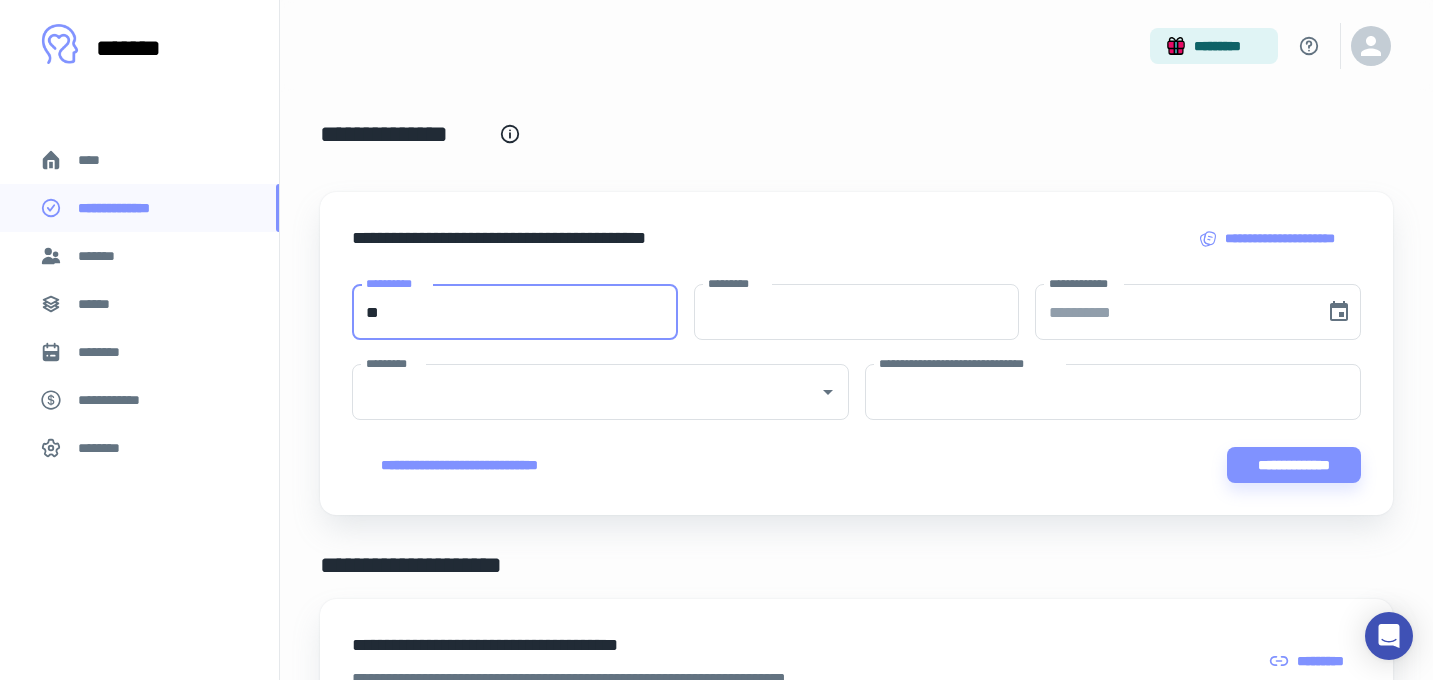 type on "*" 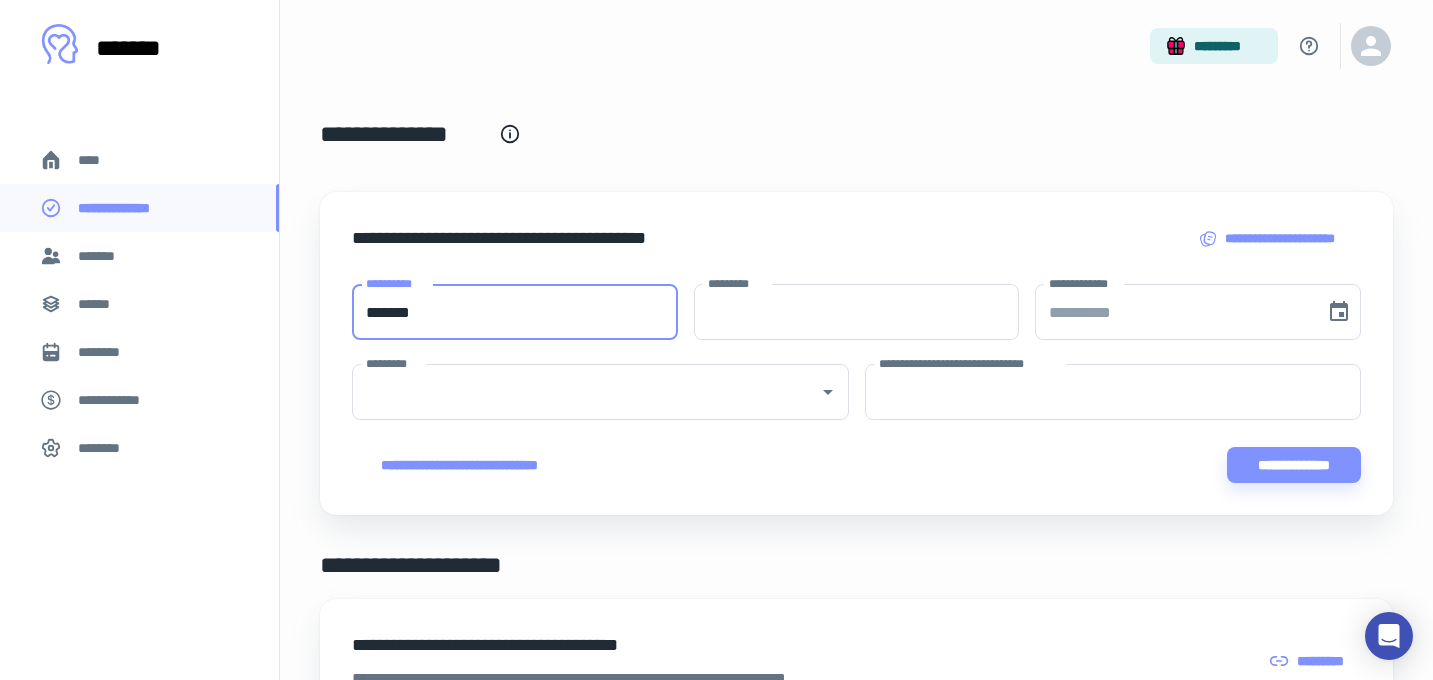 type on "******" 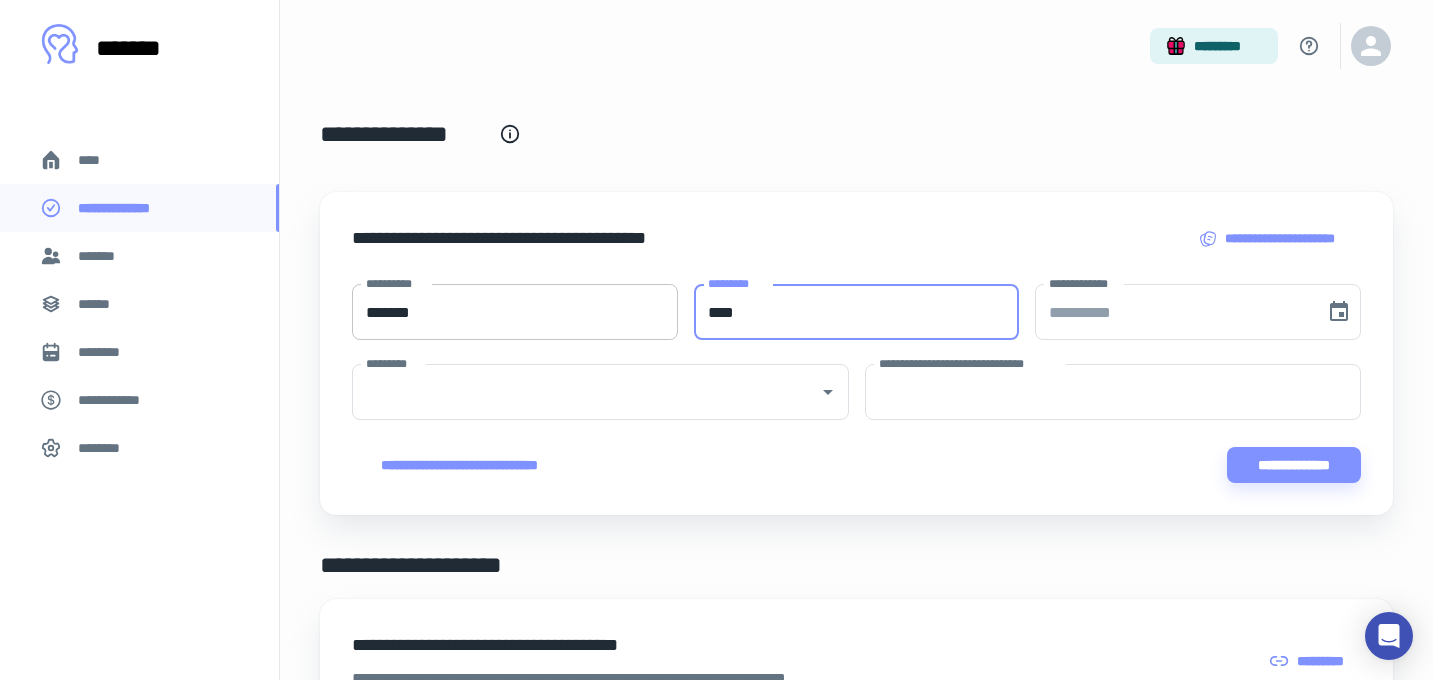 type on "****" 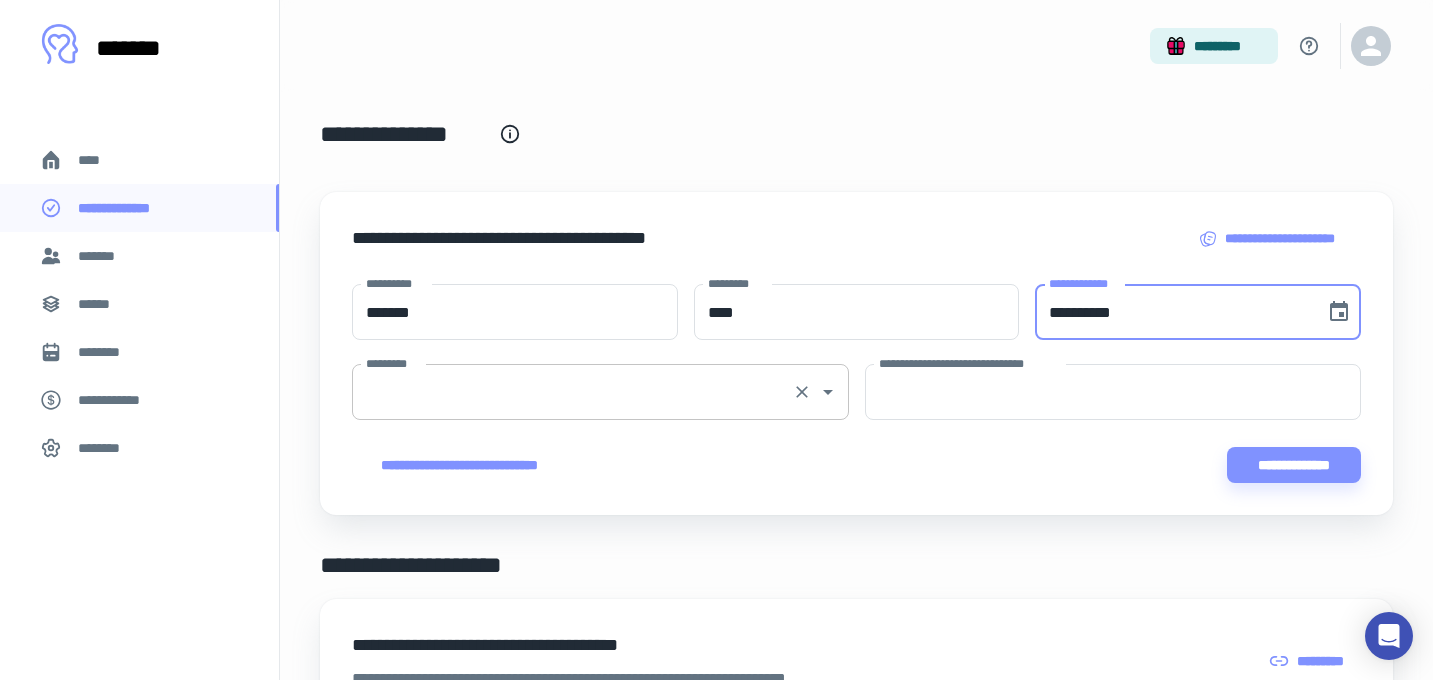 type on "**********" 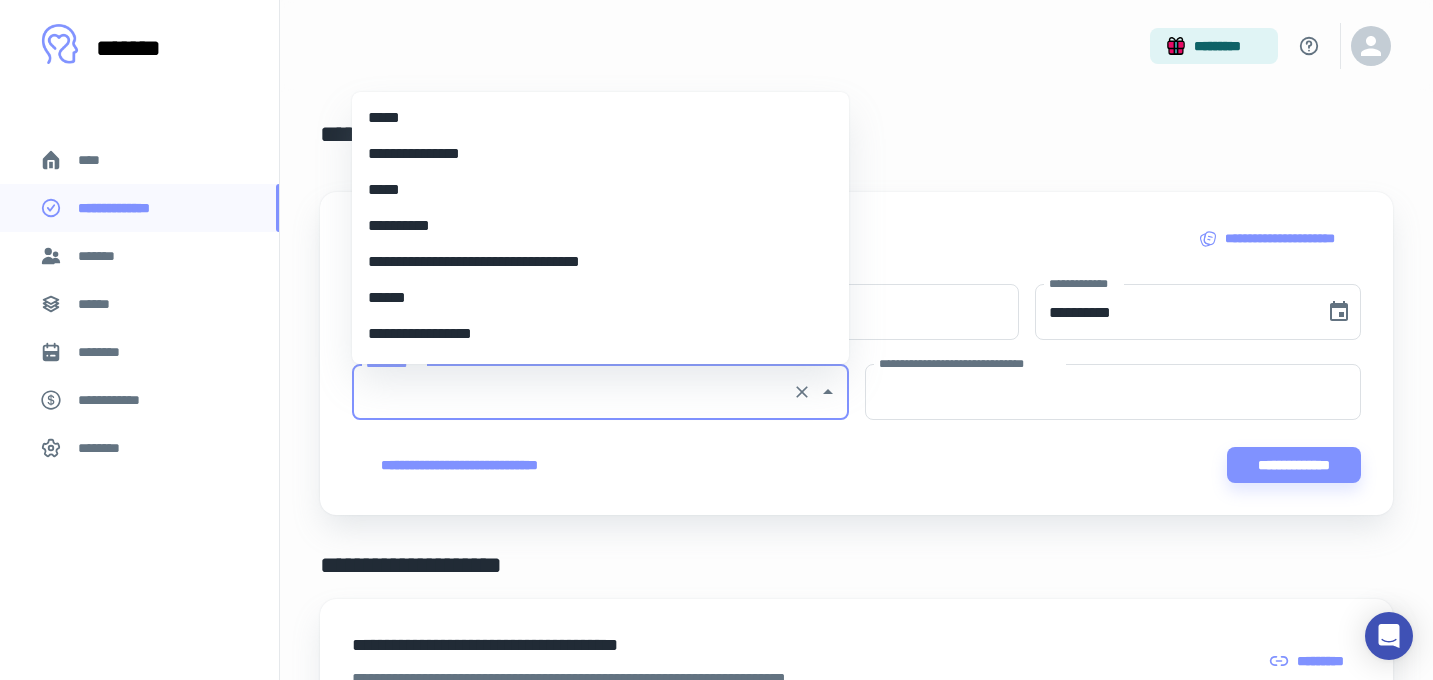 click on "*********" at bounding box center [572, 392] 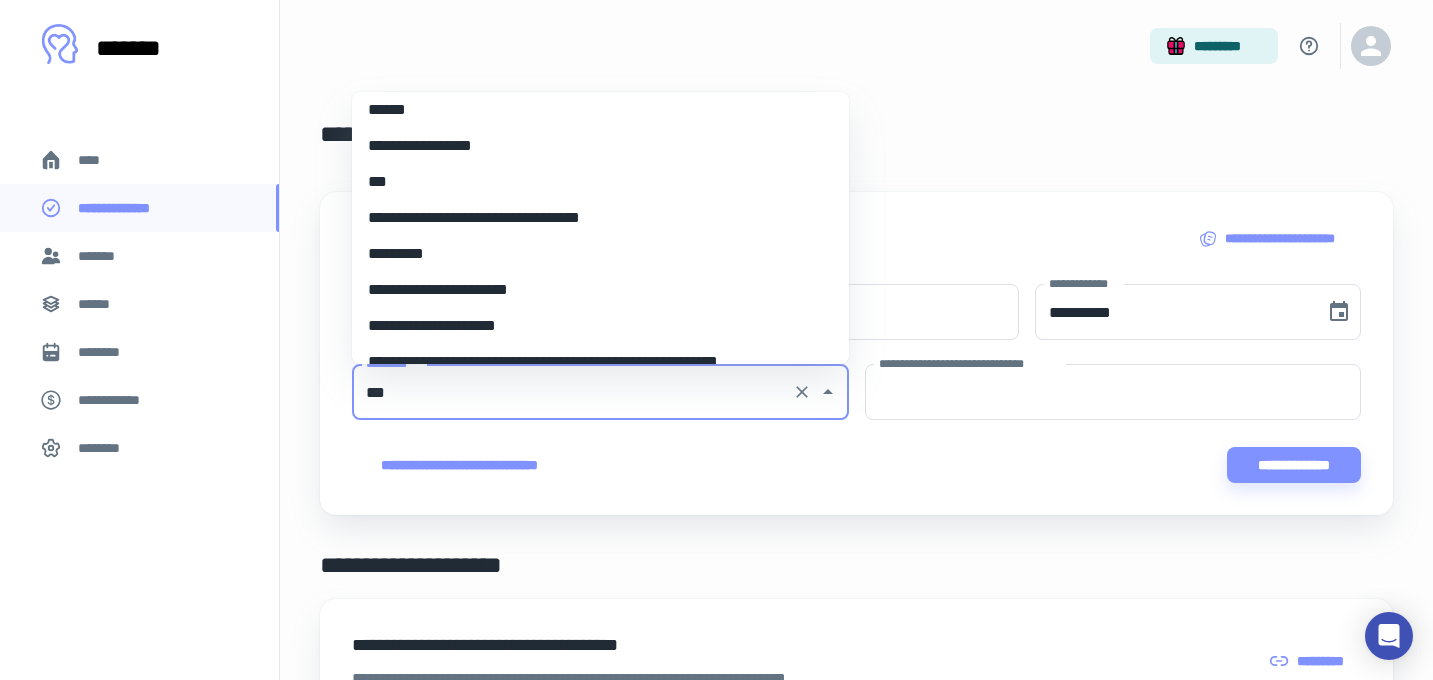 scroll, scrollTop: 0, scrollLeft: 0, axis: both 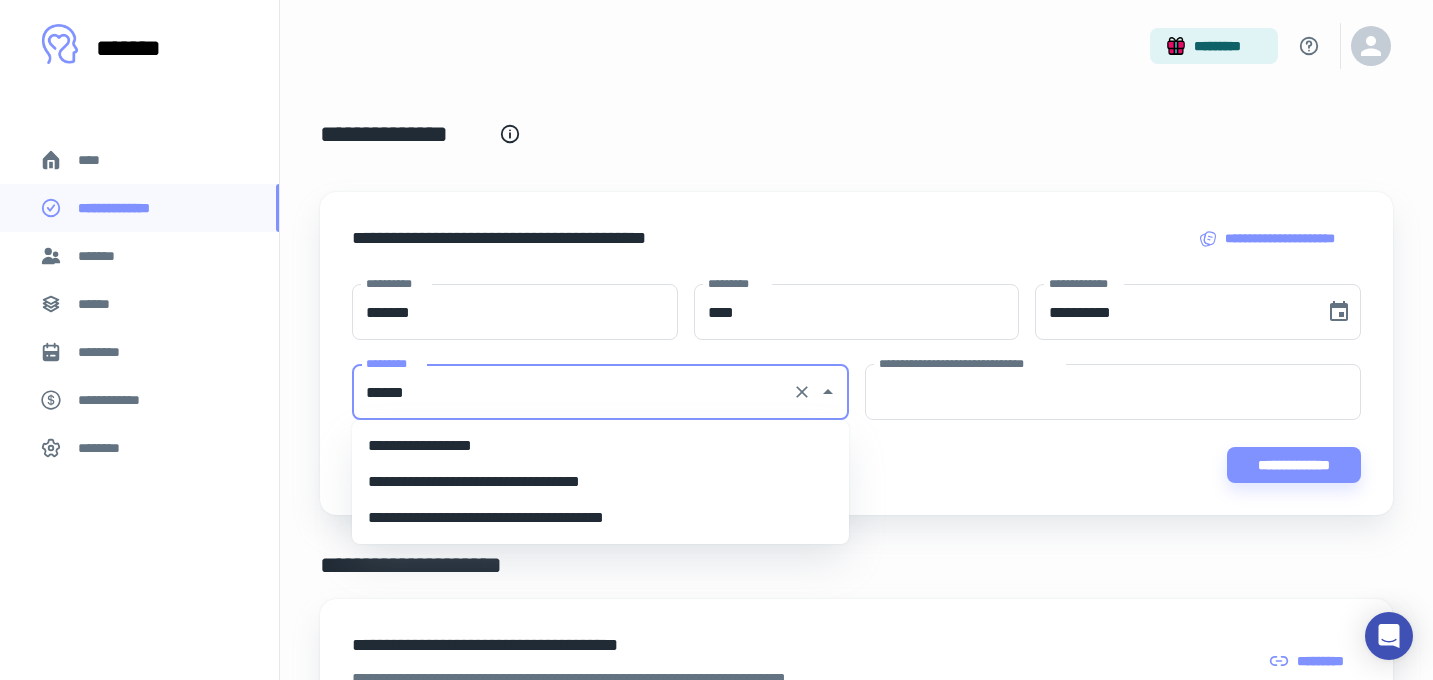 click on "**********" at bounding box center (600, 446) 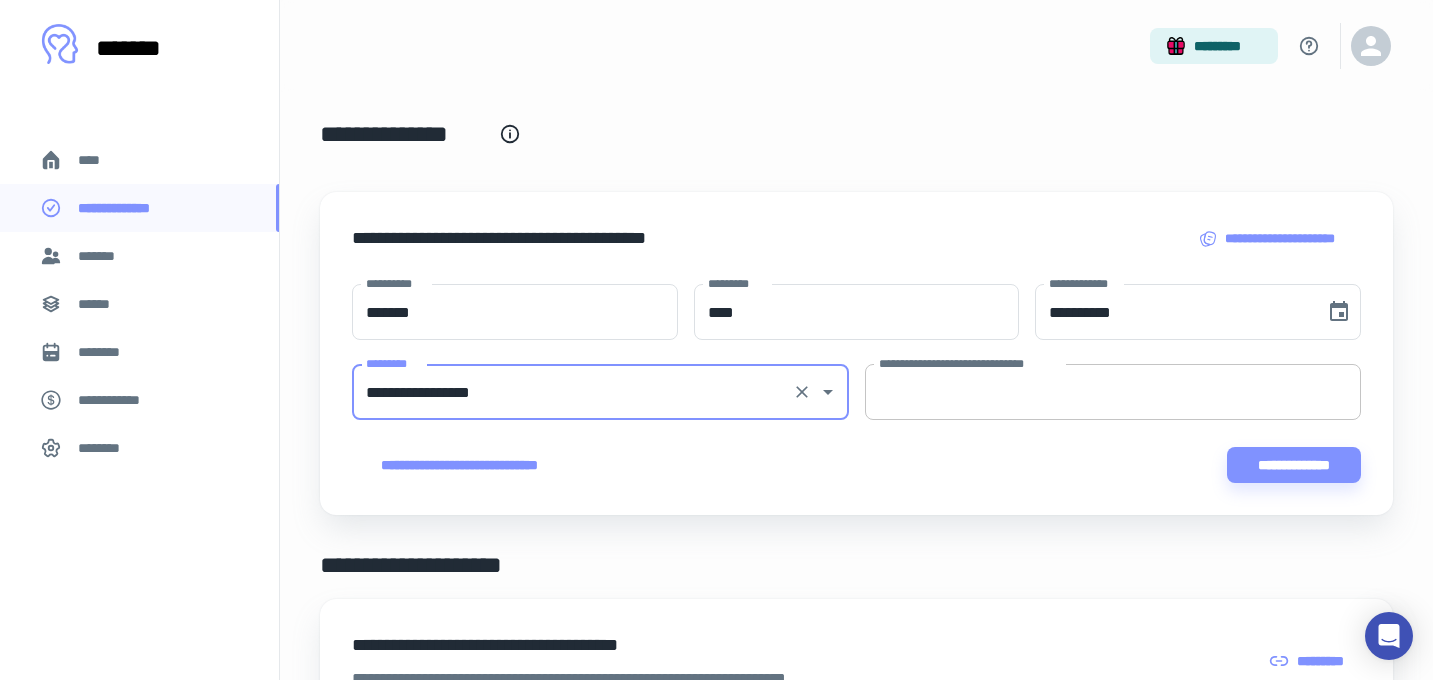 type on "**********" 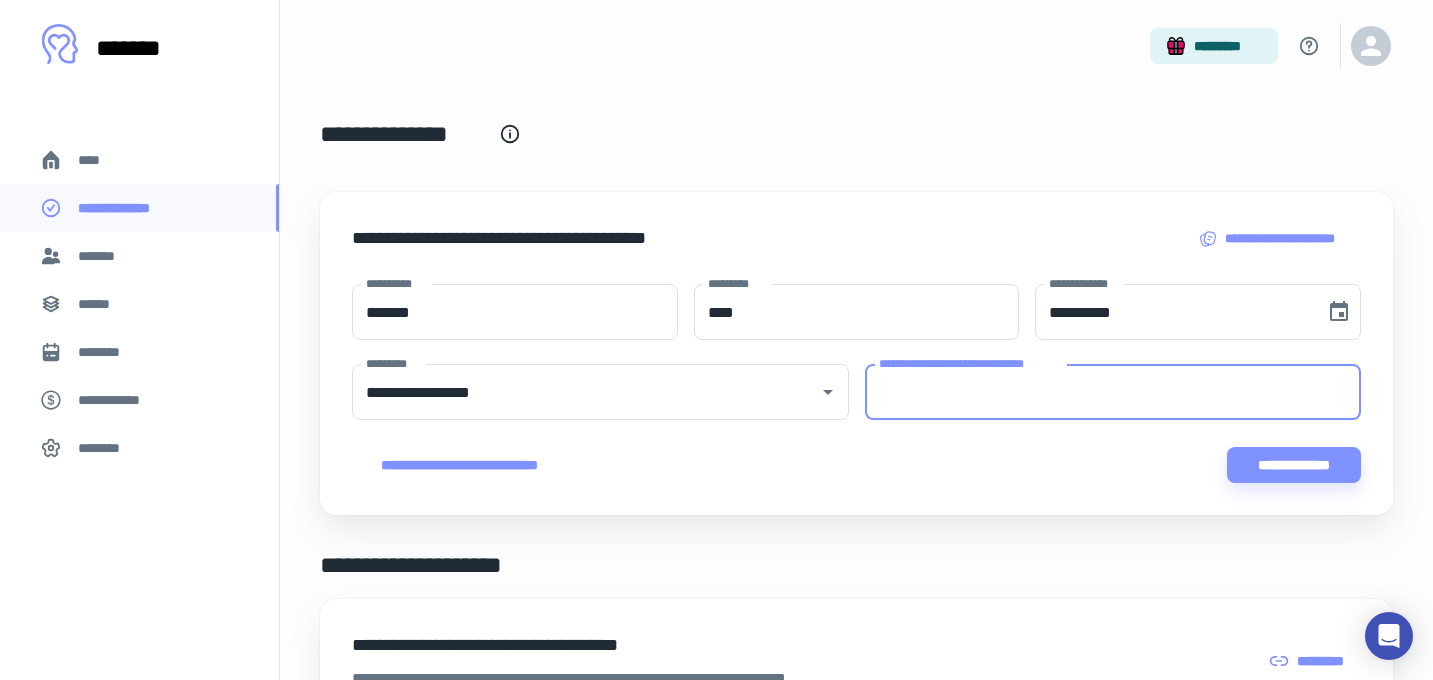 click on "**********" at bounding box center [1113, 392] 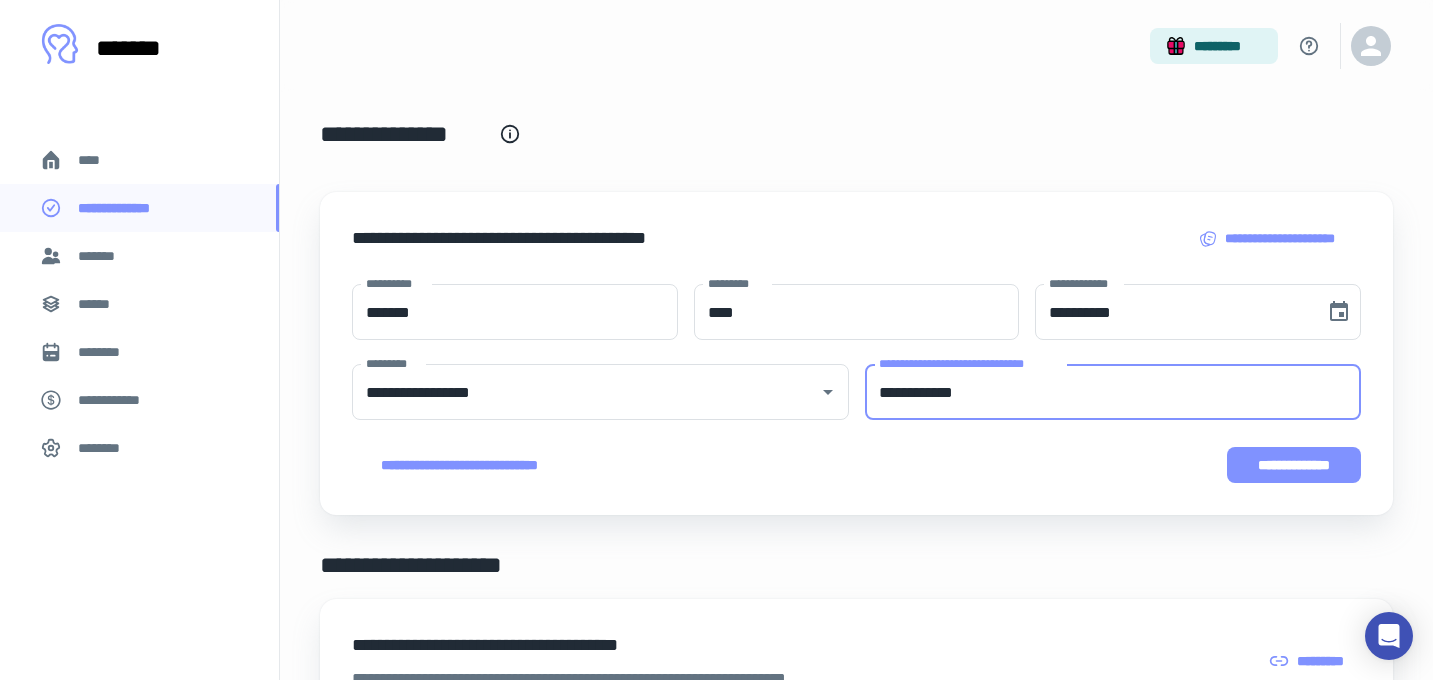type on "**********" 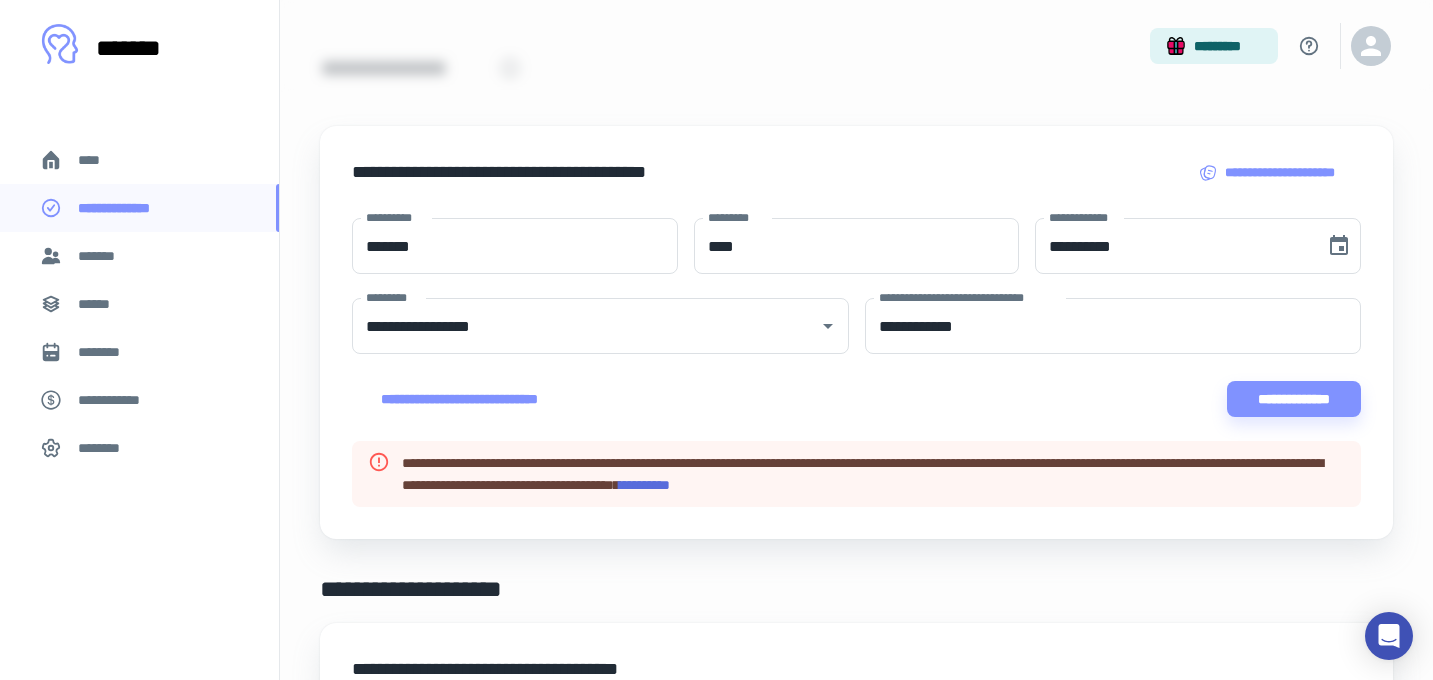 scroll, scrollTop: 68, scrollLeft: 0, axis: vertical 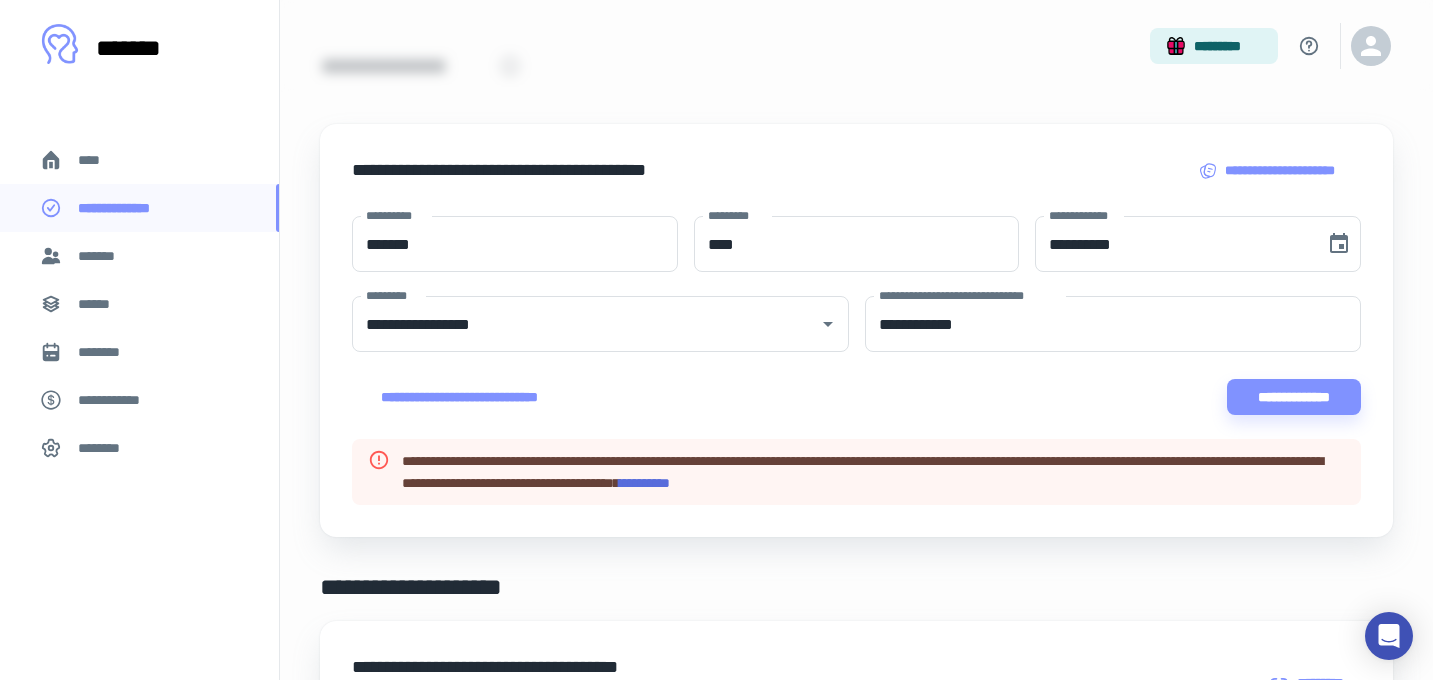 click on "*********" at bounding box center (644, 483) 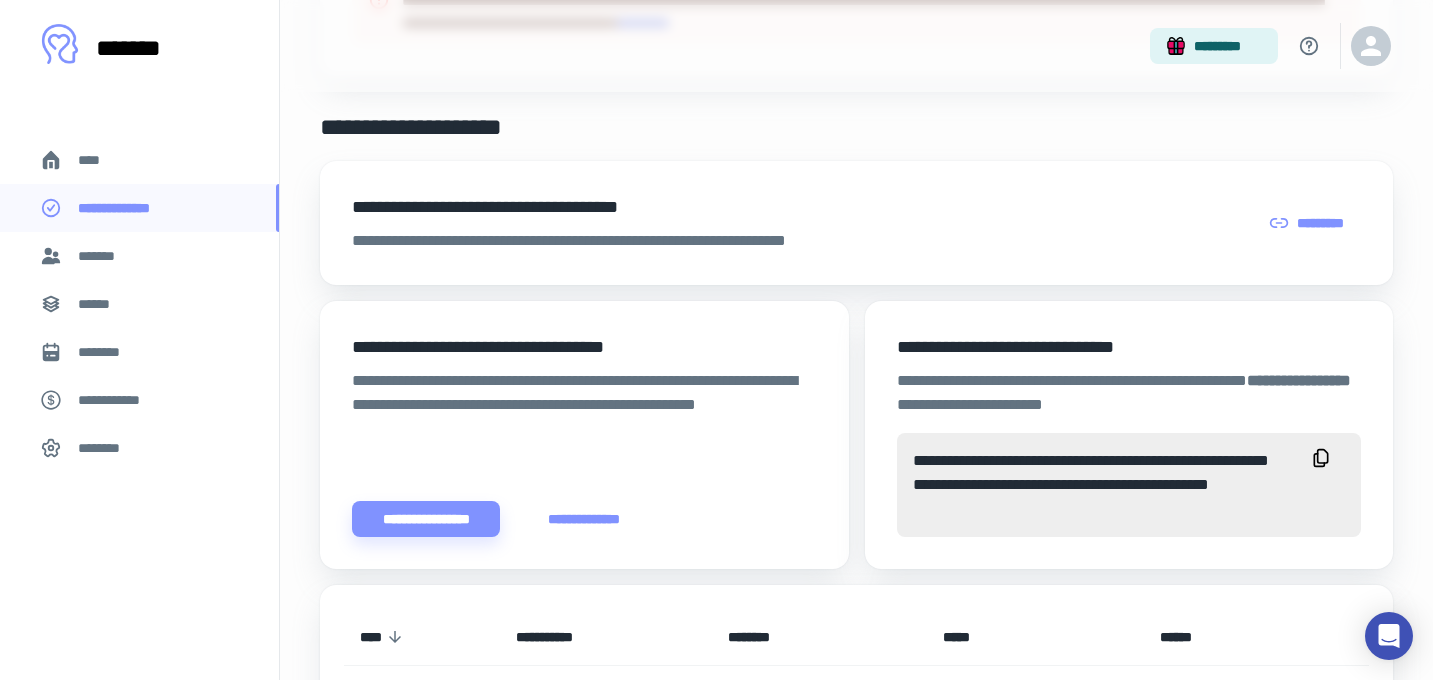 scroll, scrollTop: 529, scrollLeft: 0, axis: vertical 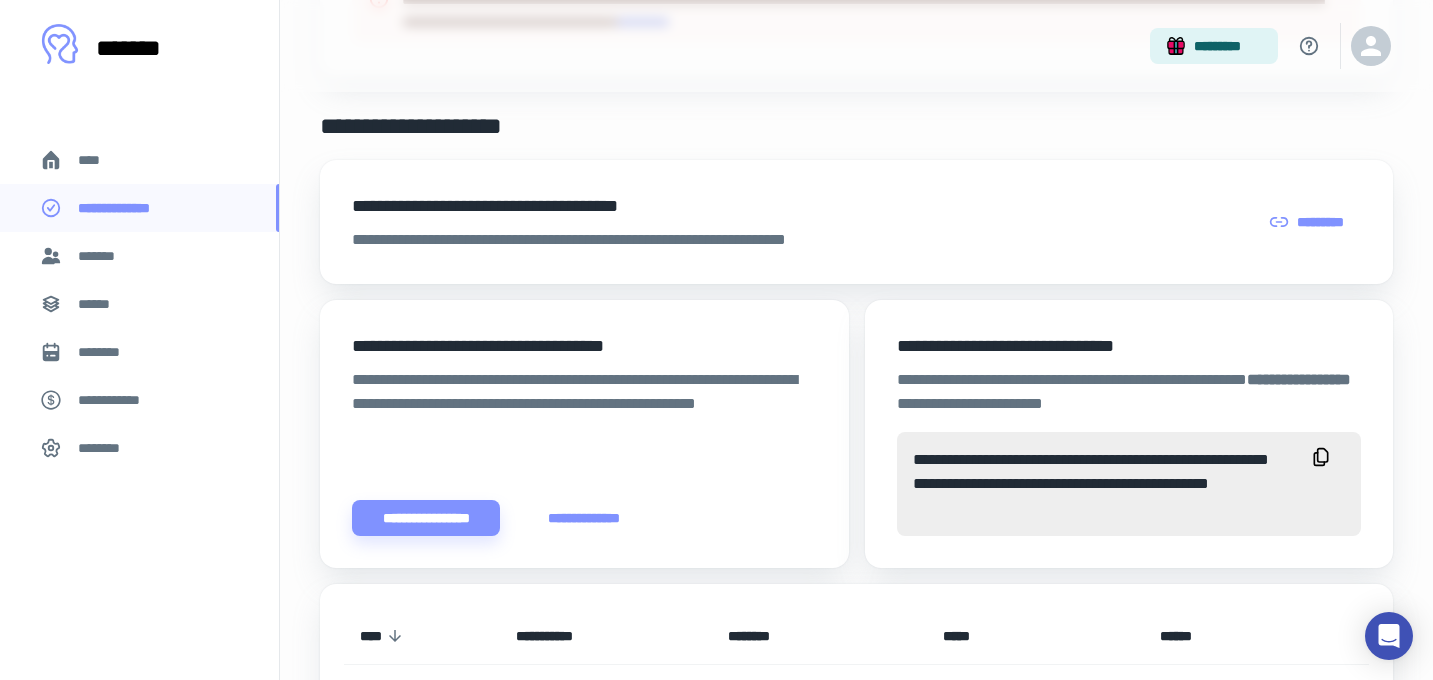 click on "*********" at bounding box center (1308, 222) 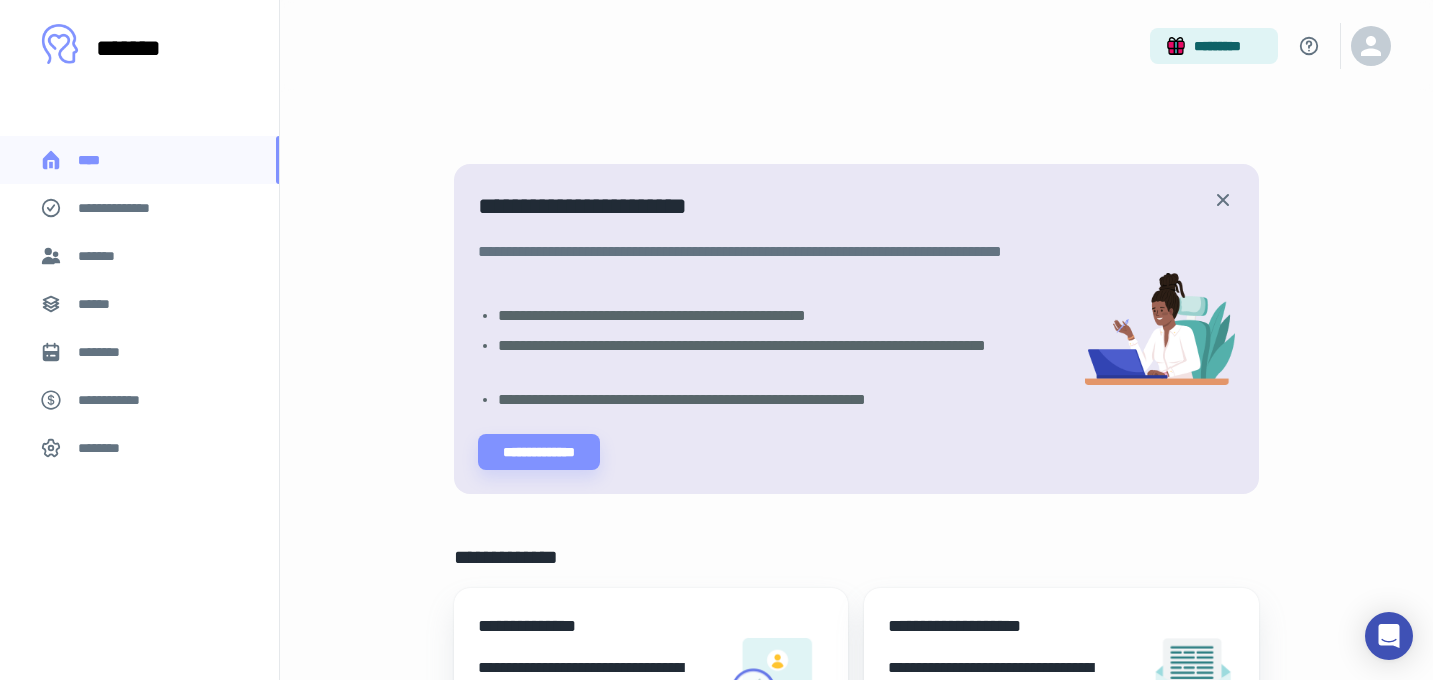 scroll, scrollTop: 231, scrollLeft: 0, axis: vertical 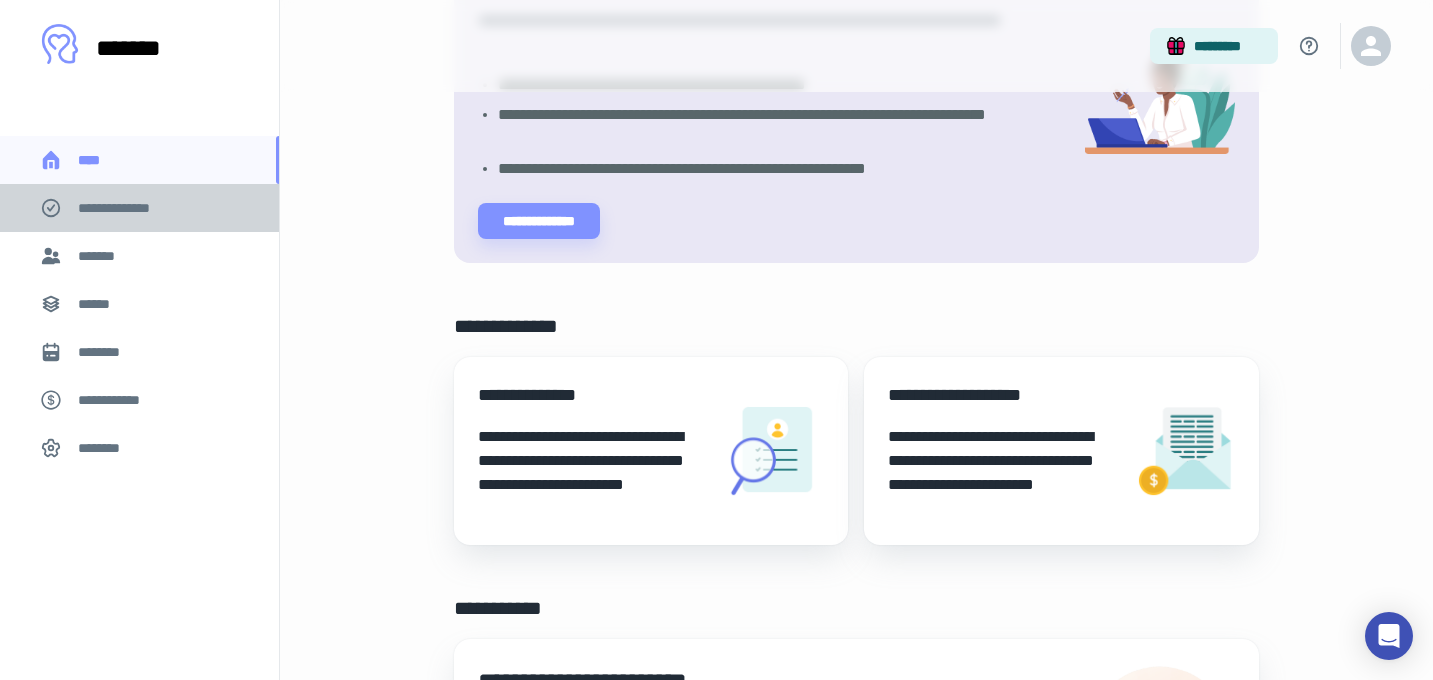 click on "**********" at bounding box center [127, 208] 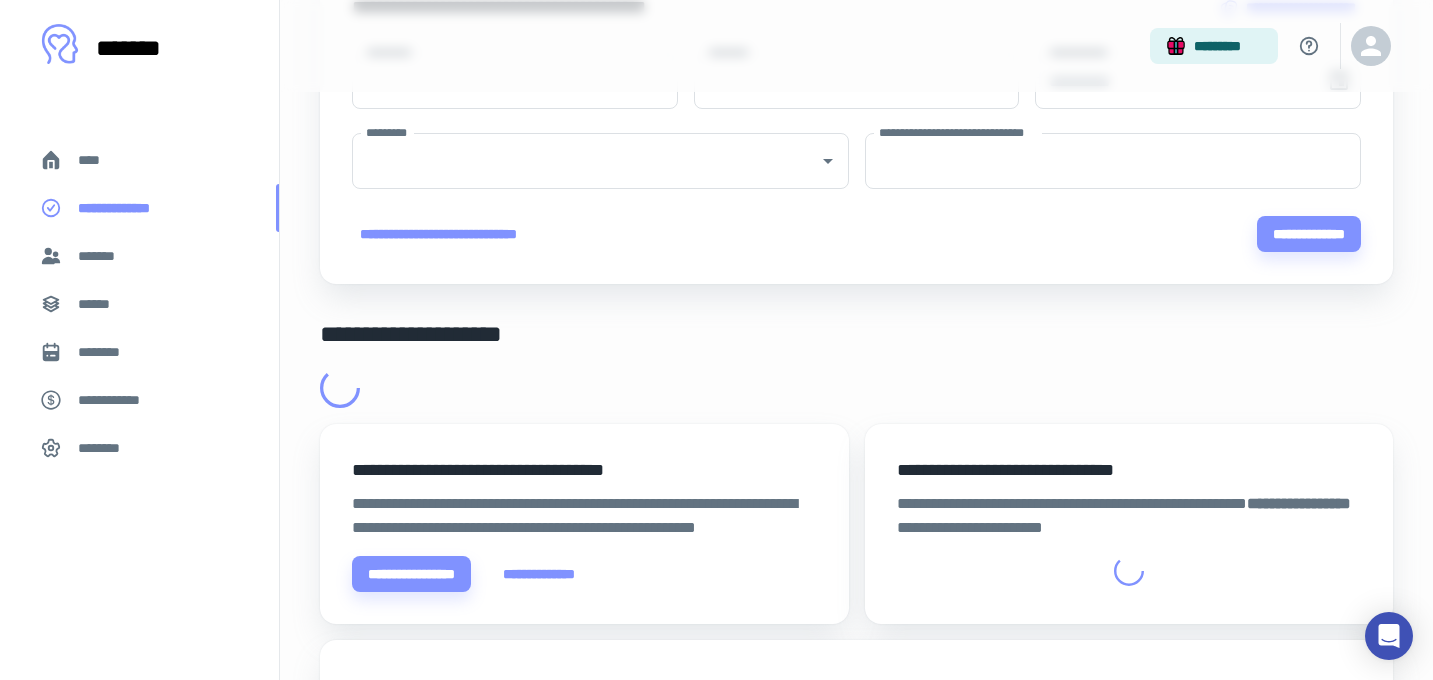 scroll, scrollTop: 0, scrollLeft: 0, axis: both 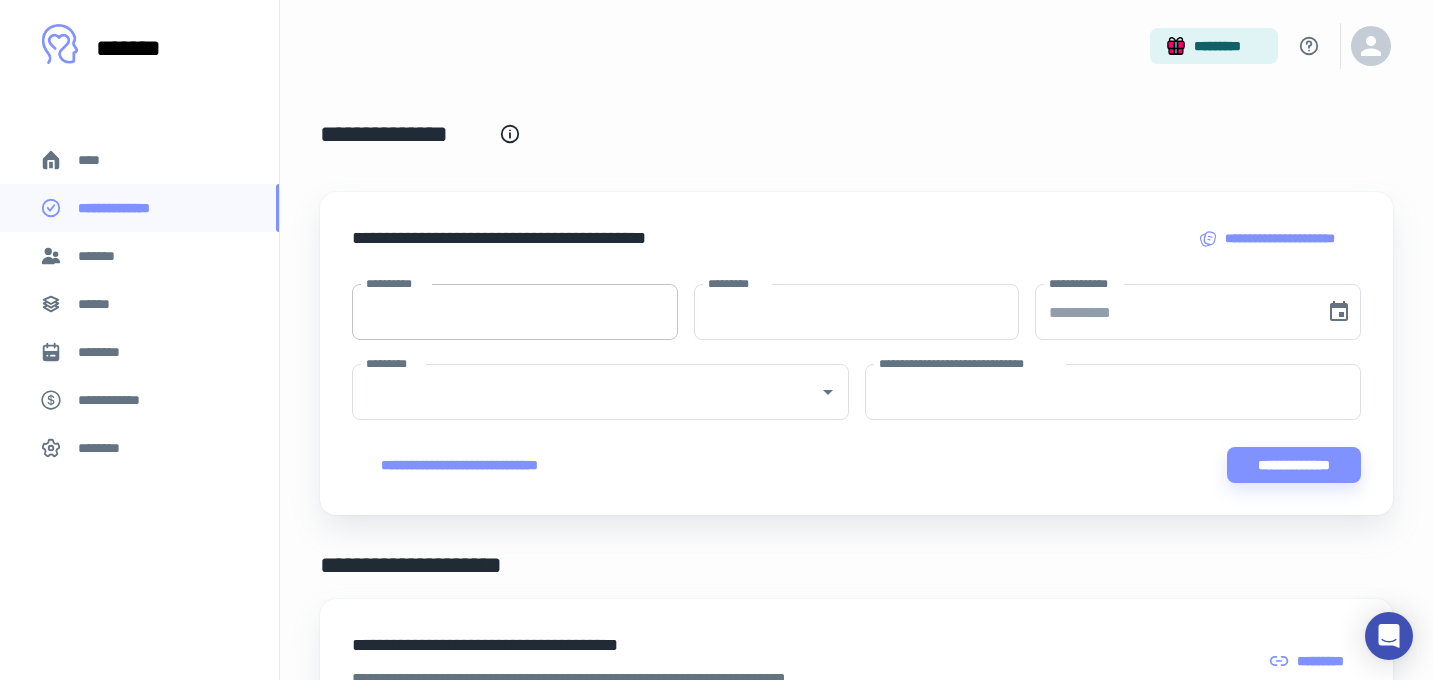 click on "**********" at bounding box center (515, 312) 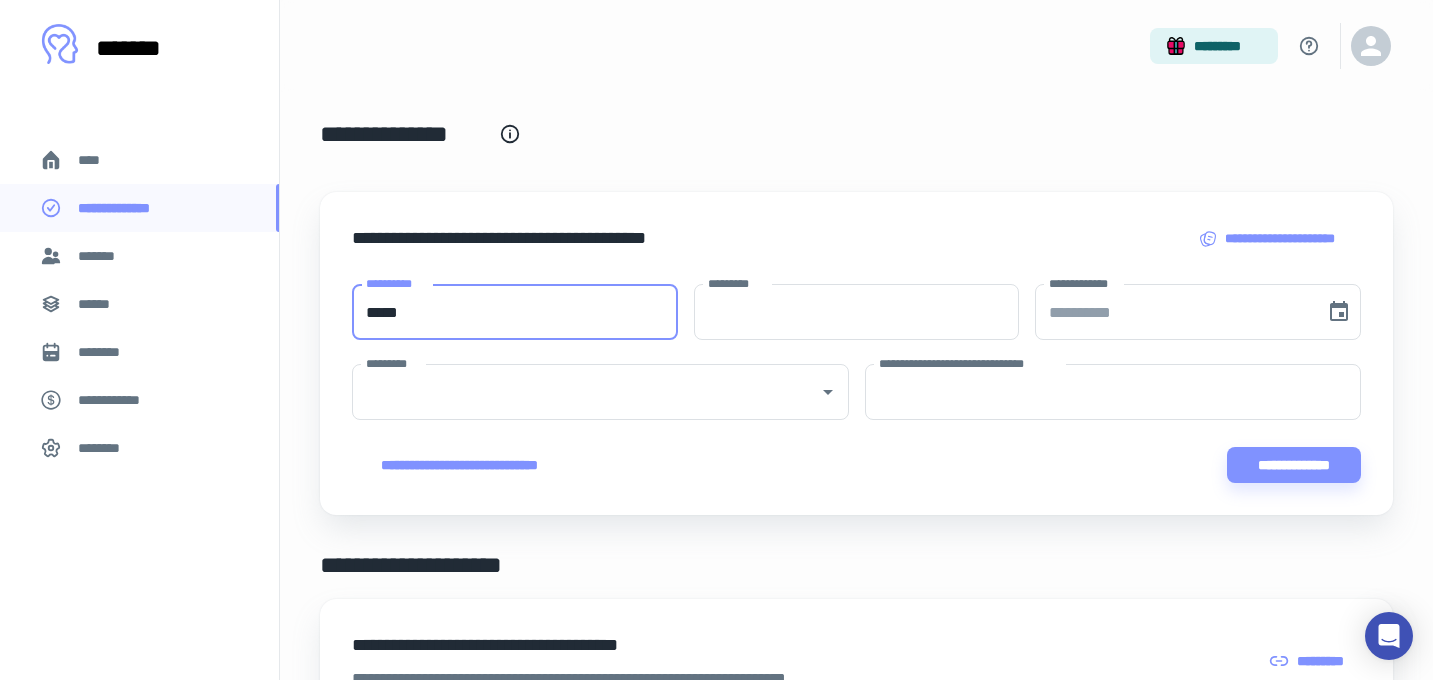 type on "*****" 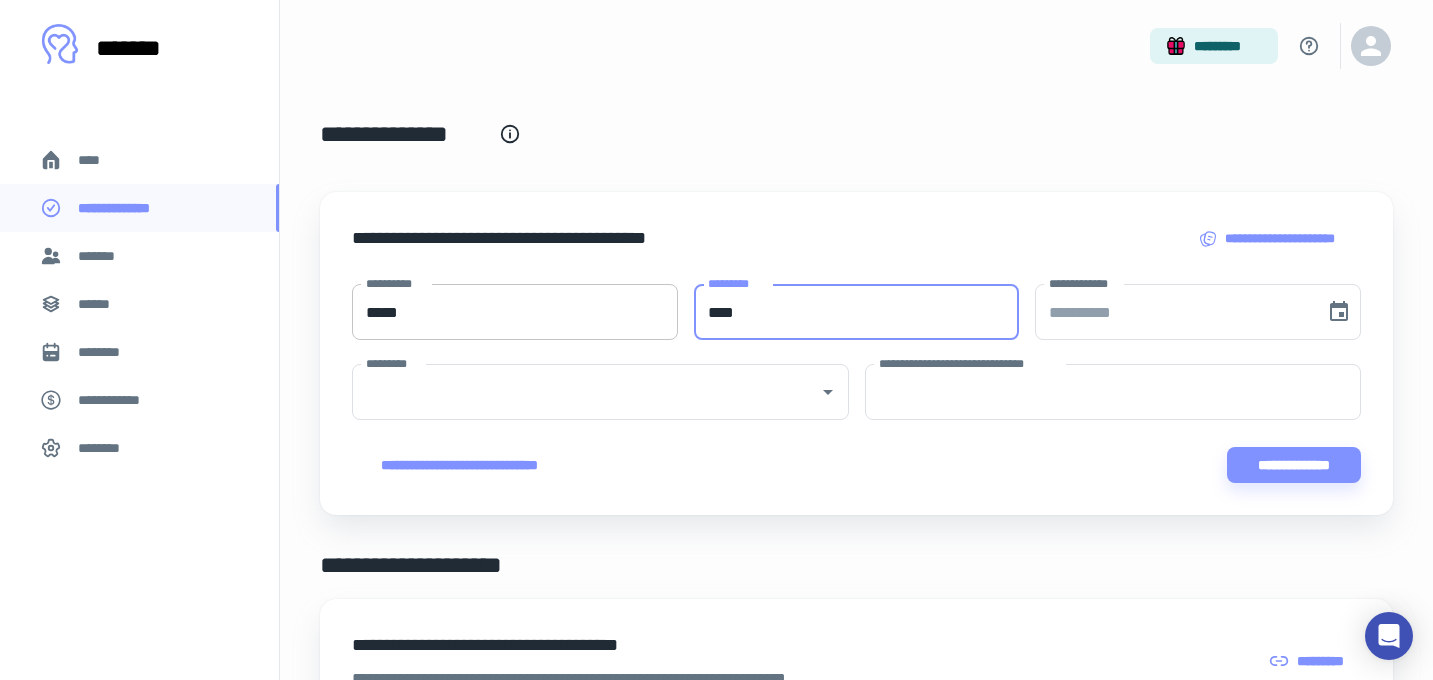 type on "****" 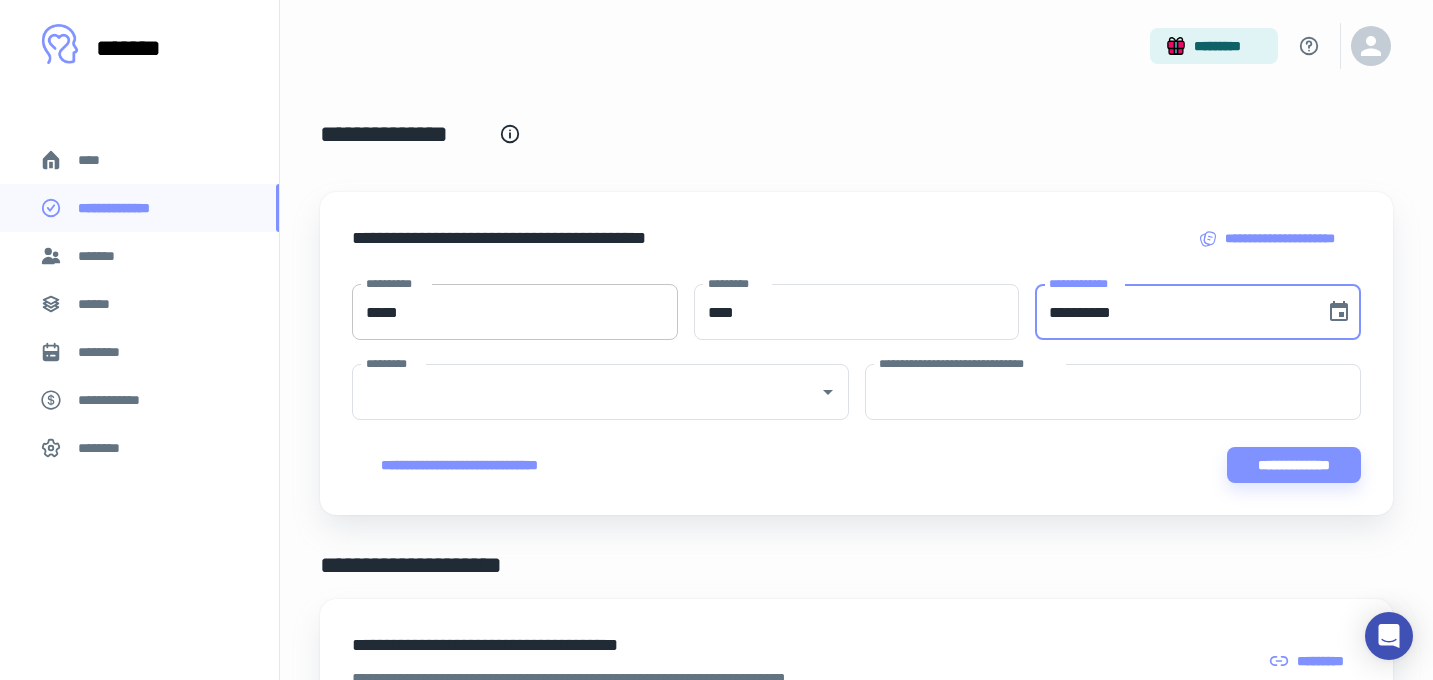 type on "**********" 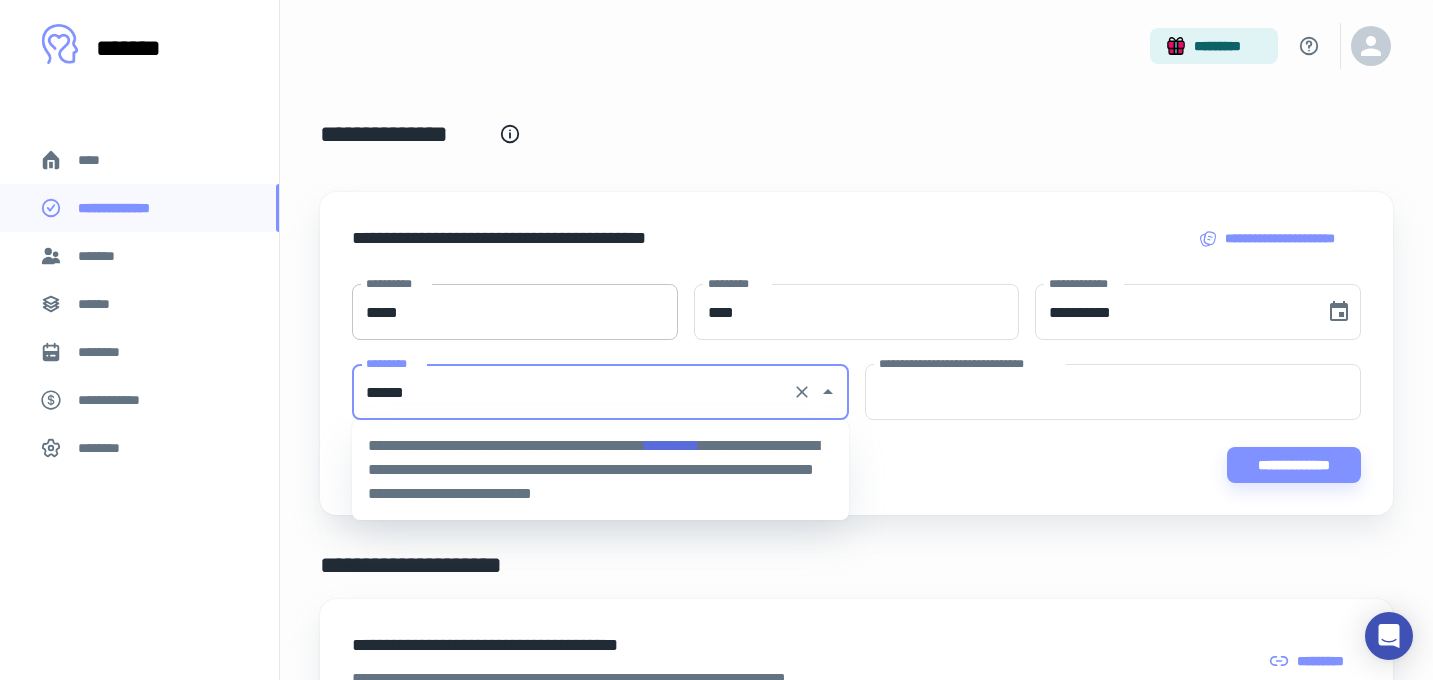 type on "******" 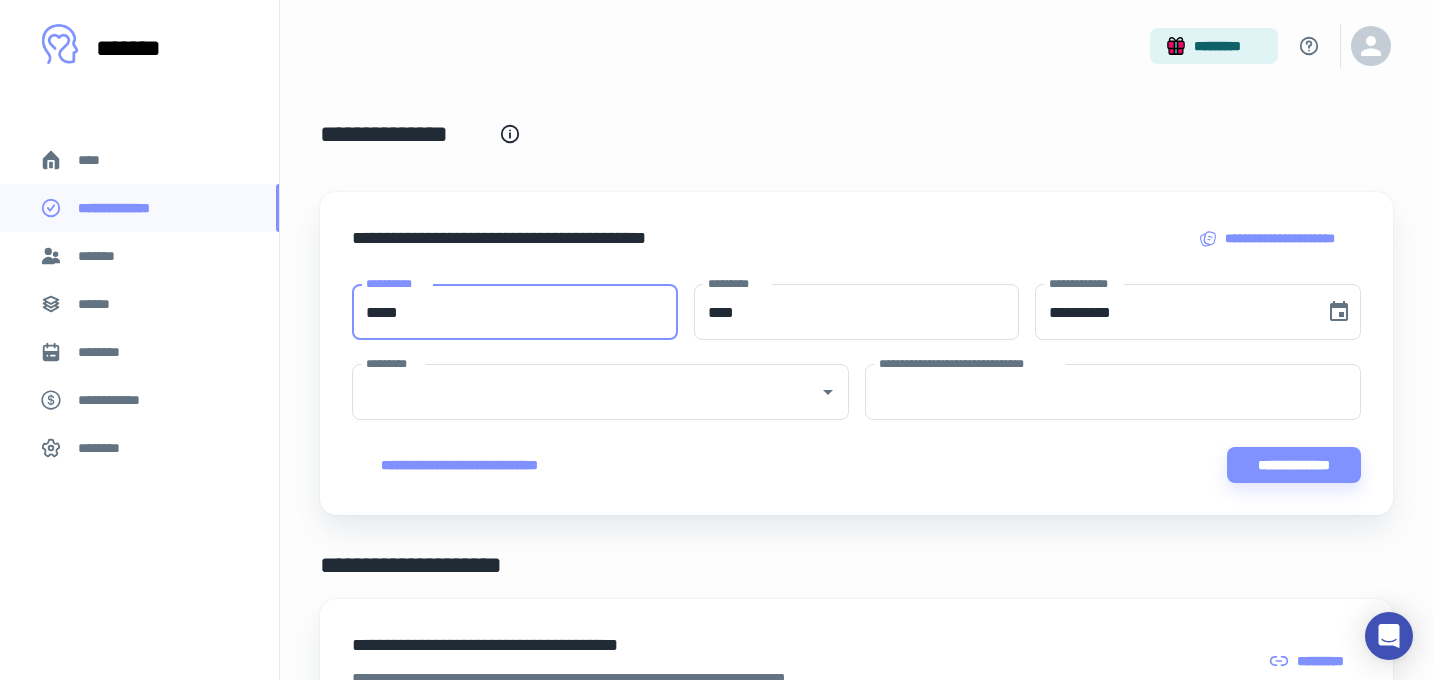 click on "*****" at bounding box center [515, 312] 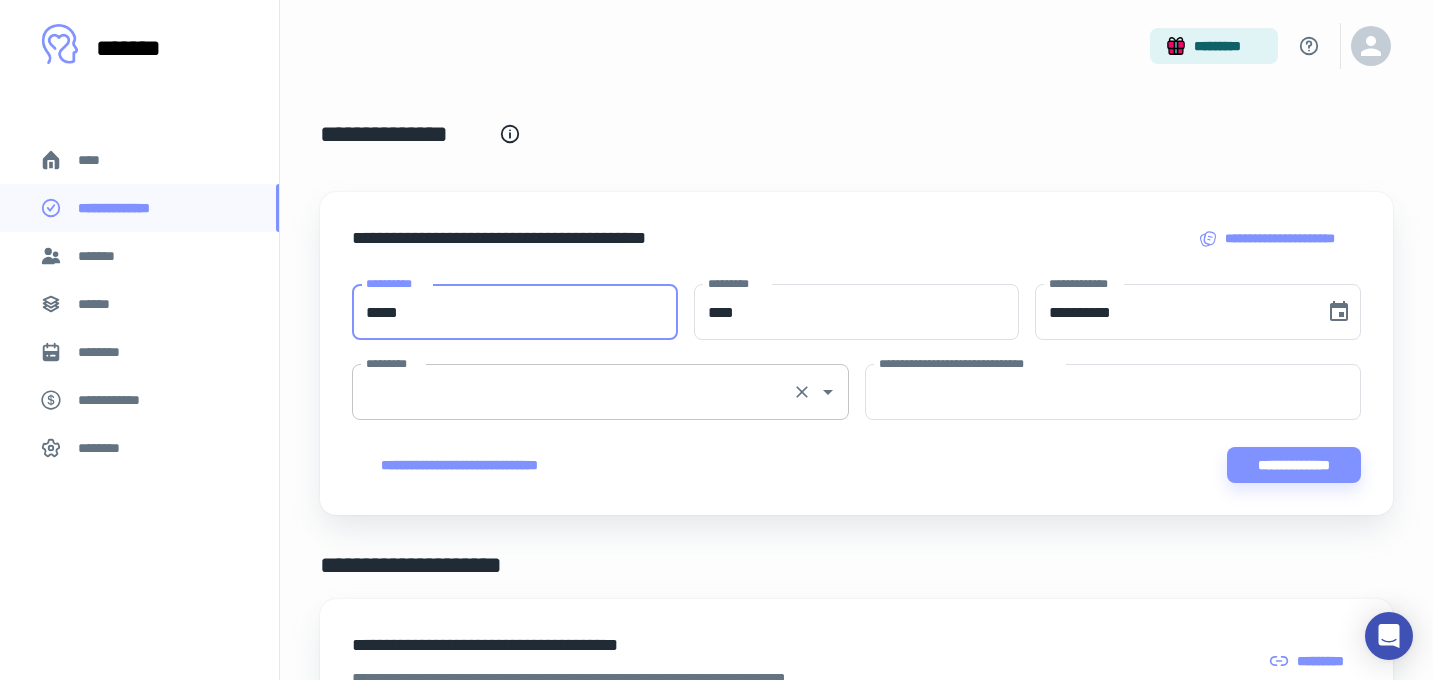 click on "*********" at bounding box center [572, 392] 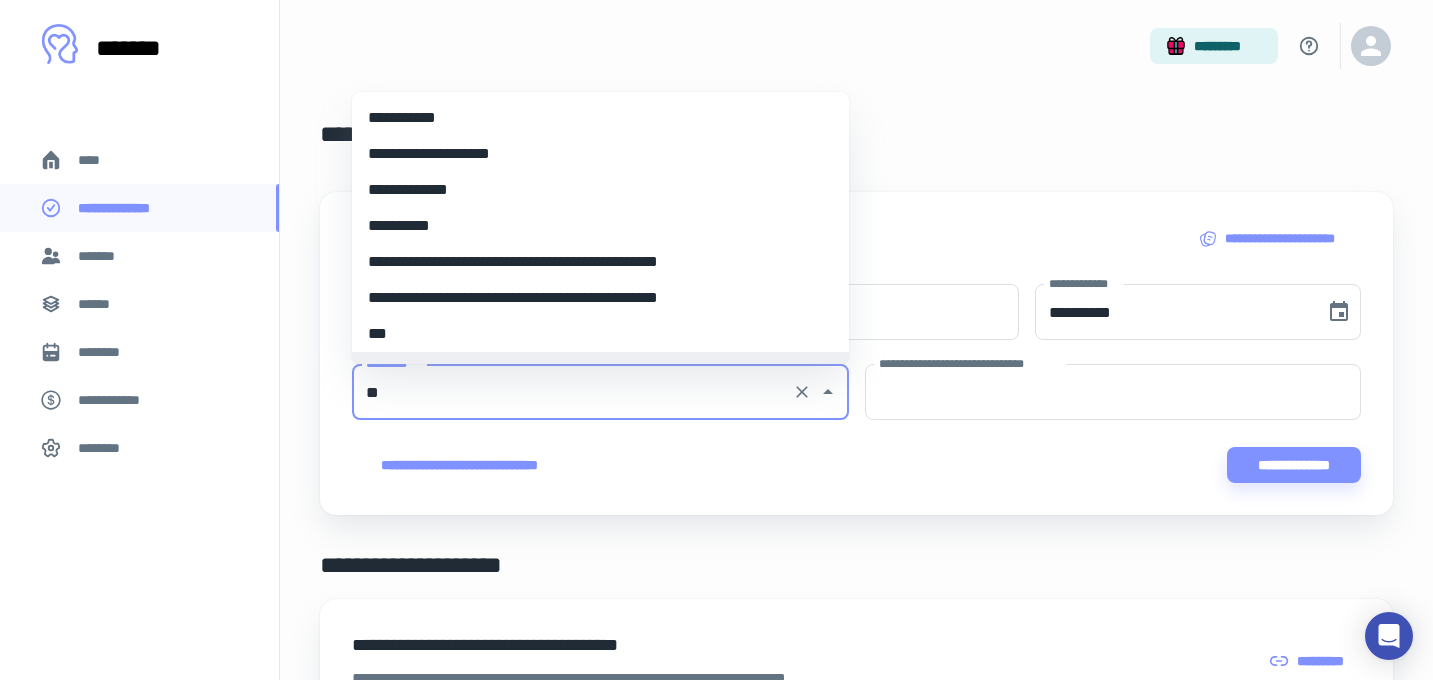 scroll, scrollTop: 0, scrollLeft: 0, axis: both 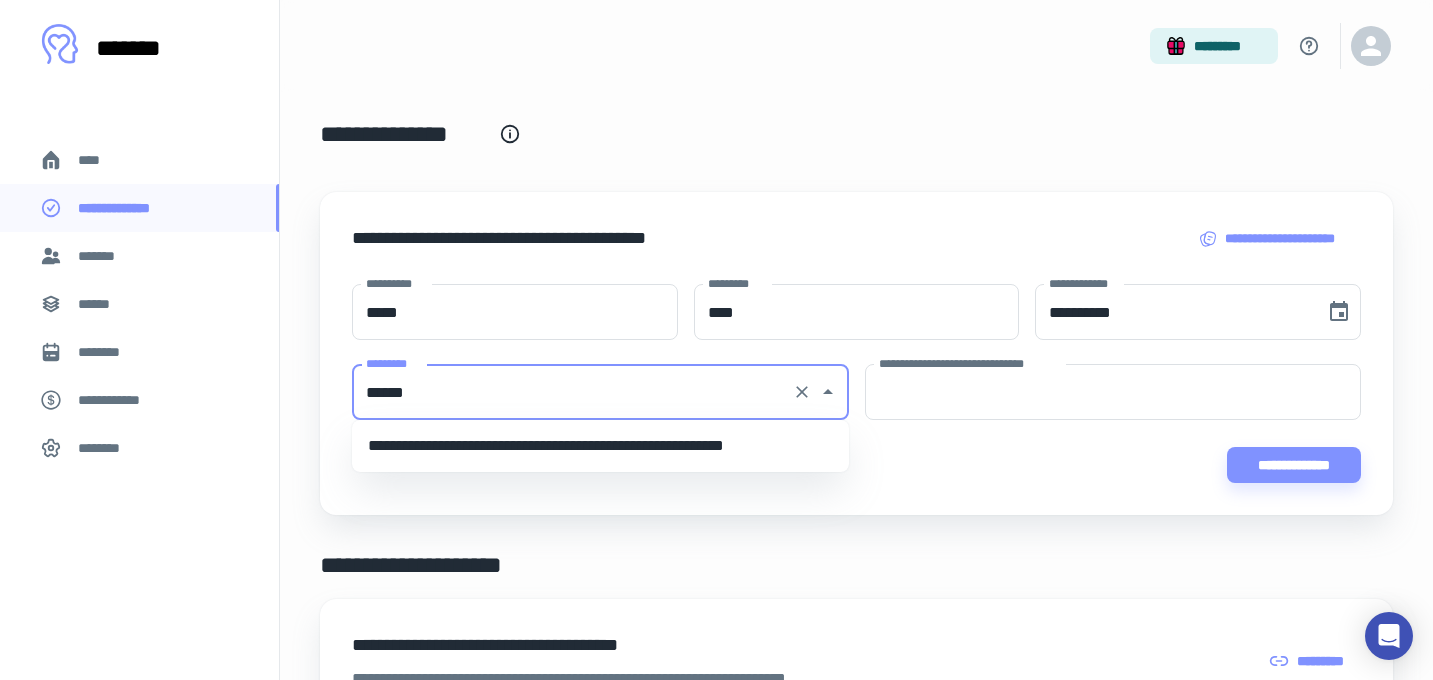 click on "**********" at bounding box center [600, 446] 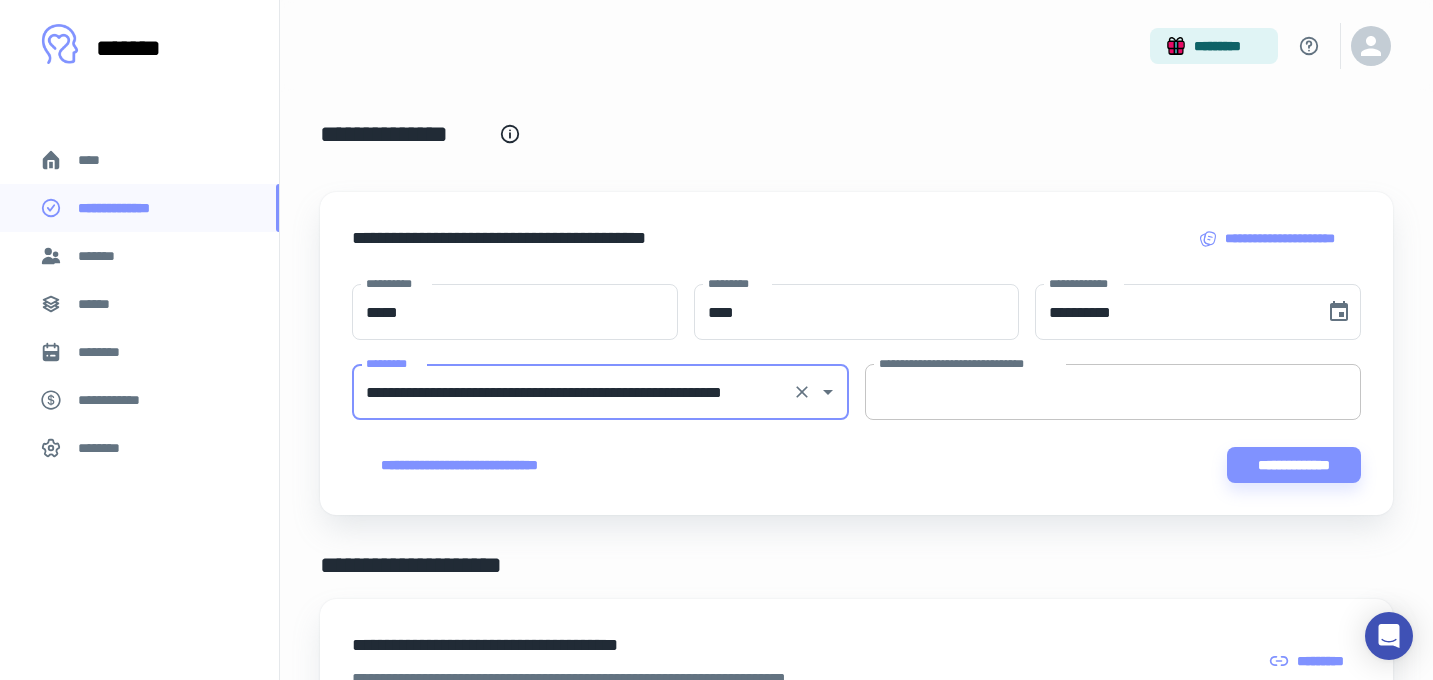 type on "**********" 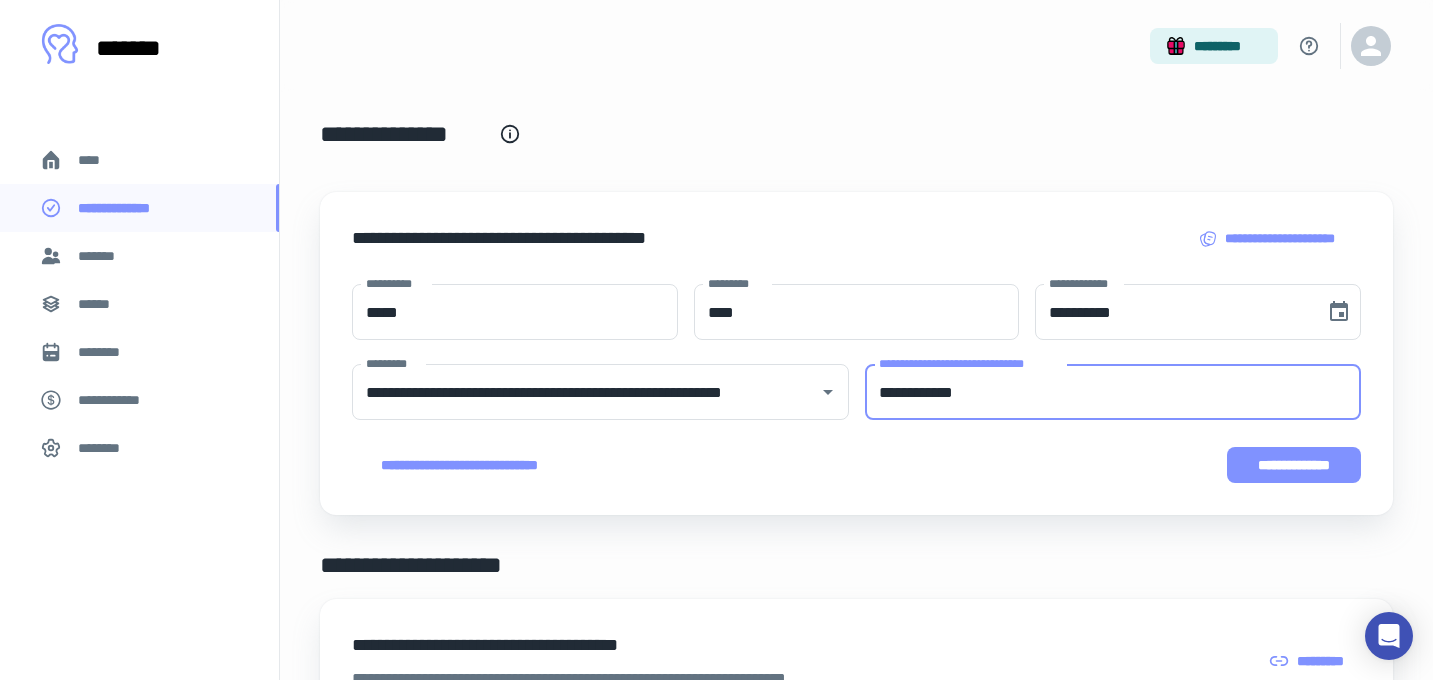 type on "**********" 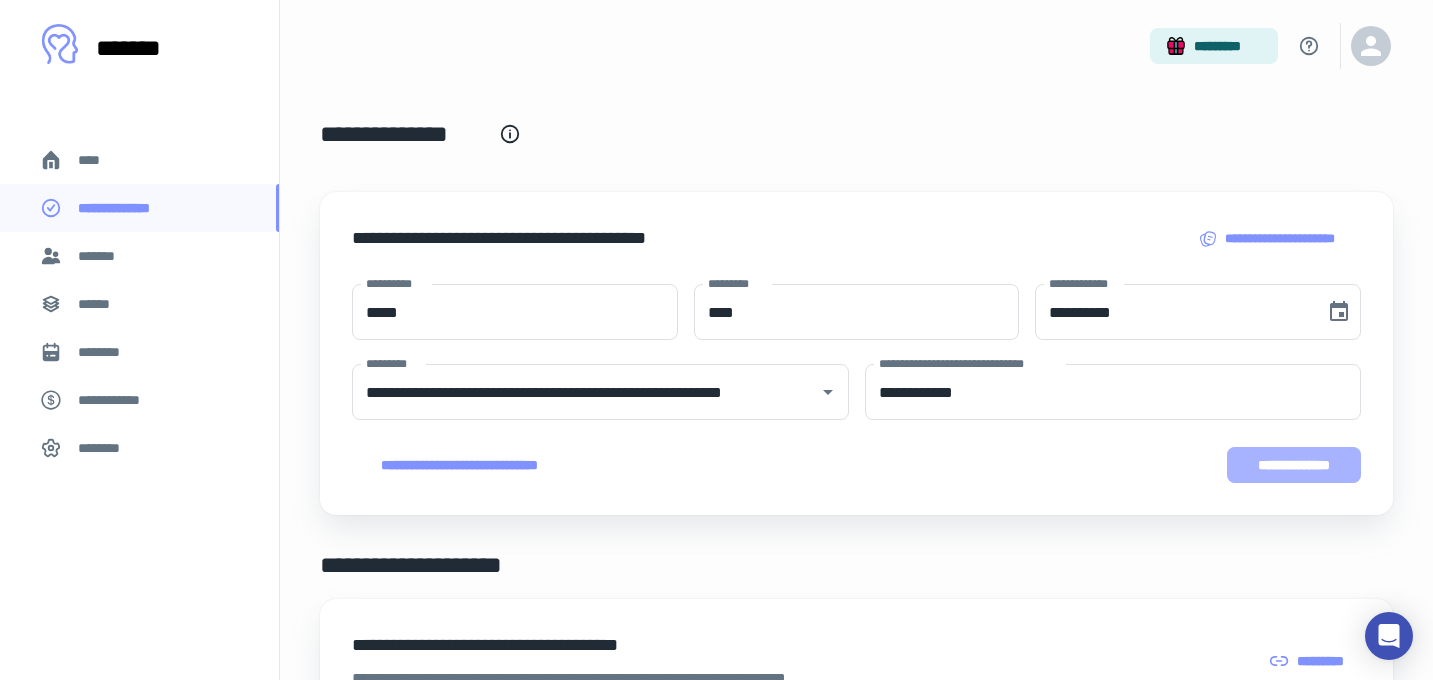 click on "**********" at bounding box center [1294, 465] 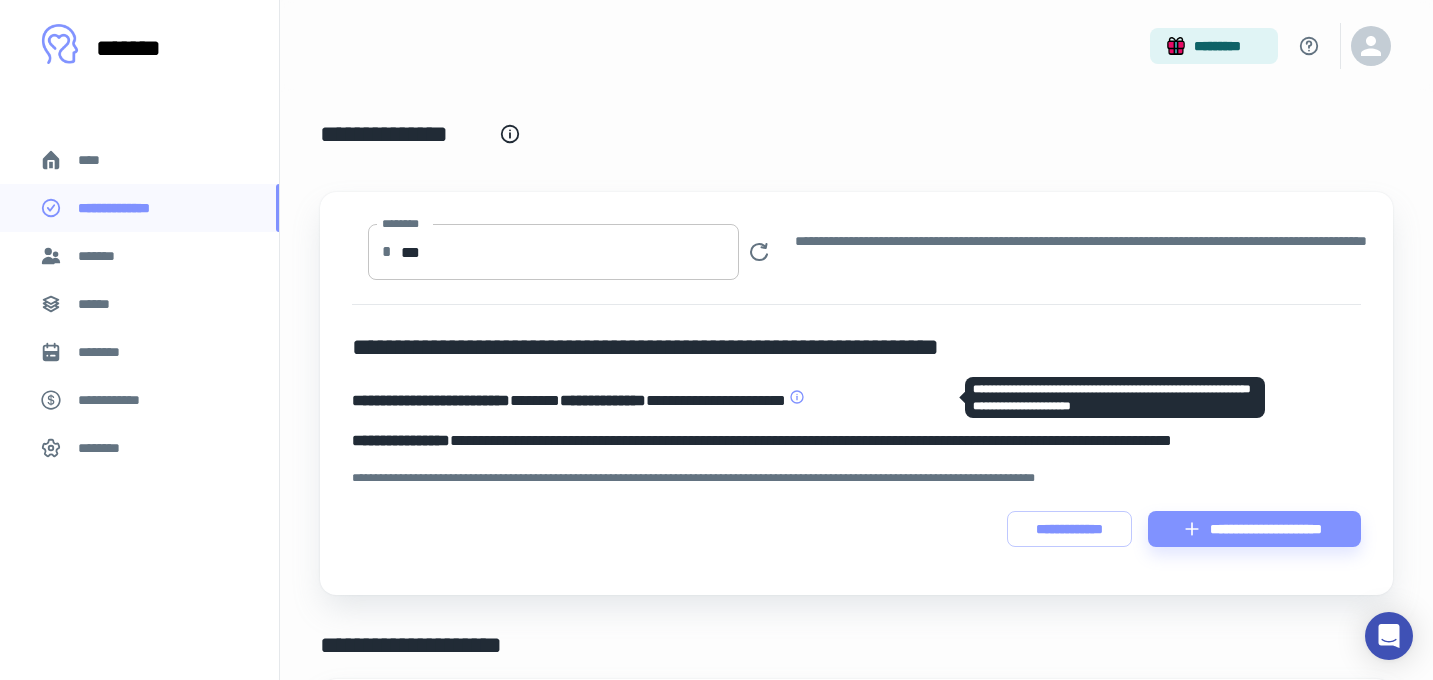 click on "***" at bounding box center [570, 252] 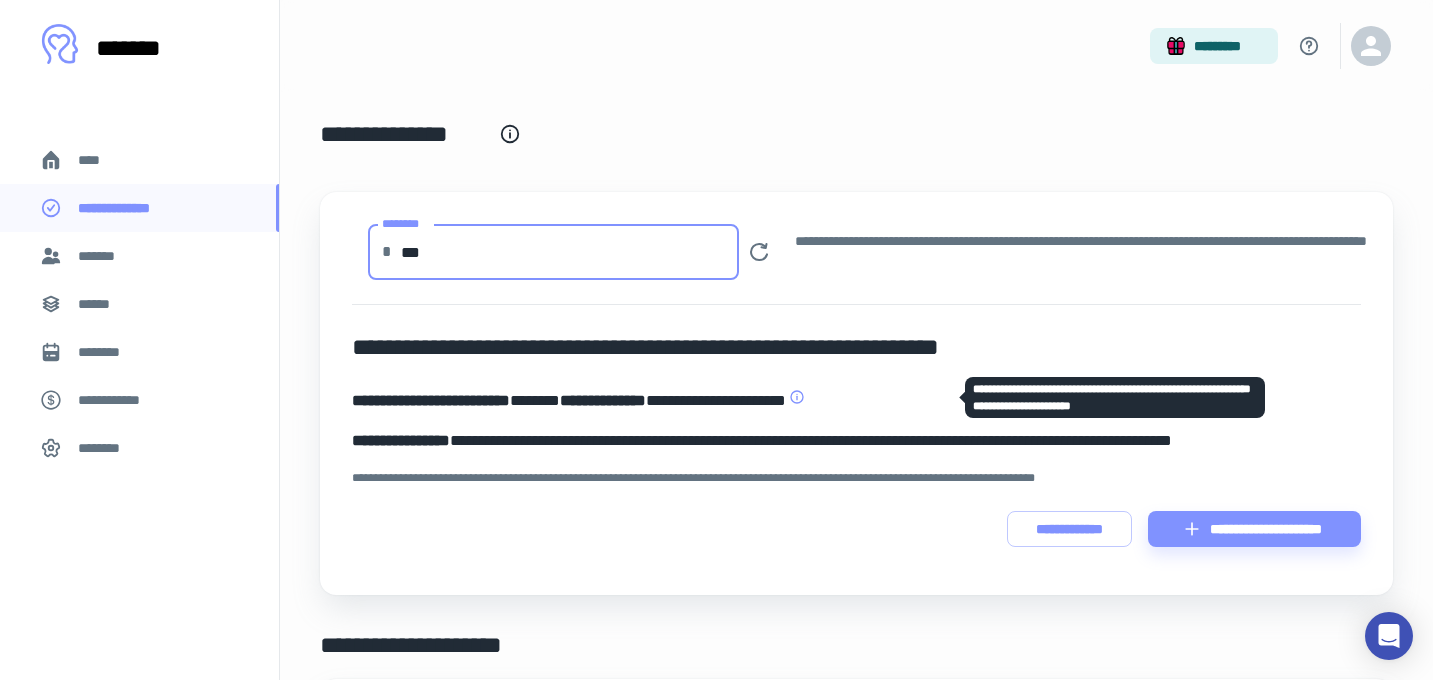 click on "***" at bounding box center [570, 252] 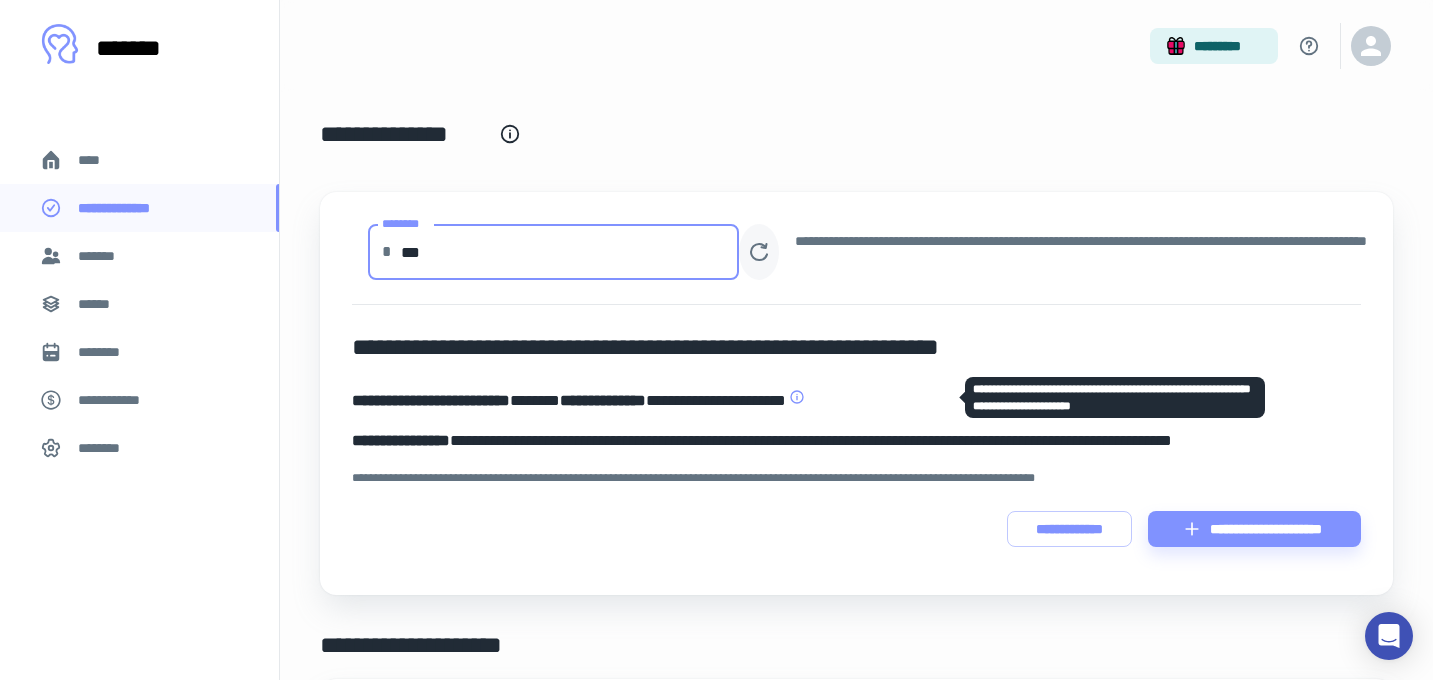 type on "***" 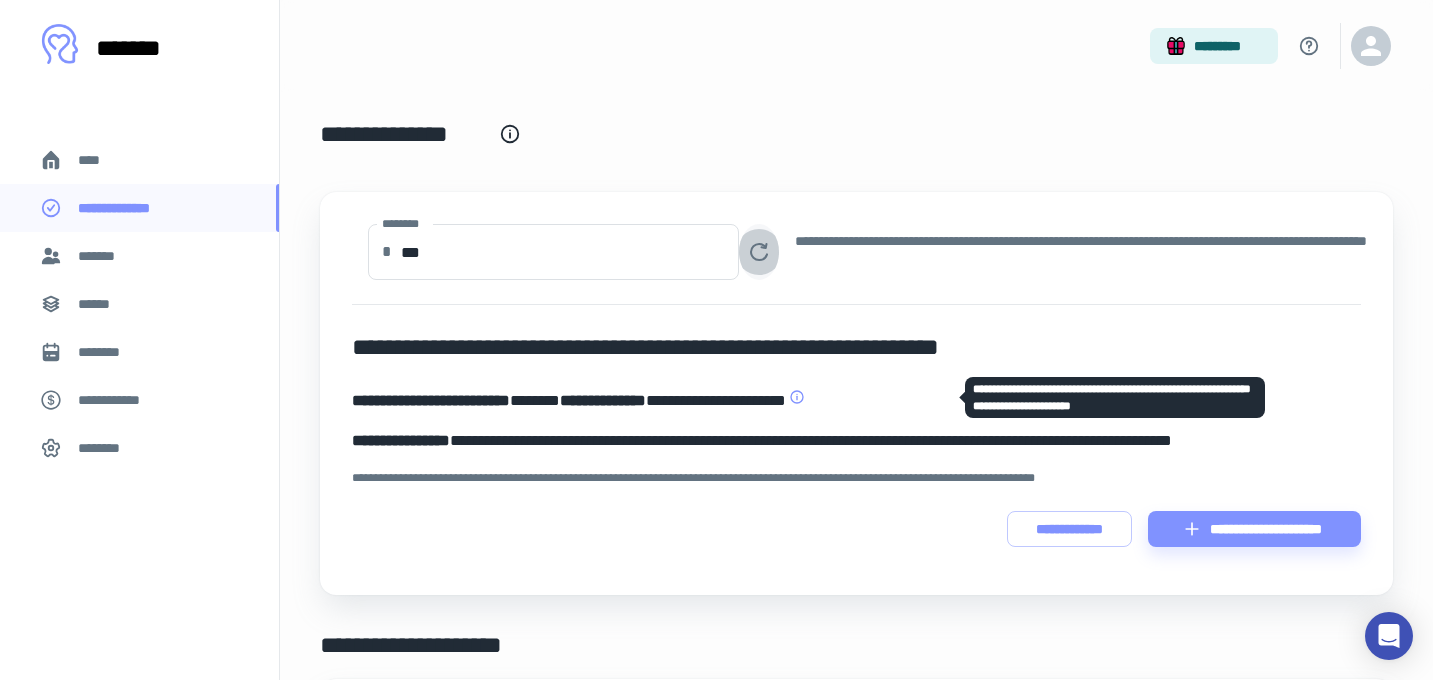 click at bounding box center (759, 252) 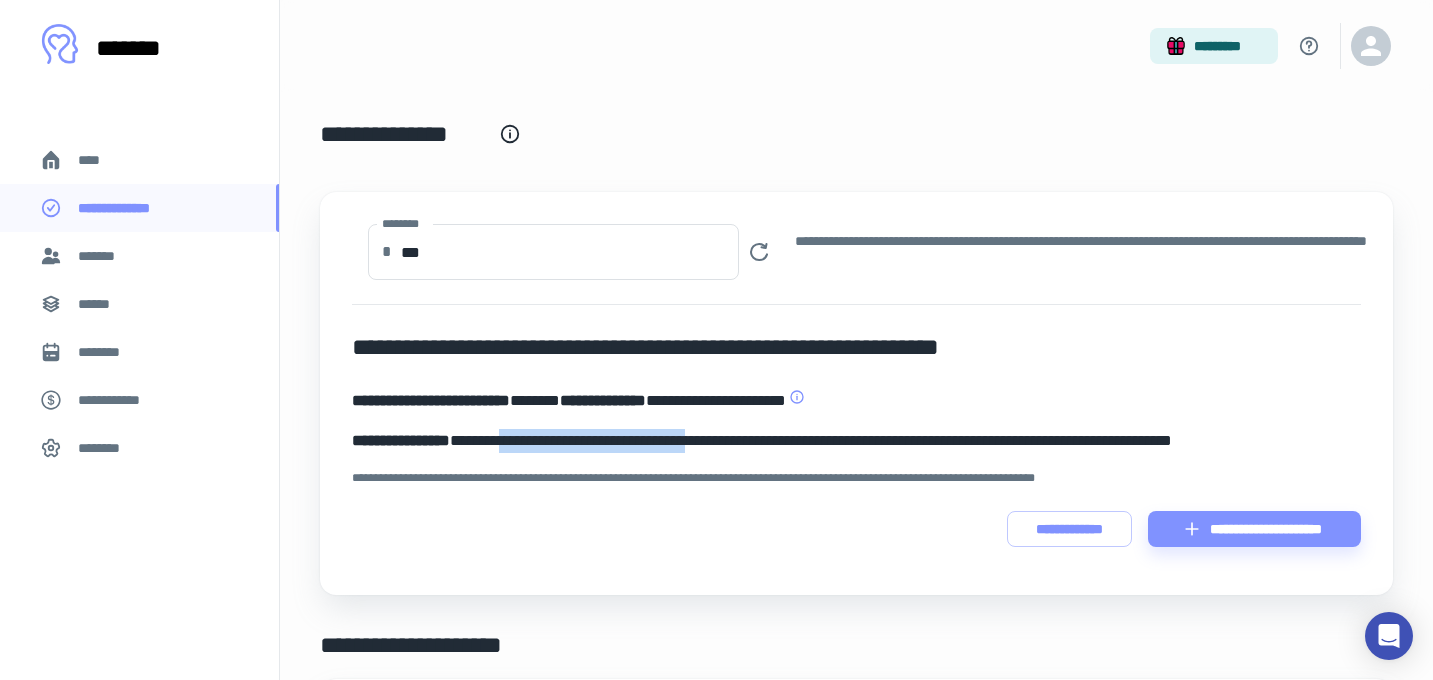 drag, startPoint x: 535, startPoint y: 439, endPoint x: 761, endPoint y: 438, distance: 226.00221 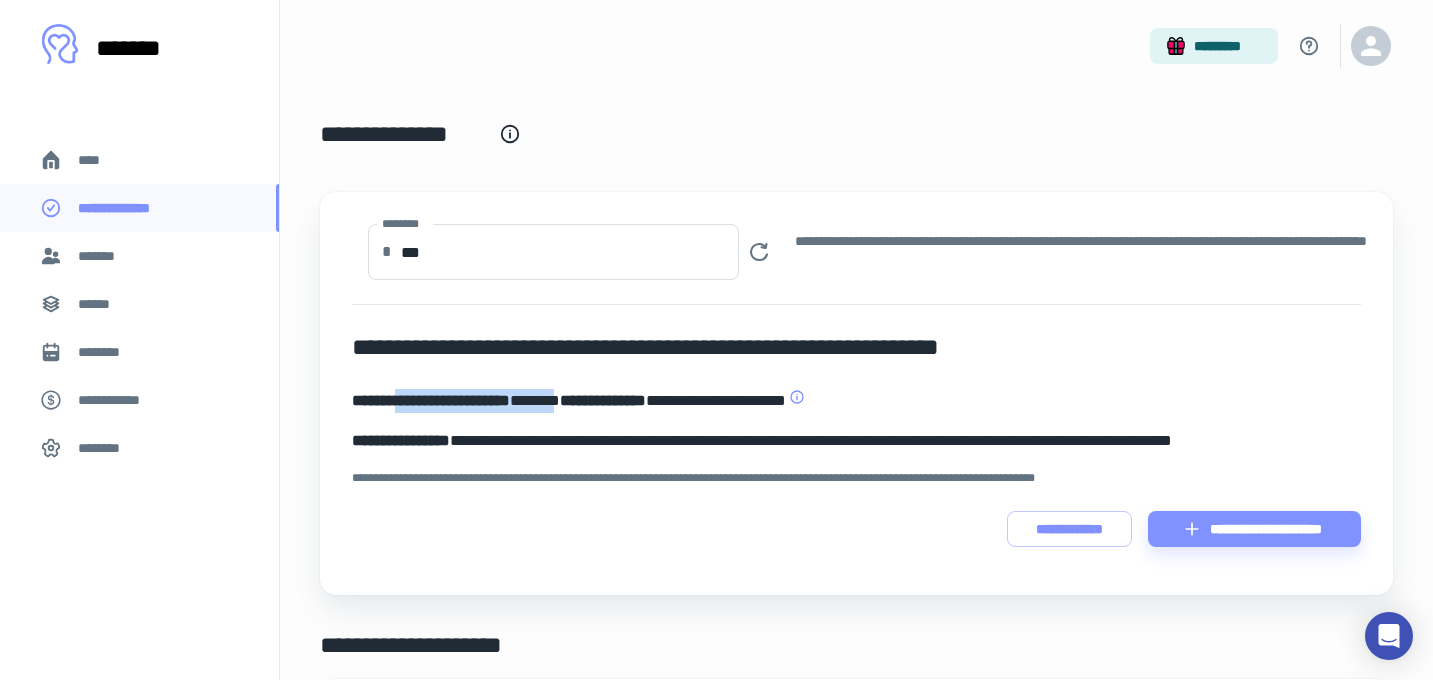 drag, startPoint x: 418, startPoint y: 398, endPoint x: 621, endPoint y: 396, distance: 203.00986 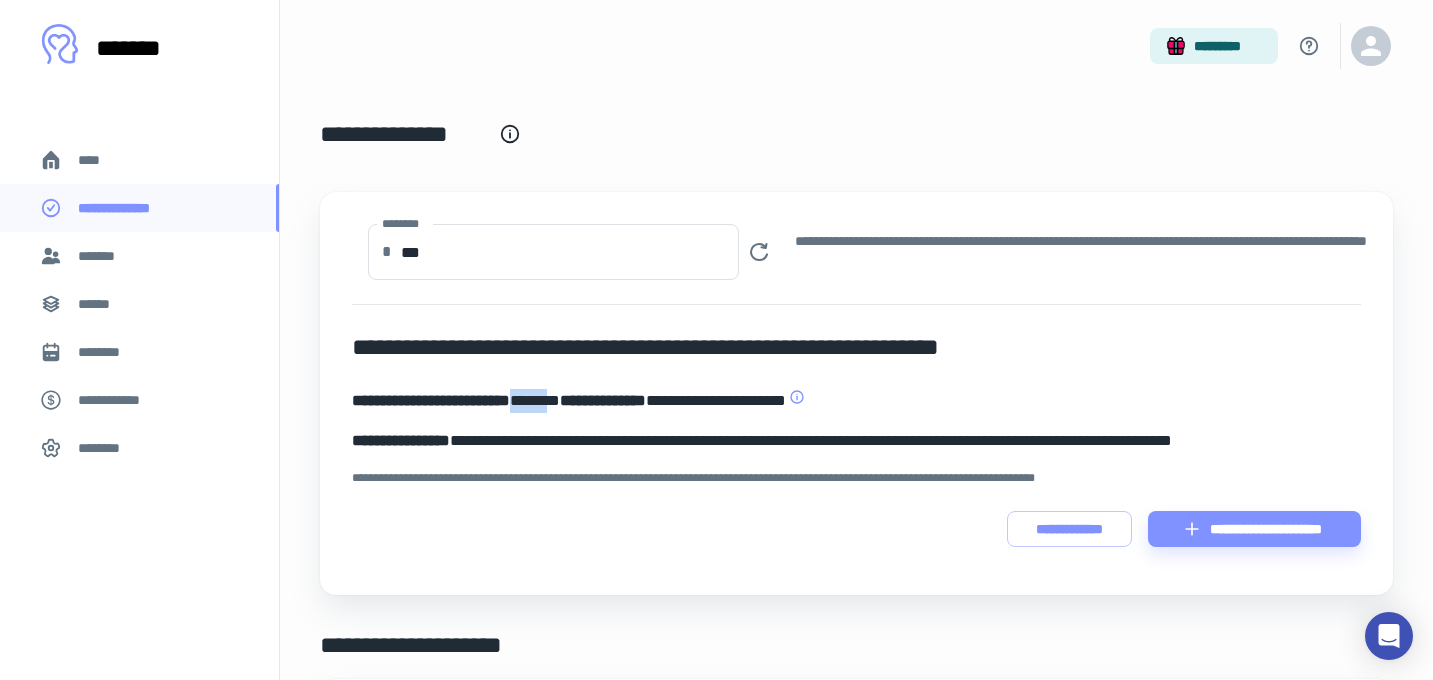 drag, startPoint x: 613, startPoint y: 398, endPoint x: 565, endPoint y: 396, distance: 48.04165 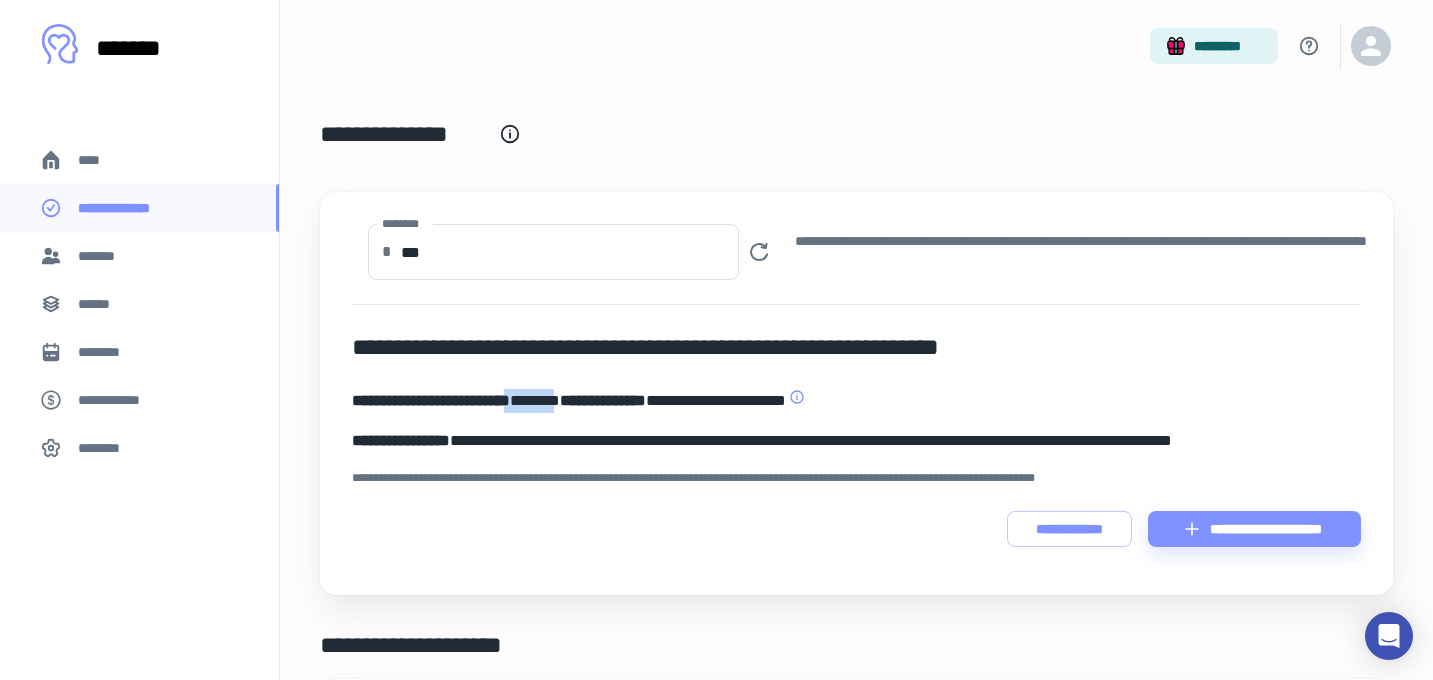 drag, startPoint x: 620, startPoint y: 400, endPoint x: 564, endPoint y: 402, distance: 56.0357 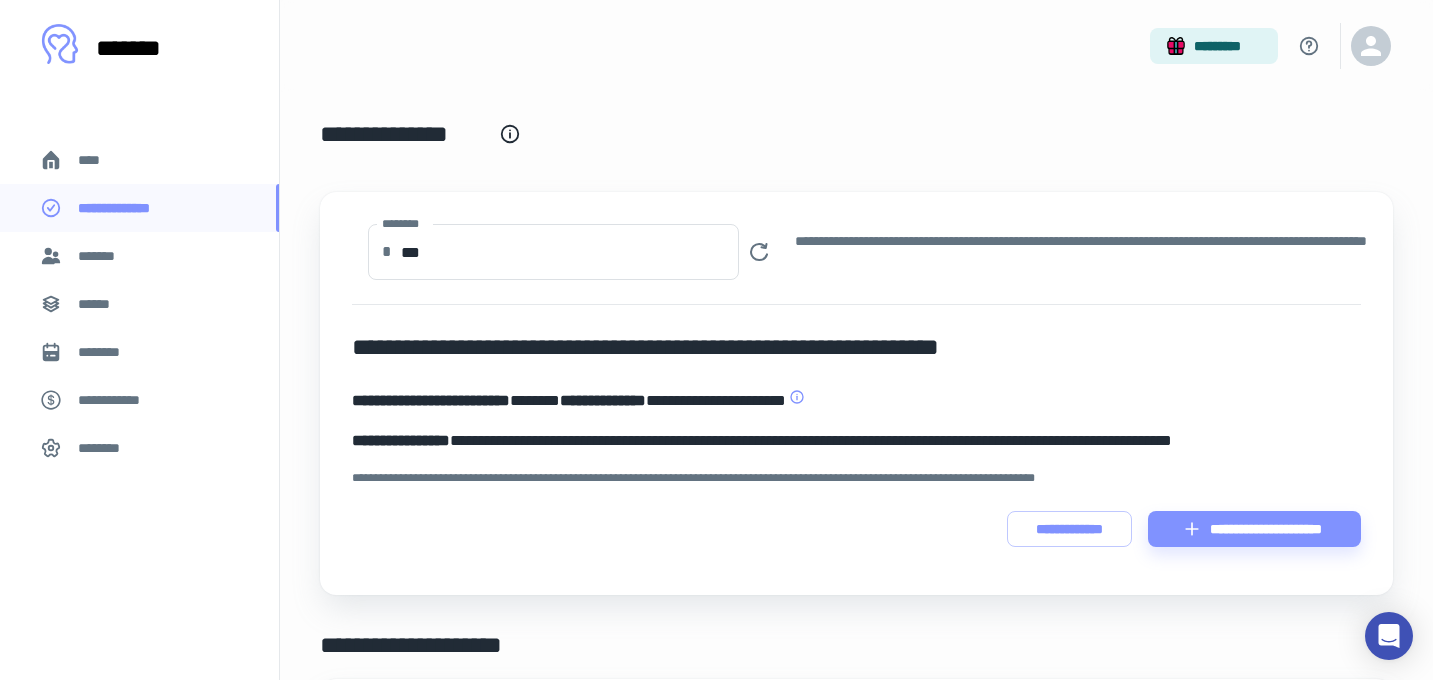 click on "**********" at bounding box center [856, 441] 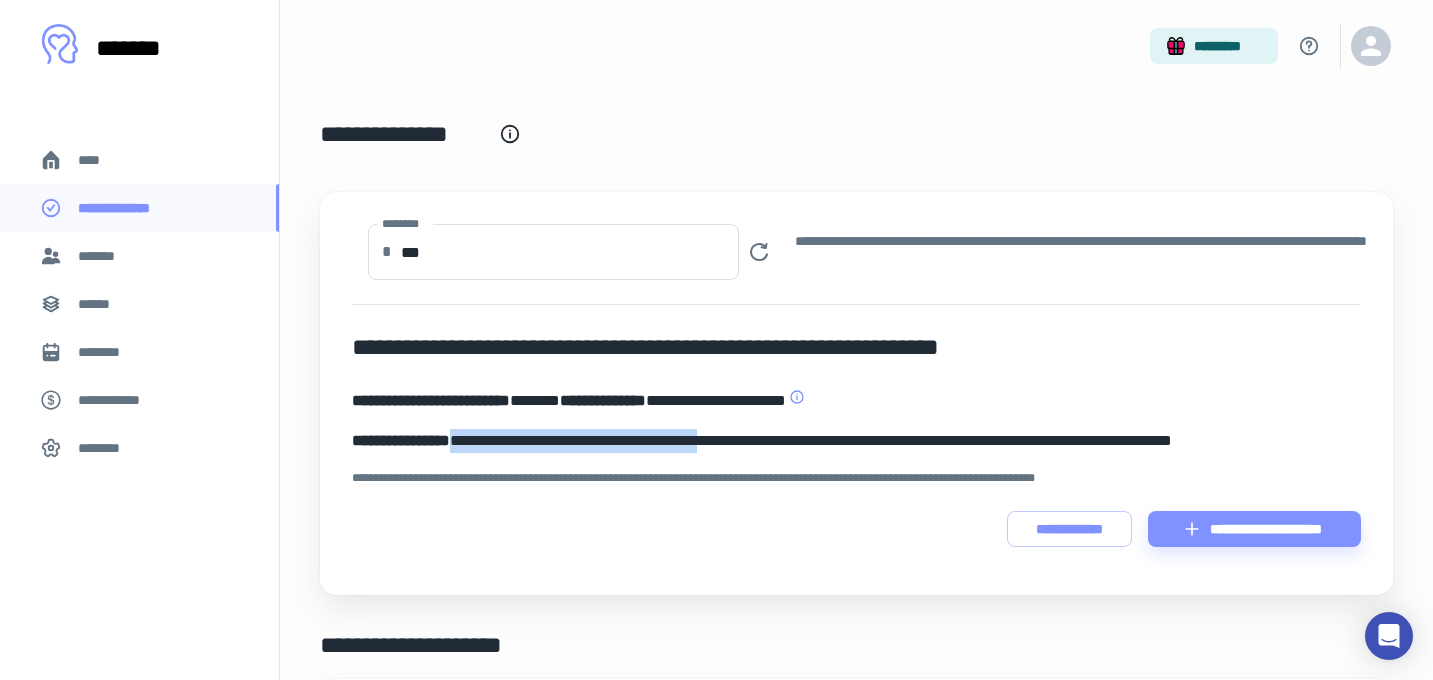 drag, startPoint x: 778, startPoint y: 442, endPoint x: 483, endPoint y: 431, distance: 295.20502 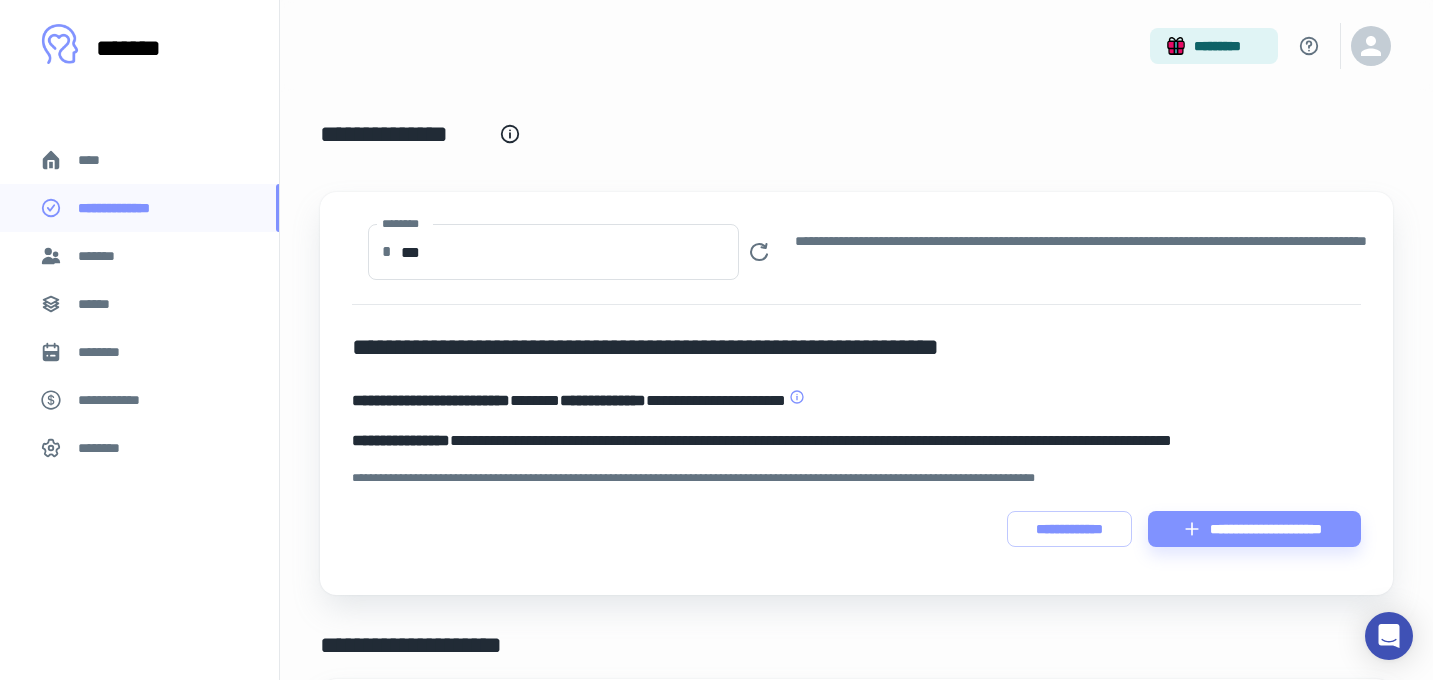 click on "**********" at bounding box center [856, 355] 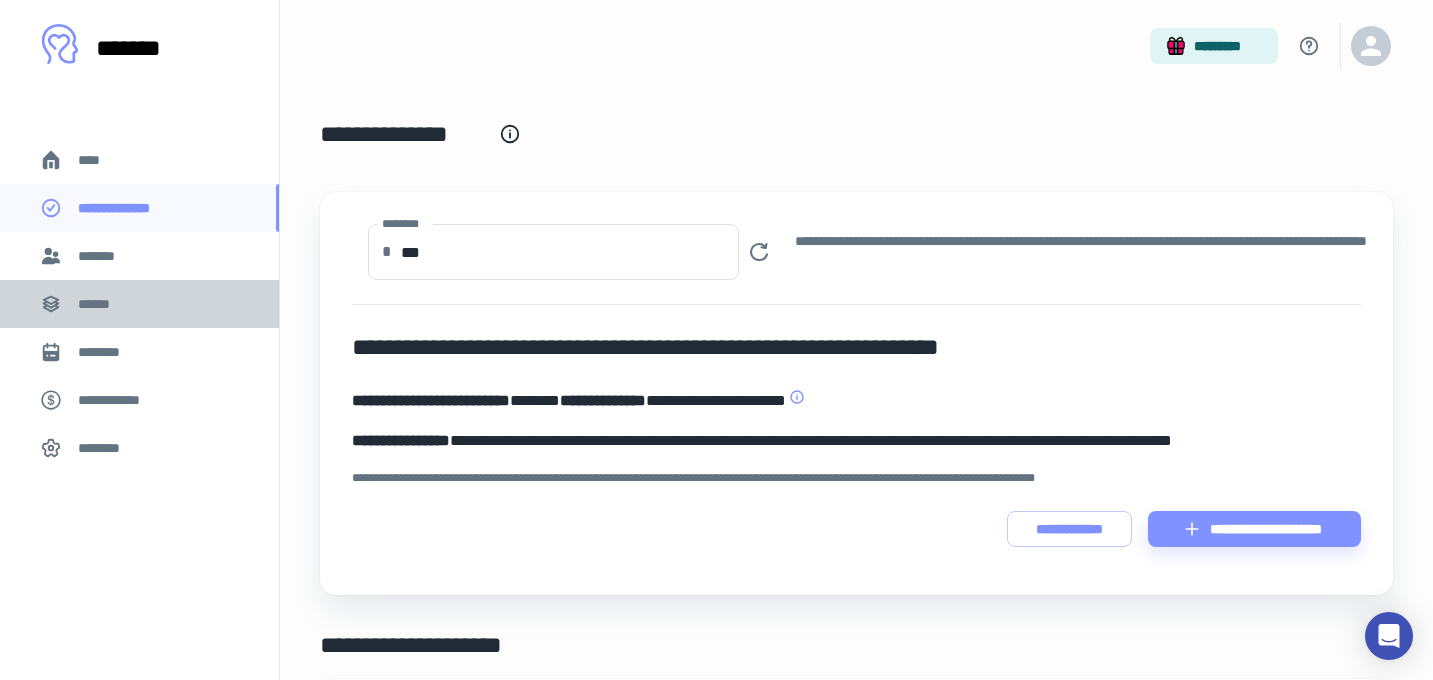 click on "******" at bounding box center (100, 304) 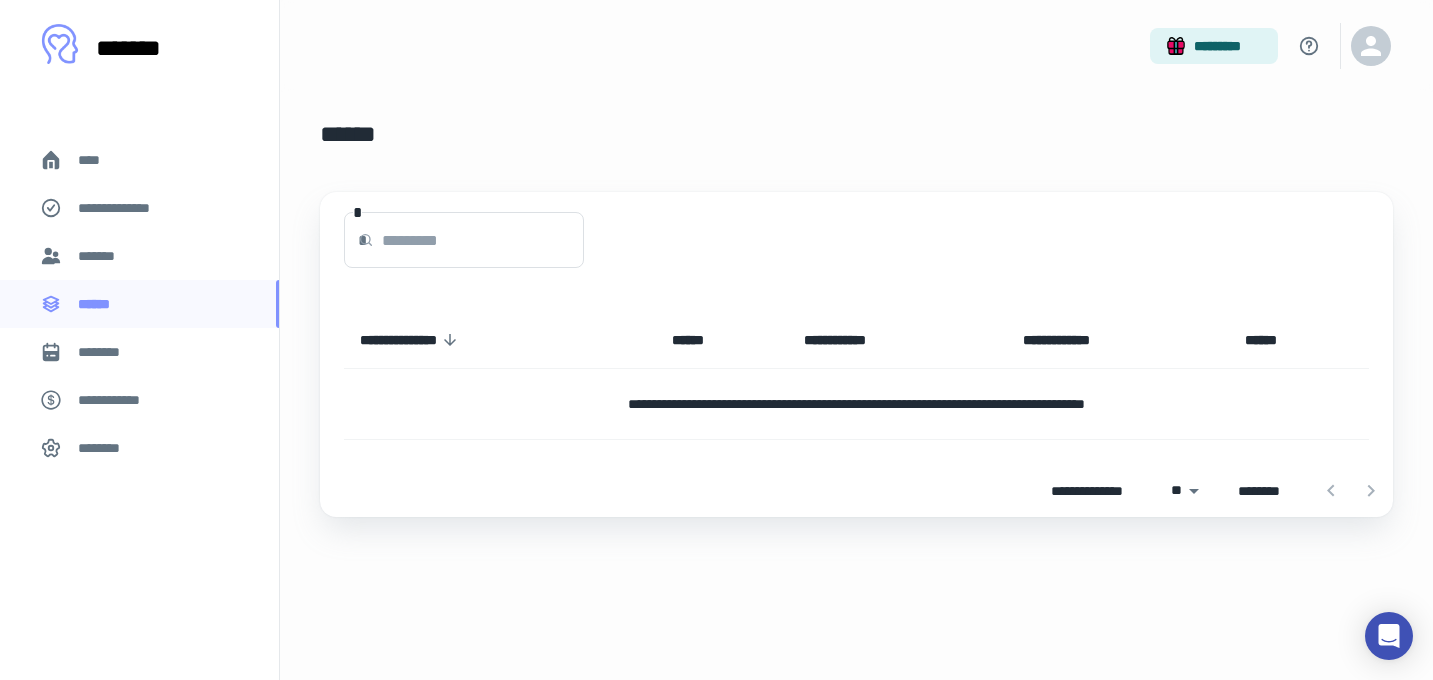 click on "****" at bounding box center [139, 160] 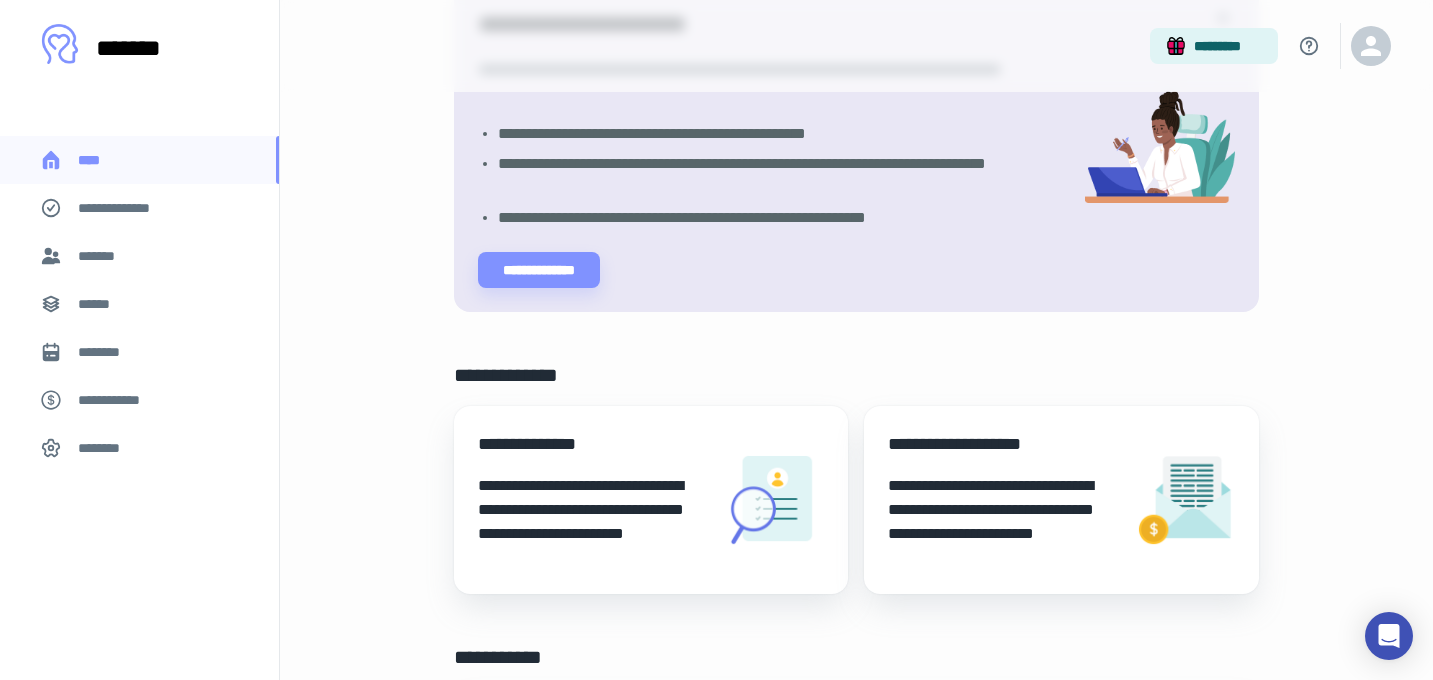 scroll, scrollTop: 181, scrollLeft: 0, axis: vertical 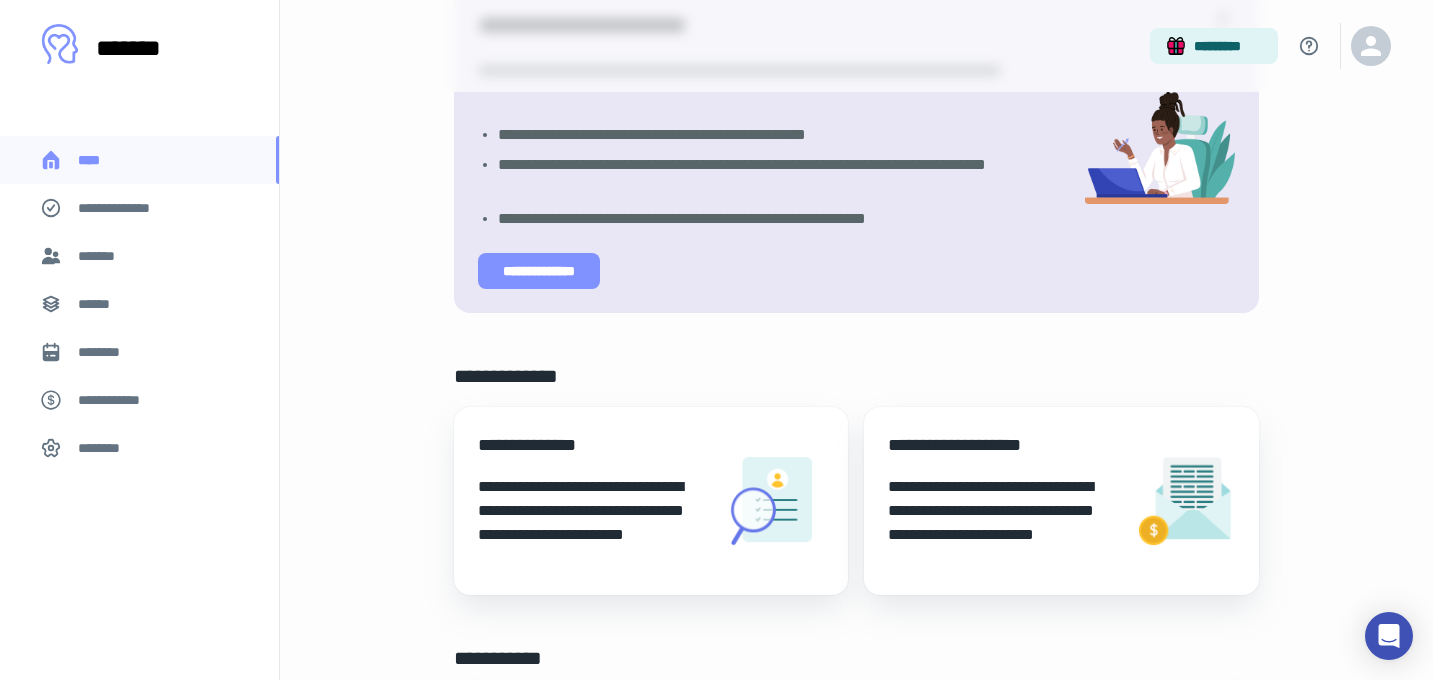 click on "**********" at bounding box center (539, 271) 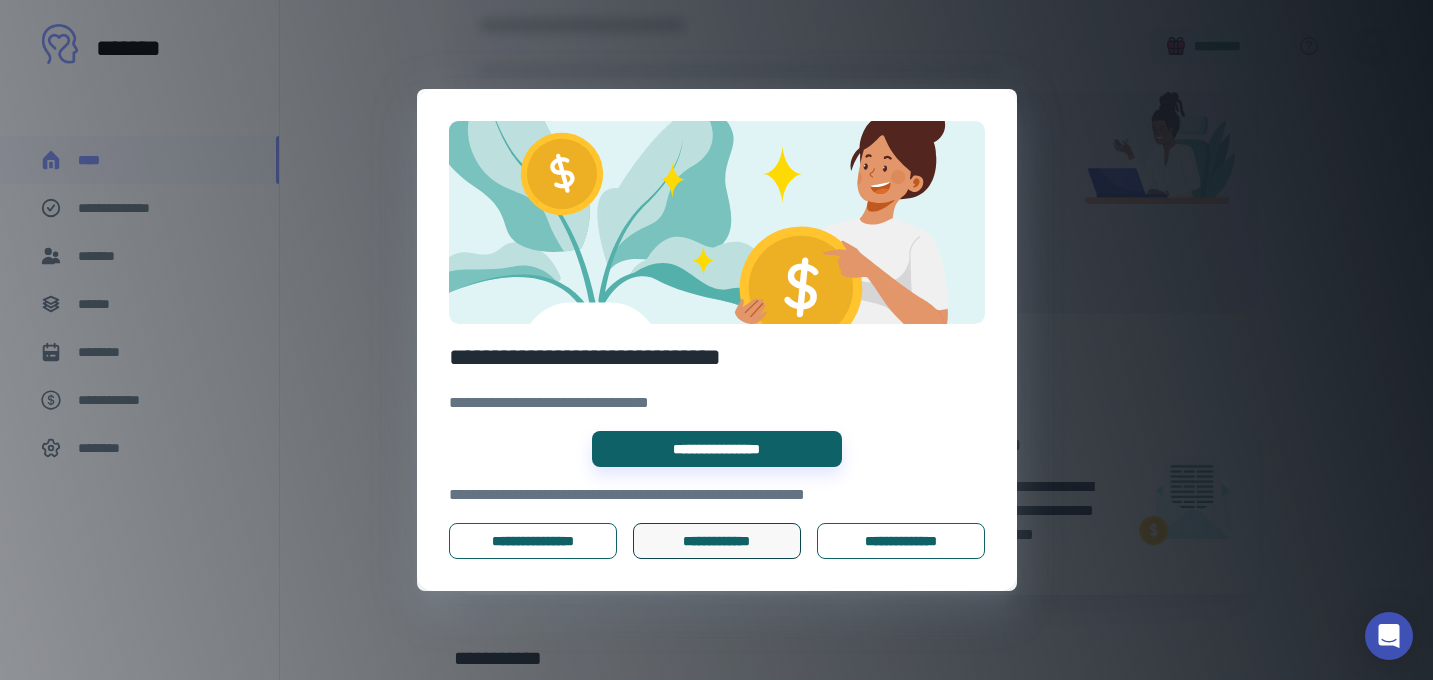 click on "**********" at bounding box center [717, 541] 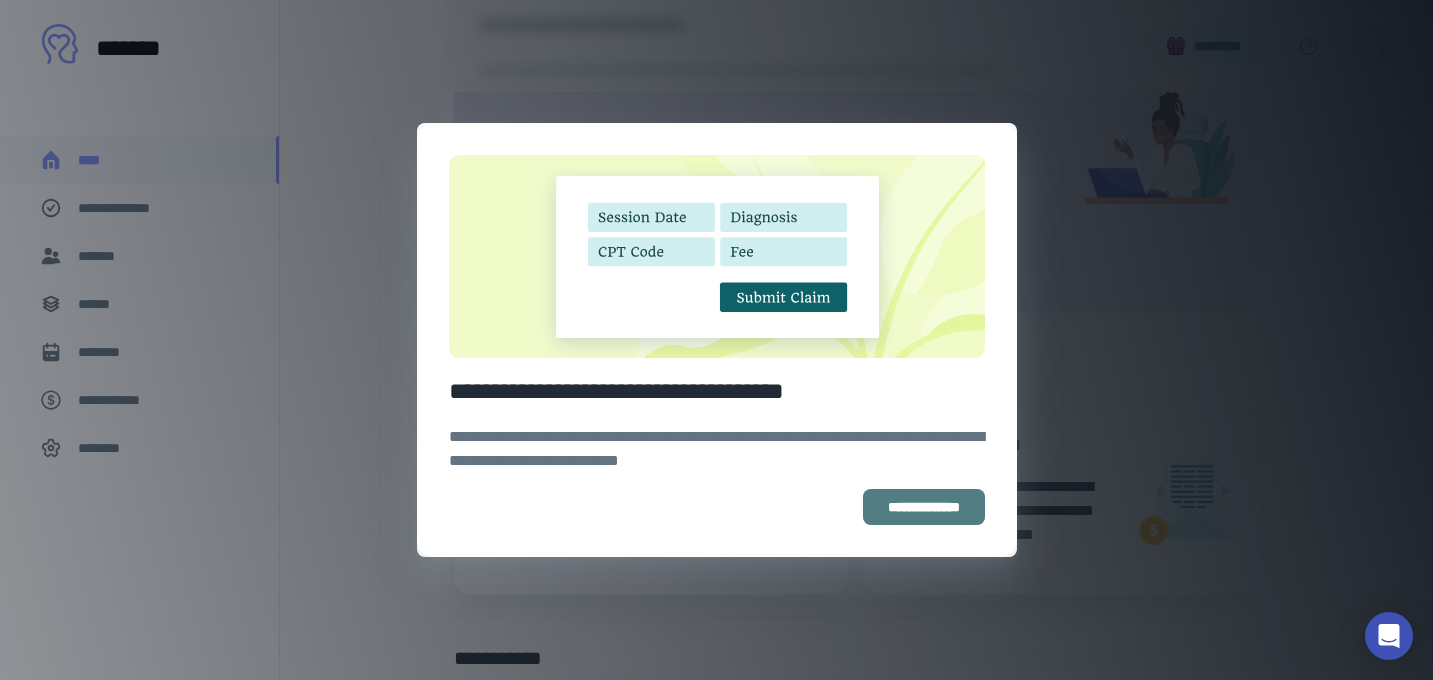 click on "**********" at bounding box center (924, 507) 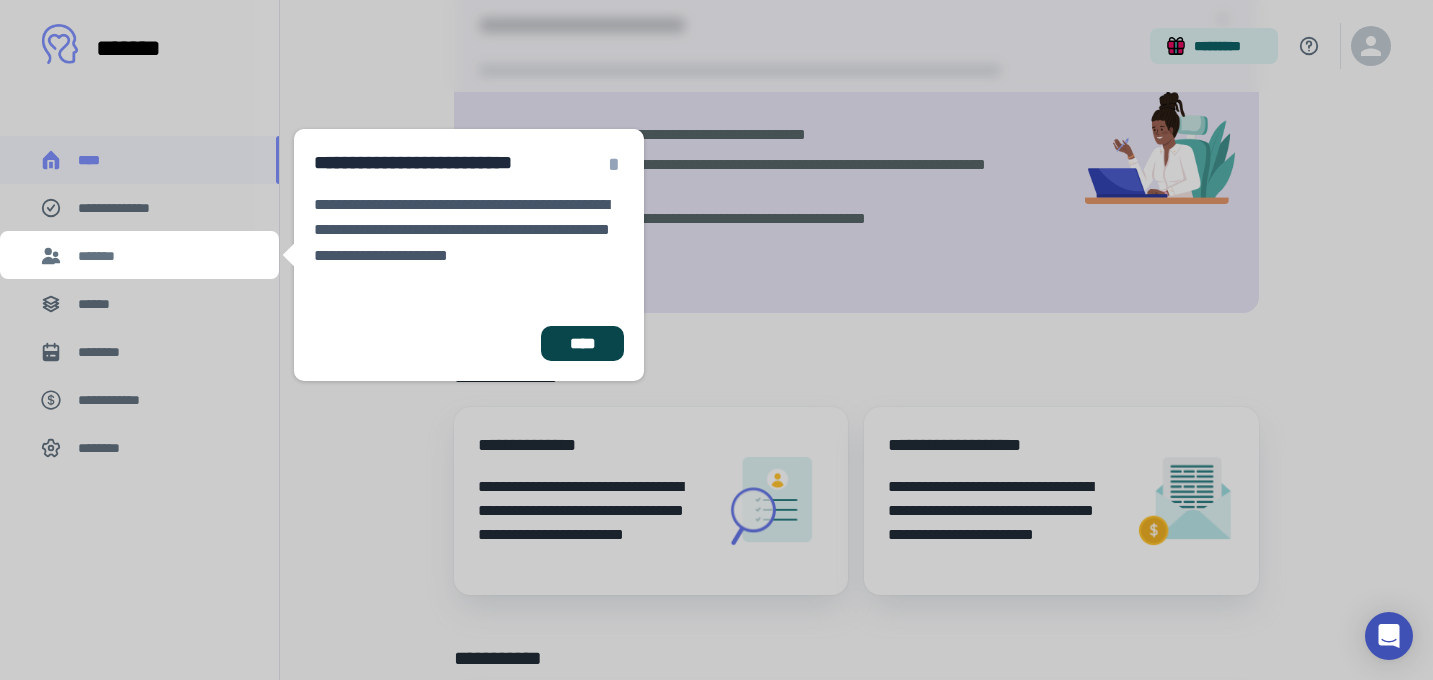 click on "****" at bounding box center [582, 344] 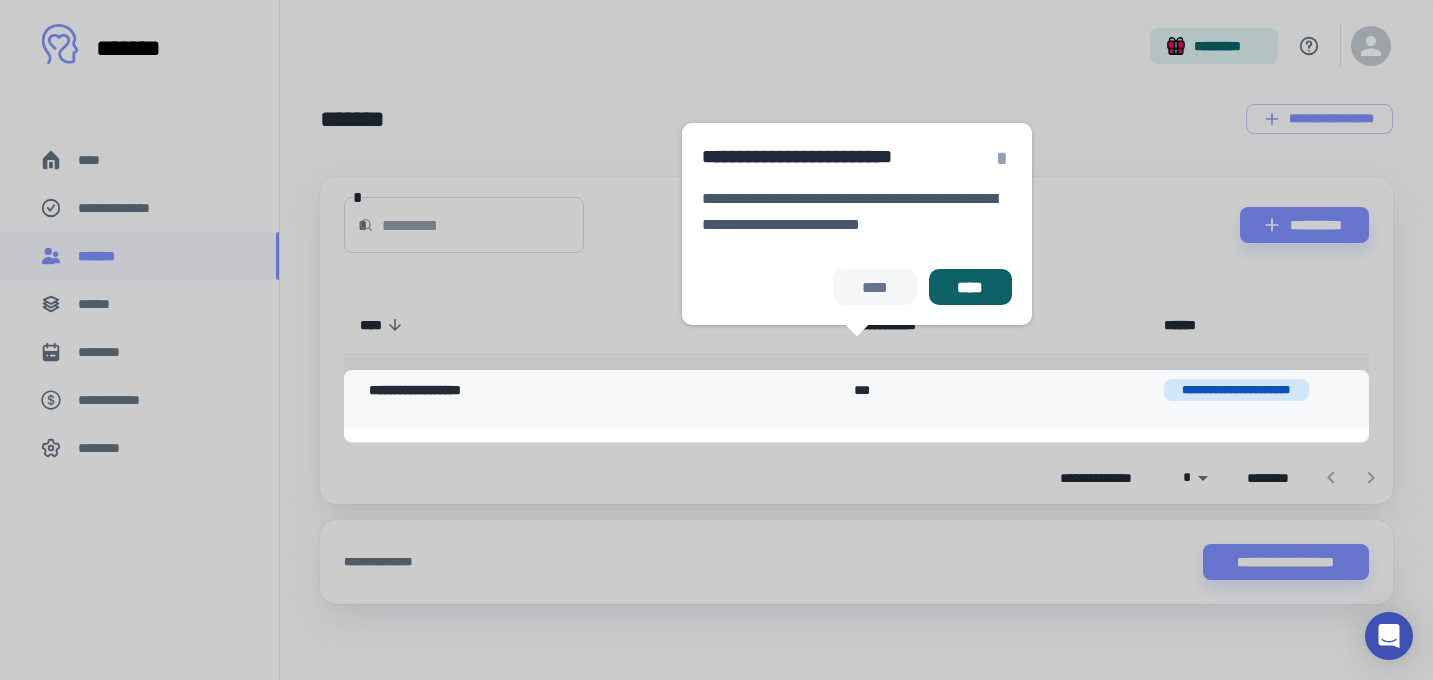 scroll, scrollTop: 19, scrollLeft: 0, axis: vertical 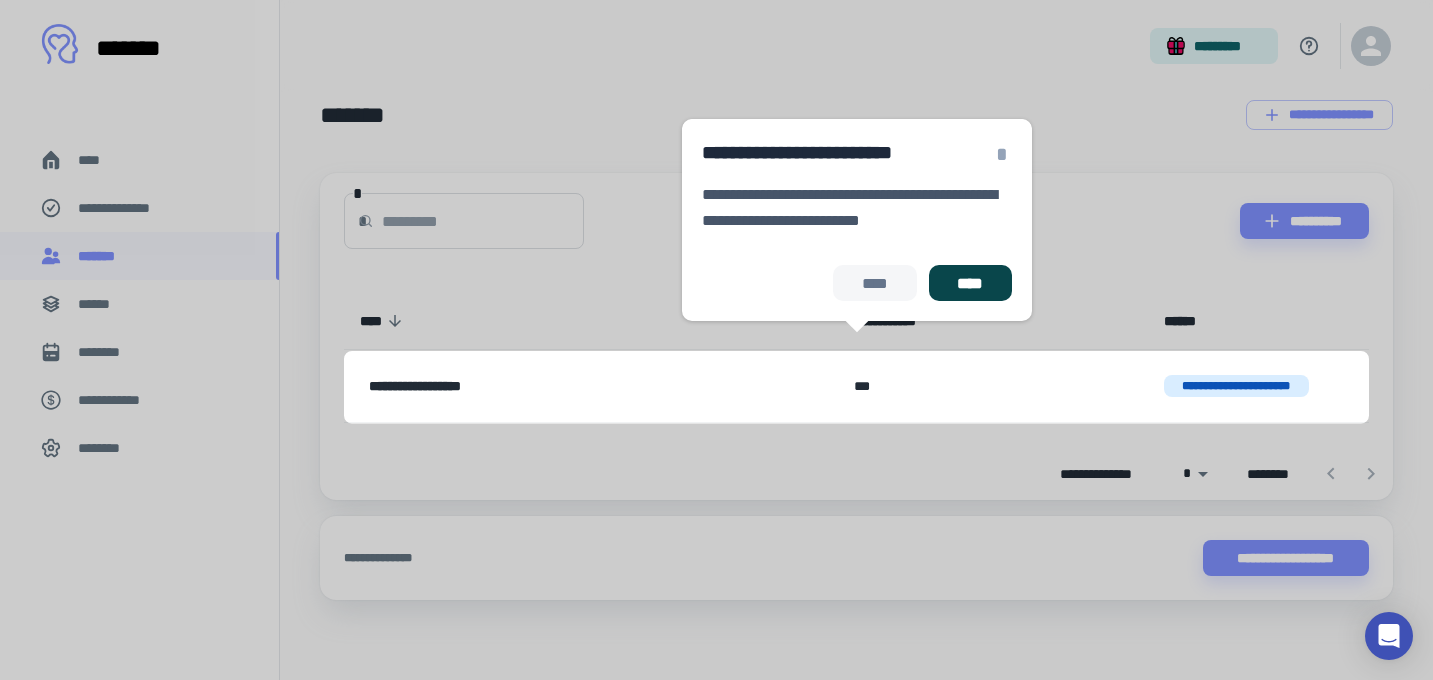 click on "****" at bounding box center (970, 283) 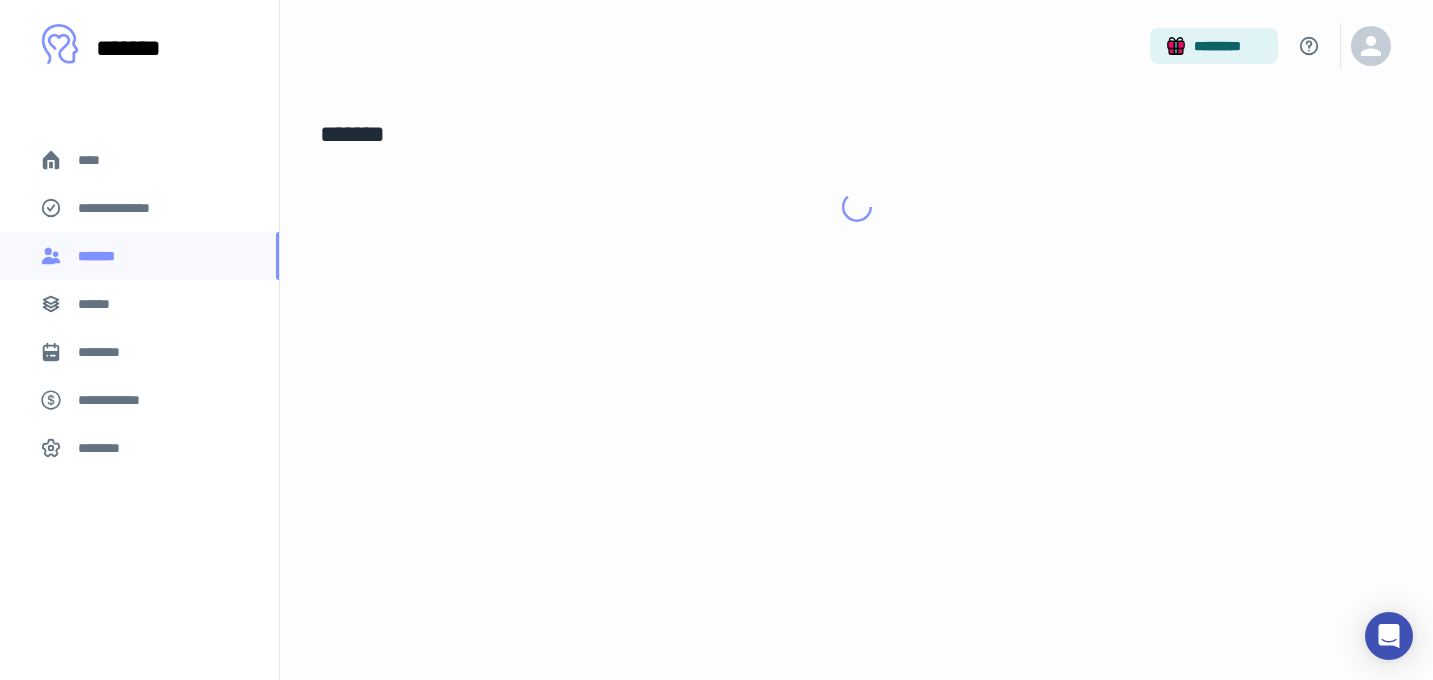 scroll, scrollTop: 0, scrollLeft: 0, axis: both 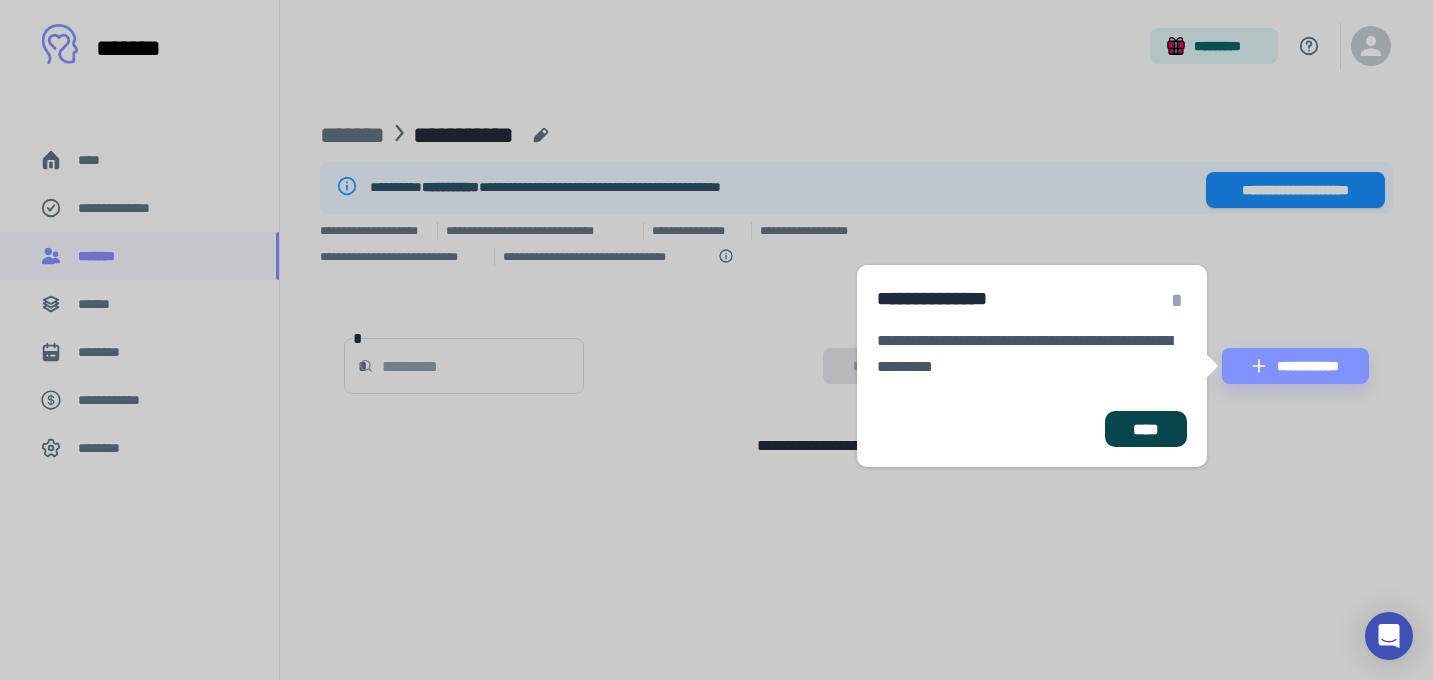 click on "****" at bounding box center (1146, 429) 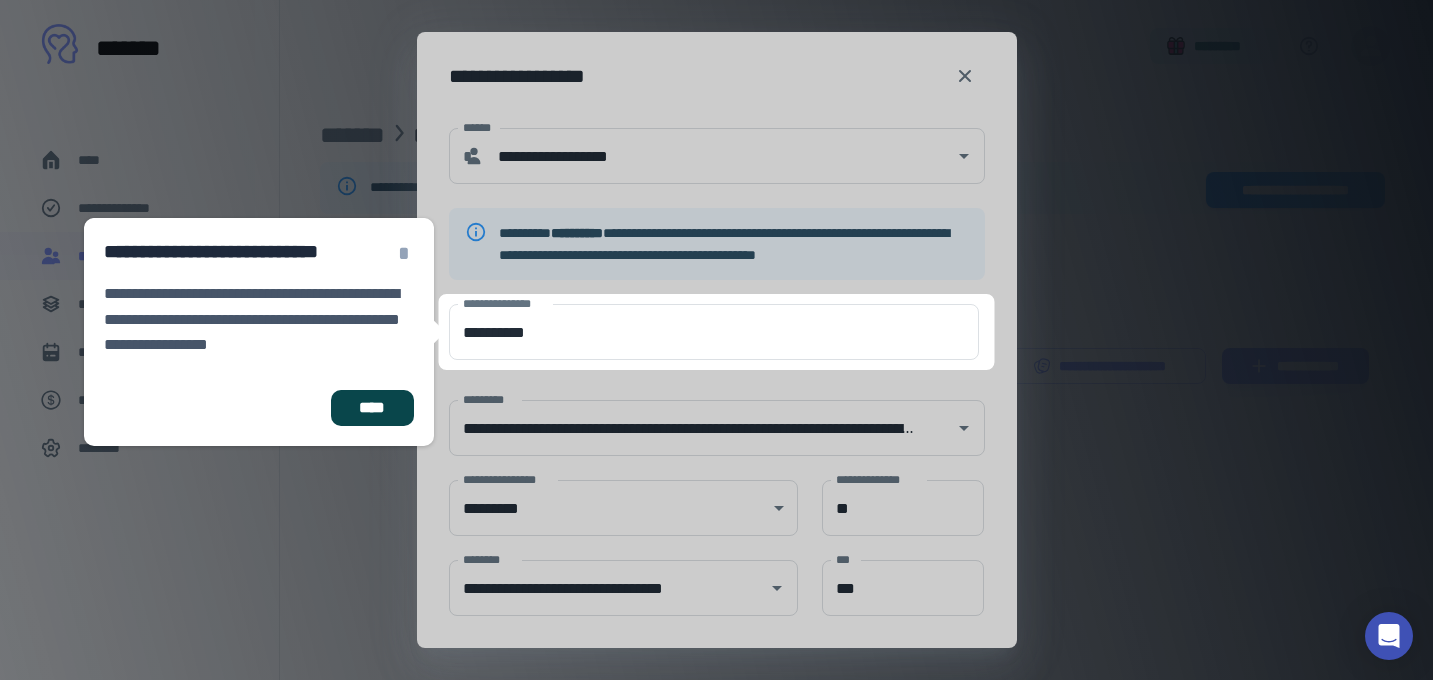 click on "****" at bounding box center [372, 408] 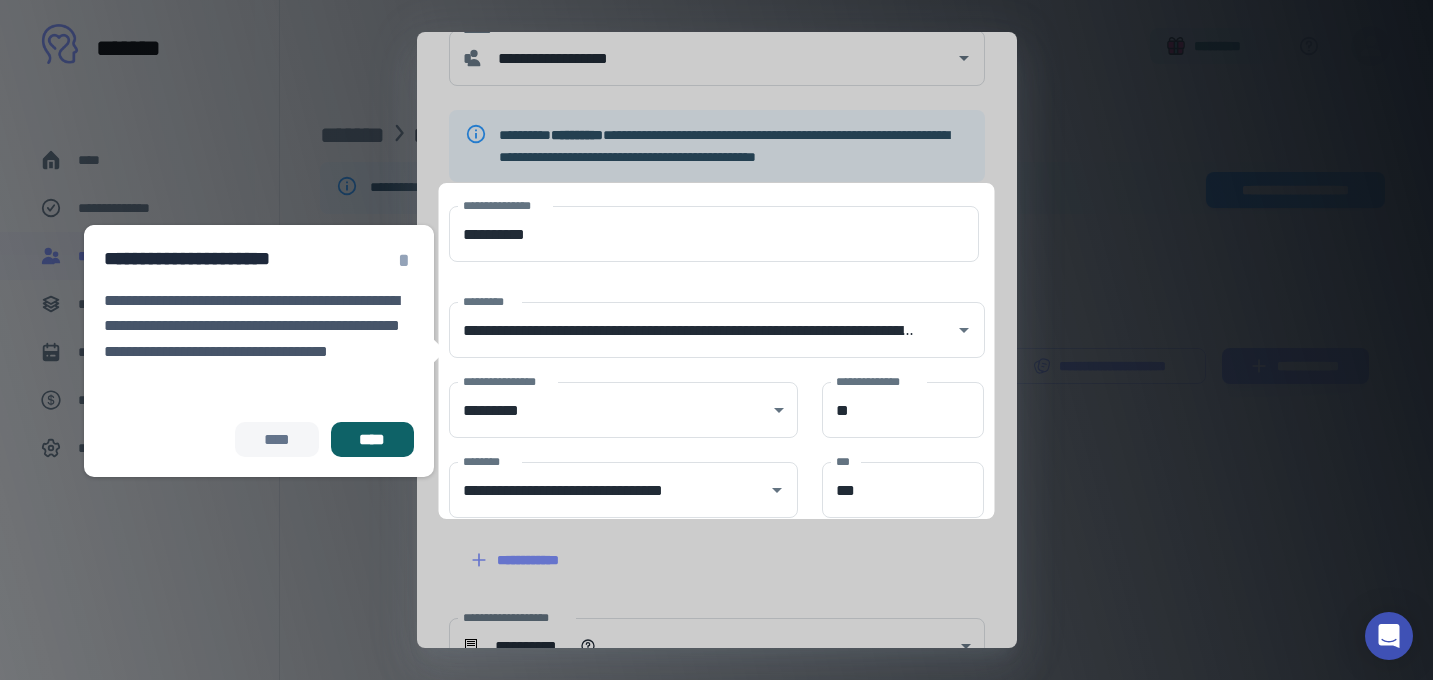 scroll, scrollTop: 178, scrollLeft: 0, axis: vertical 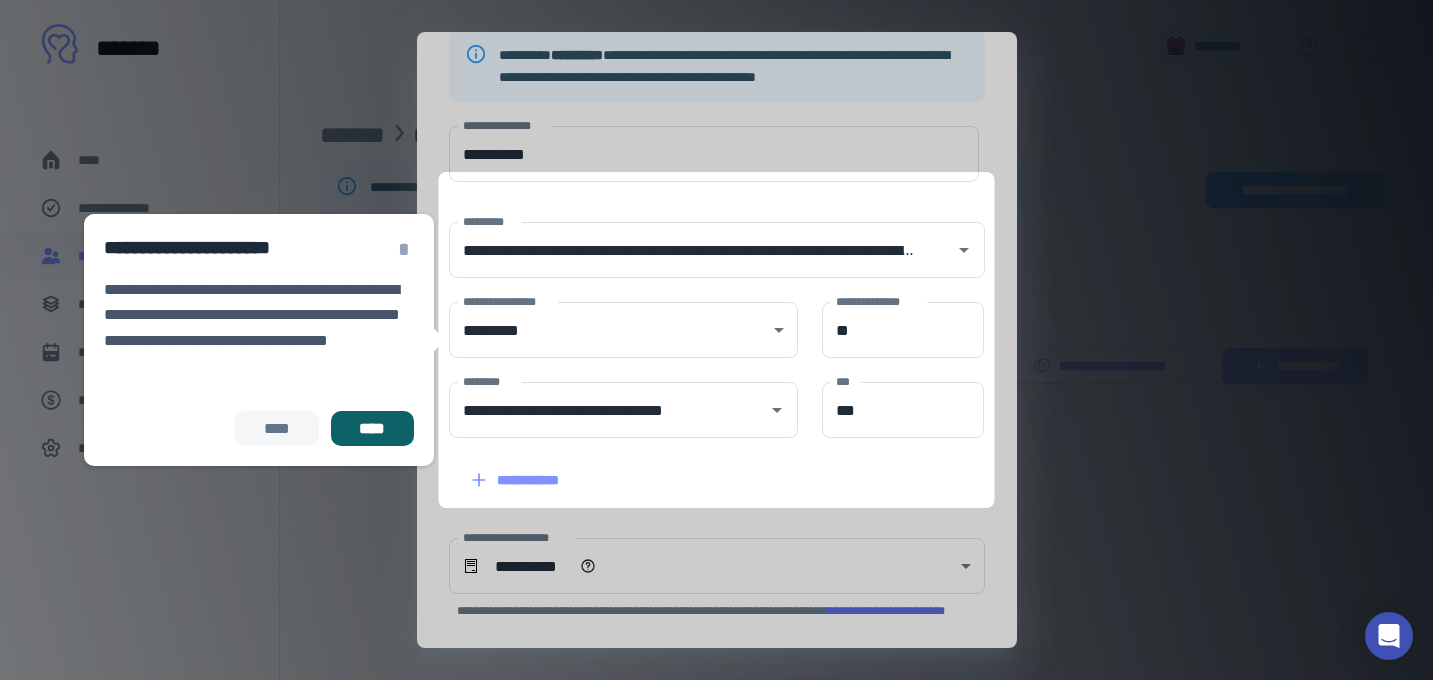 click on "**********" at bounding box center (717, 426) 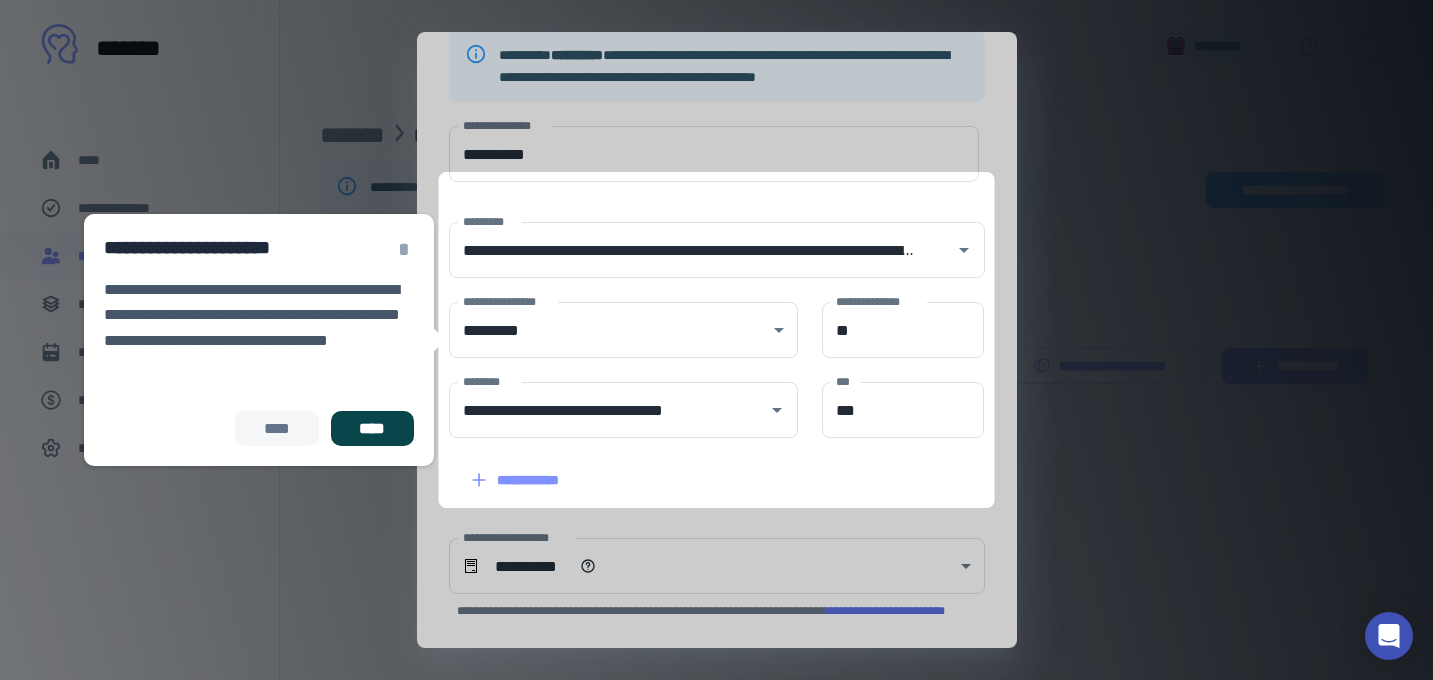 click on "****" at bounding box center (372, 429) 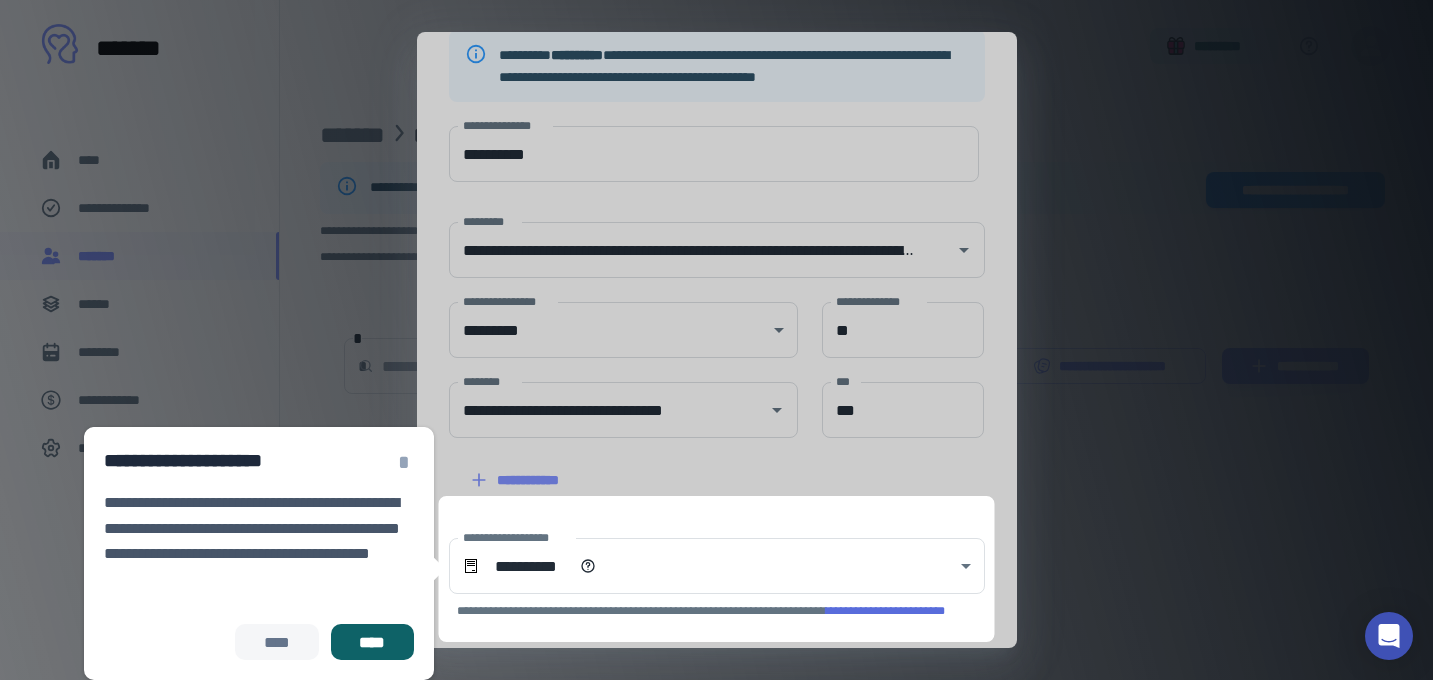 scroll, scrollTop: 384, scrollLeft: 0, axis: vertical 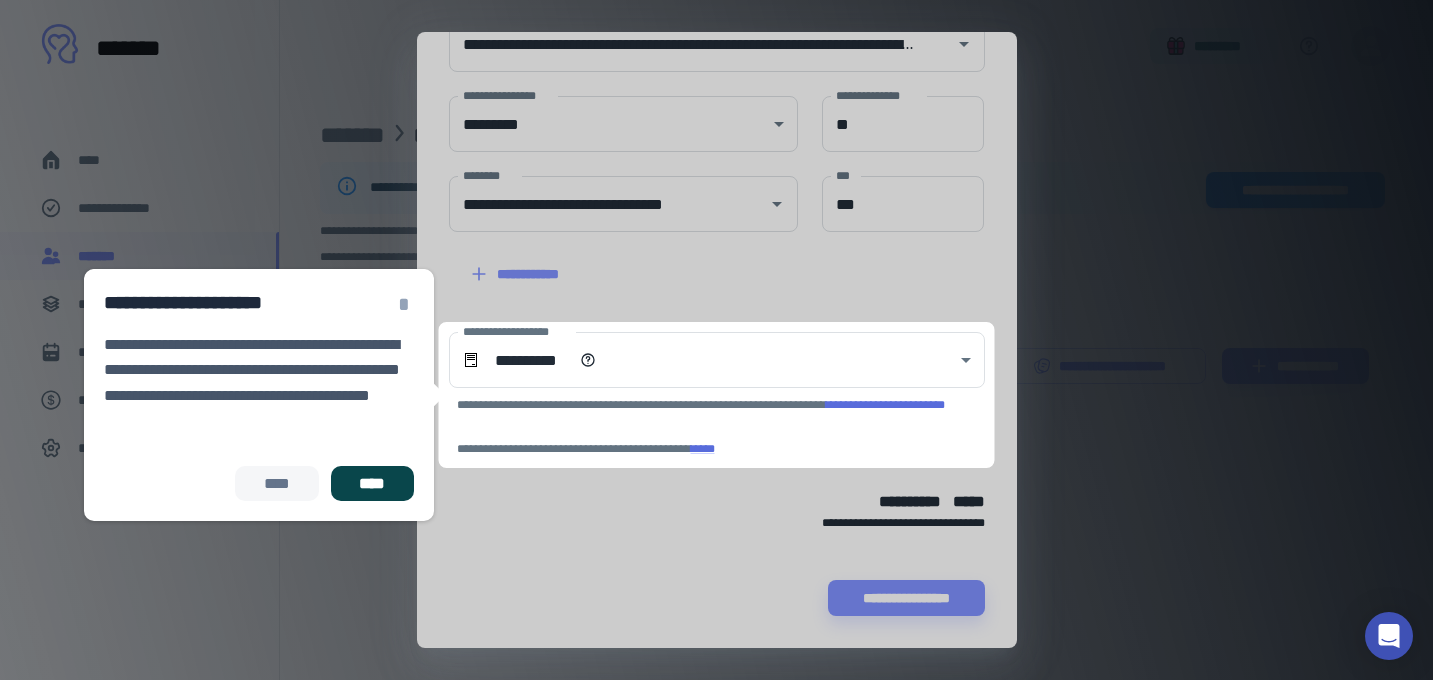 click on "****" at bounding box center (372, 484) 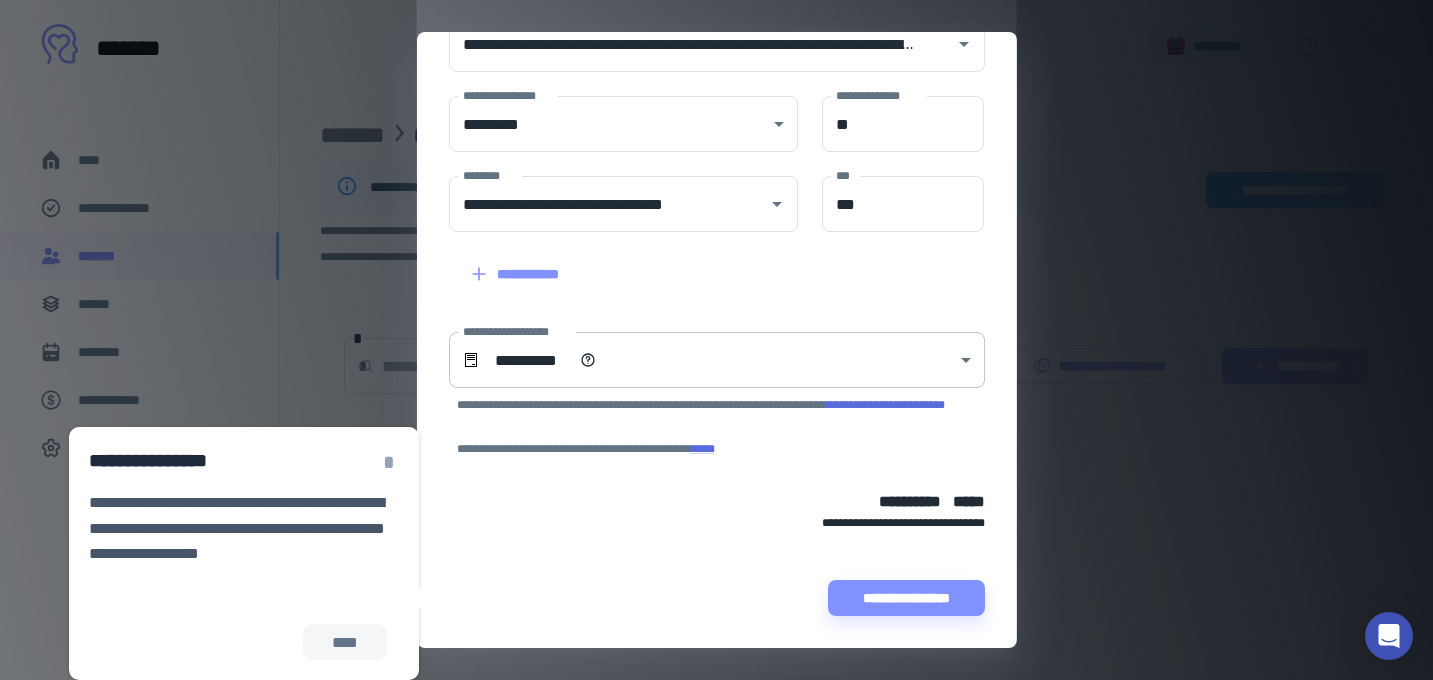 click on "**********" at bounding box center (716, 340) 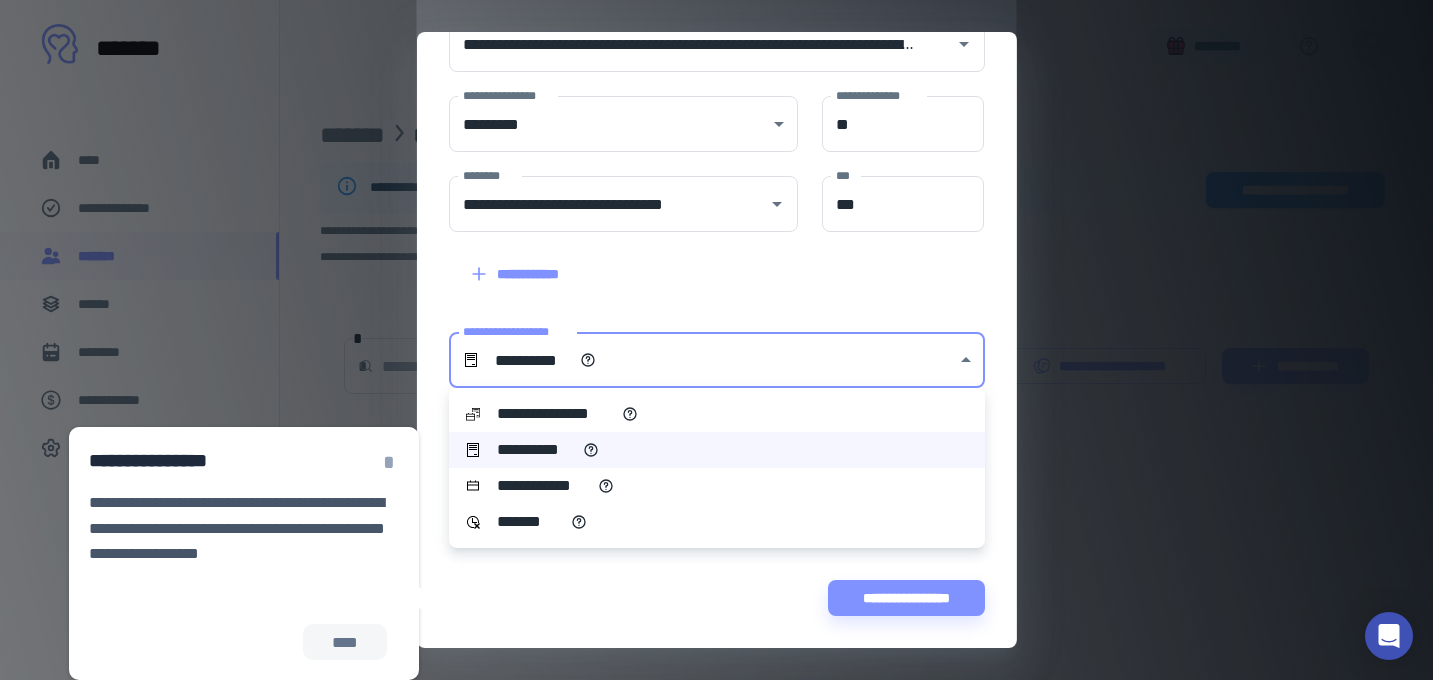 click on "**********" at bounding box center (555, 414) 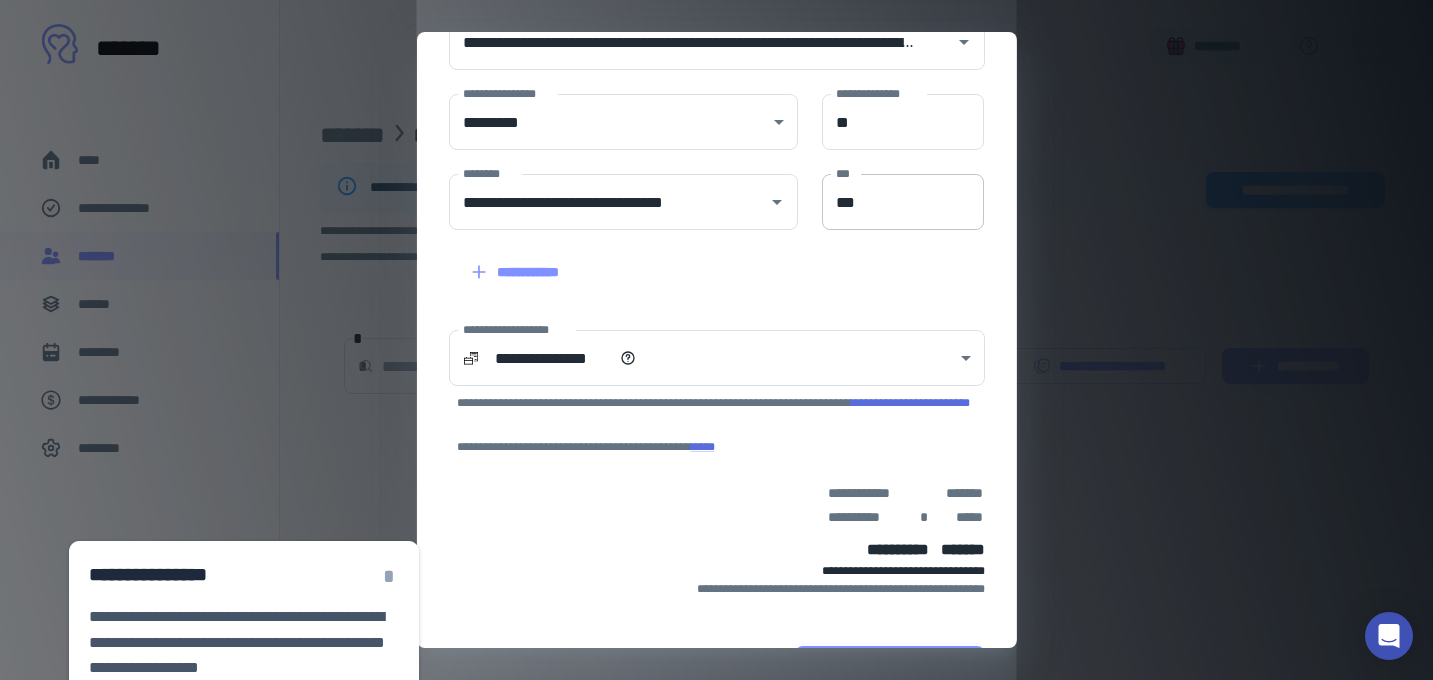 scroll, scrollTop: 394, scrollLeft: 0, axis: vertical 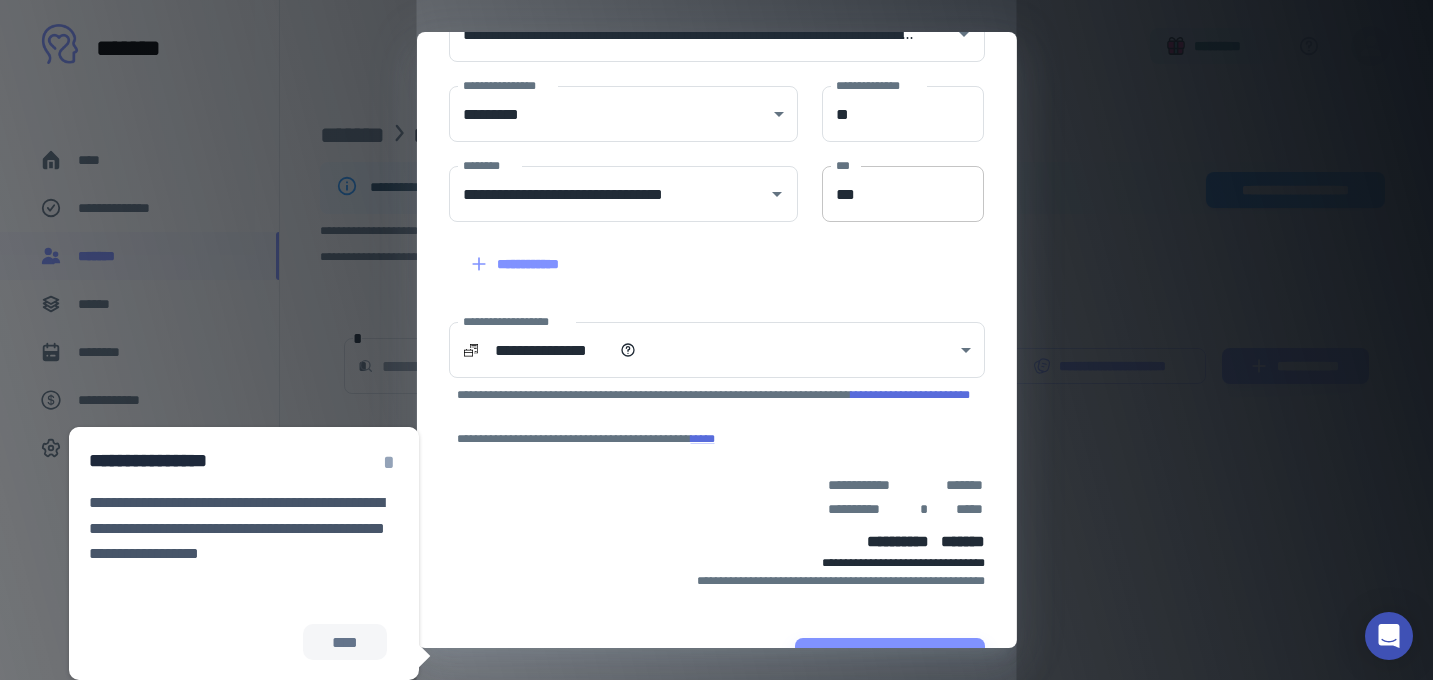 click on "***" at bounding box center (903, 194) 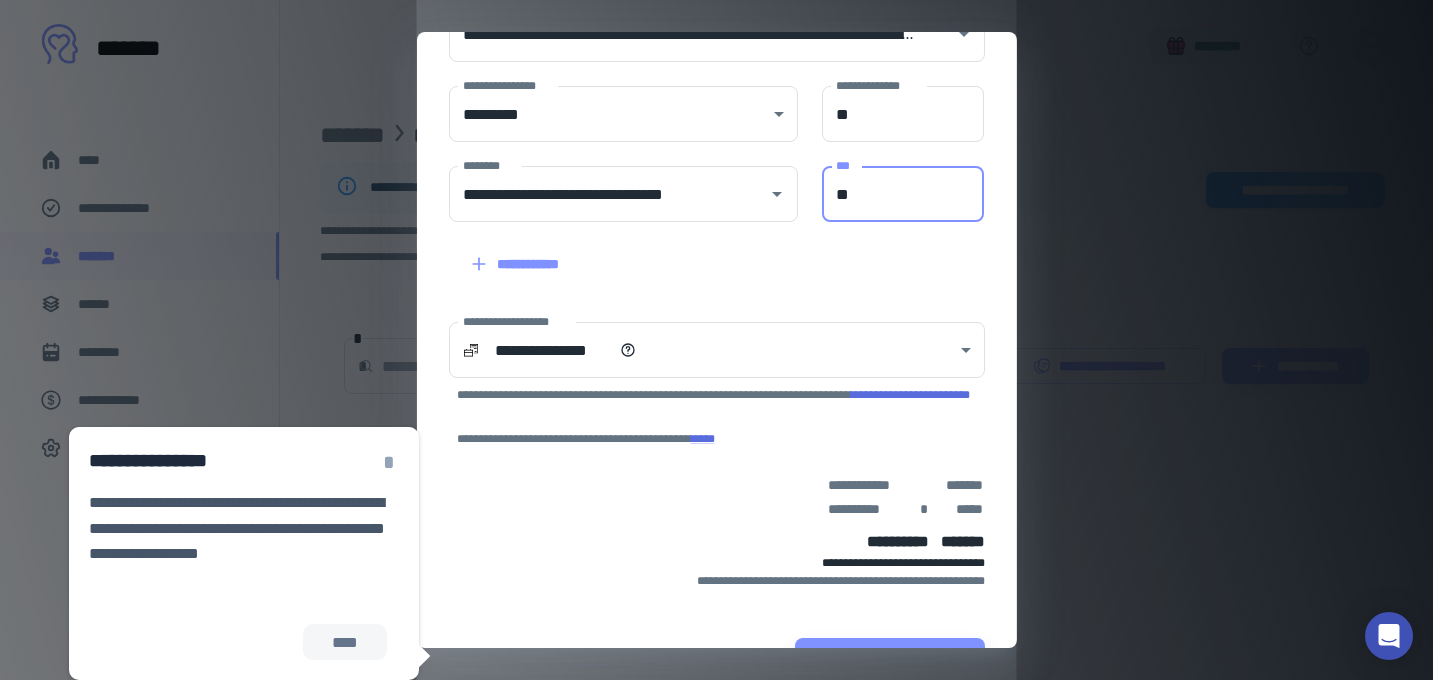 type on "*" 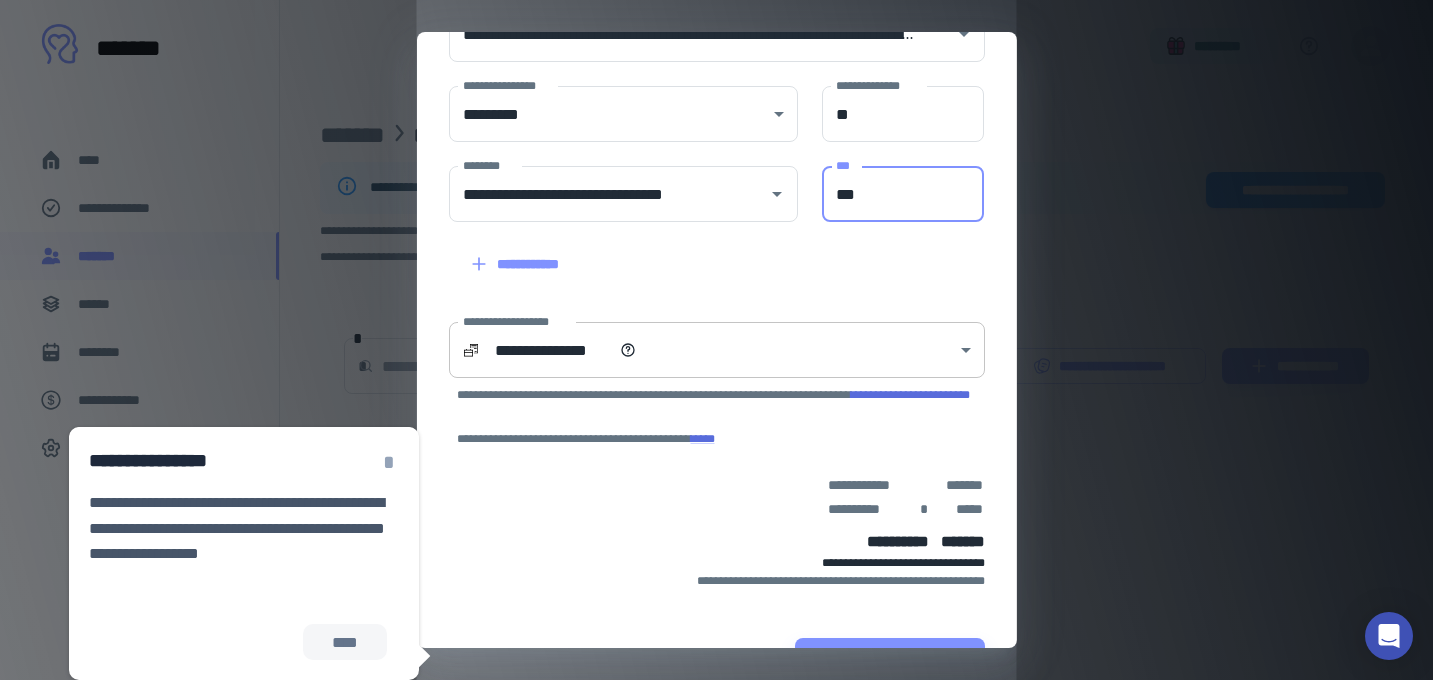 type on "***" 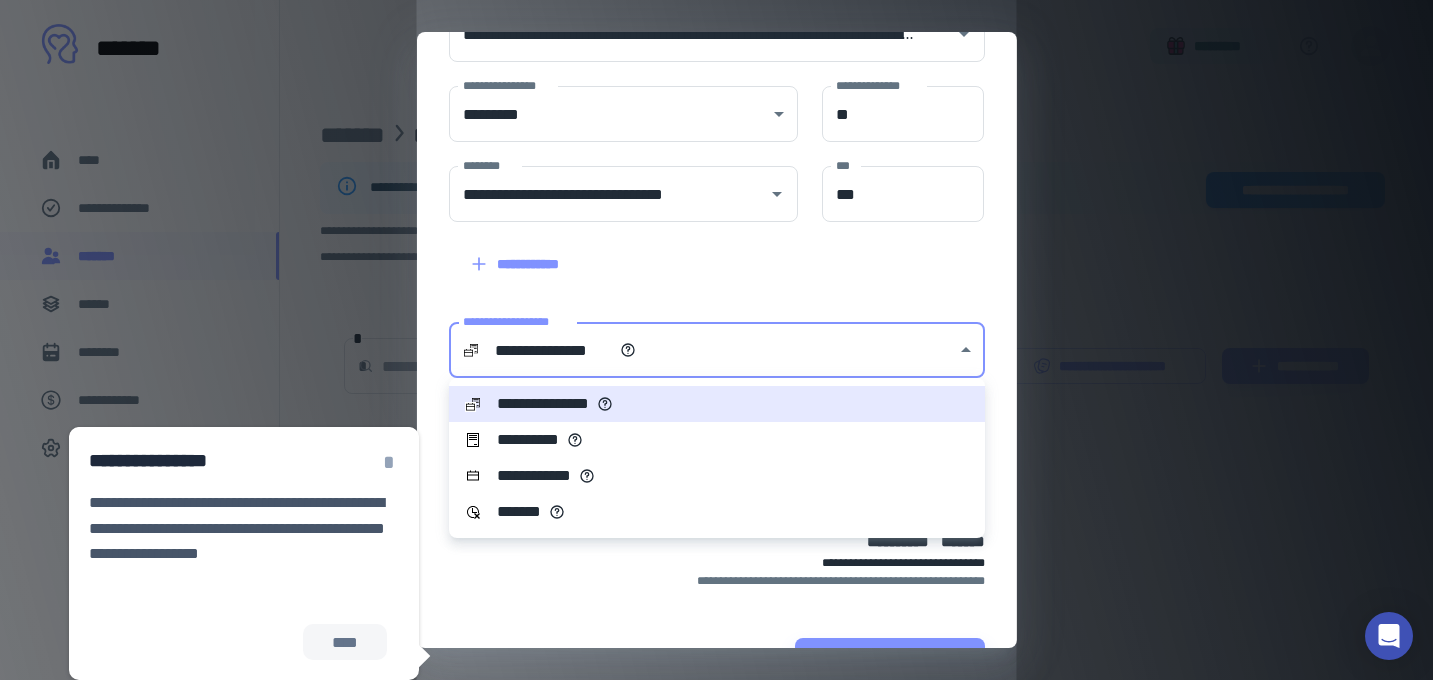 click on "**********" at bounding box center [716, 340] 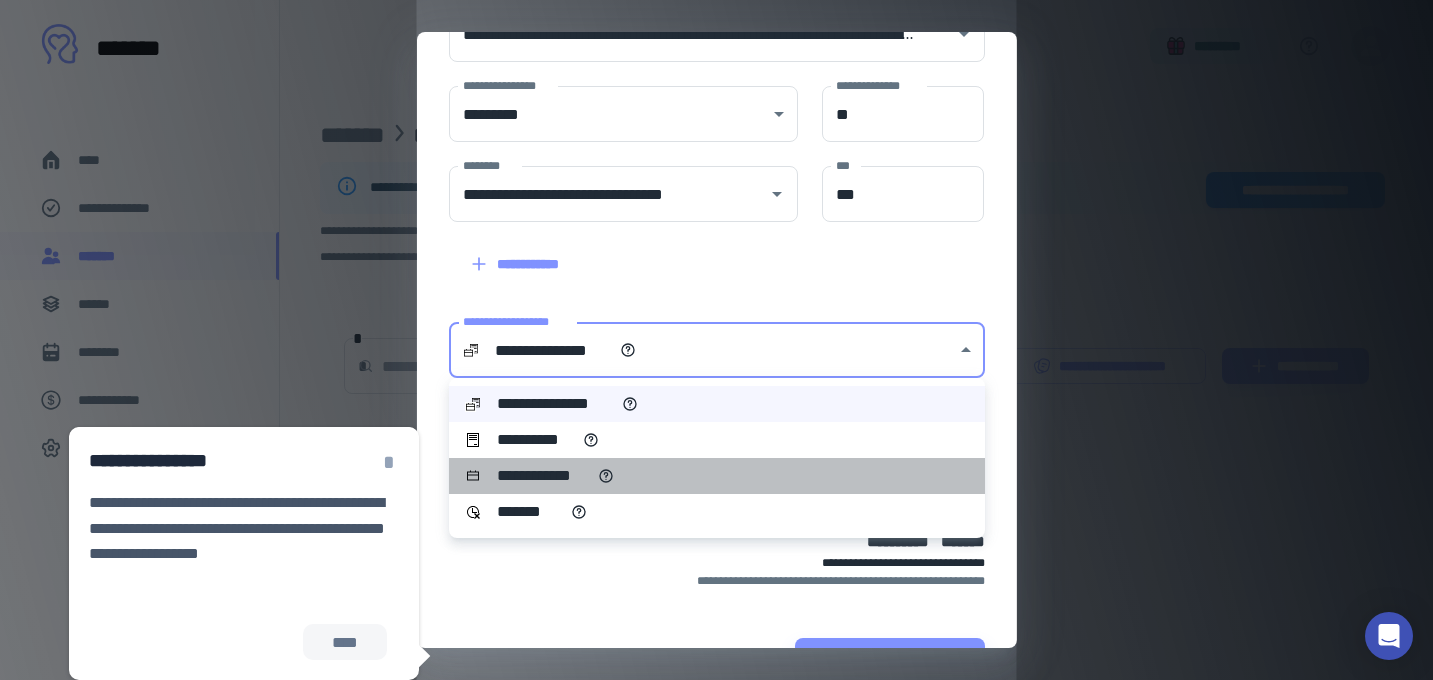 click on "**********" at bounding box center [539, 476] 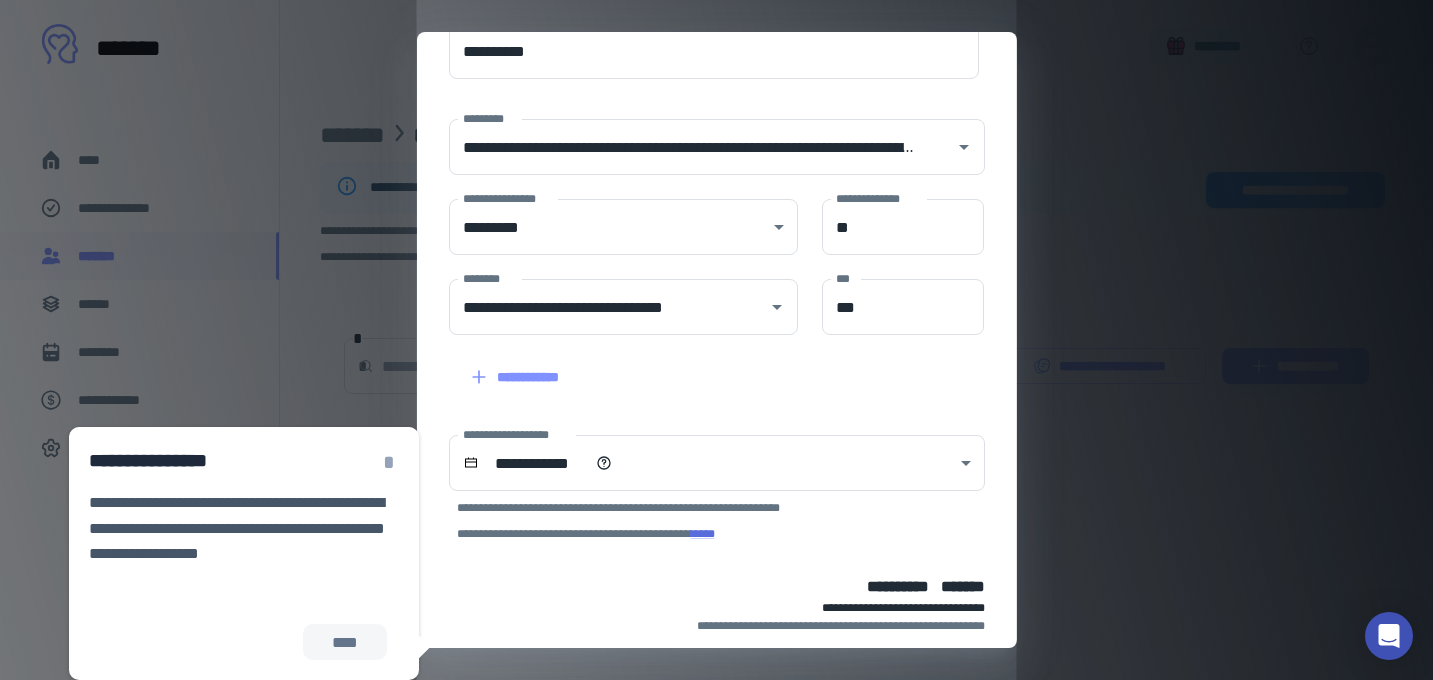 scroll, scrollTop: 318, scrollLeft: 0, axis: vertical 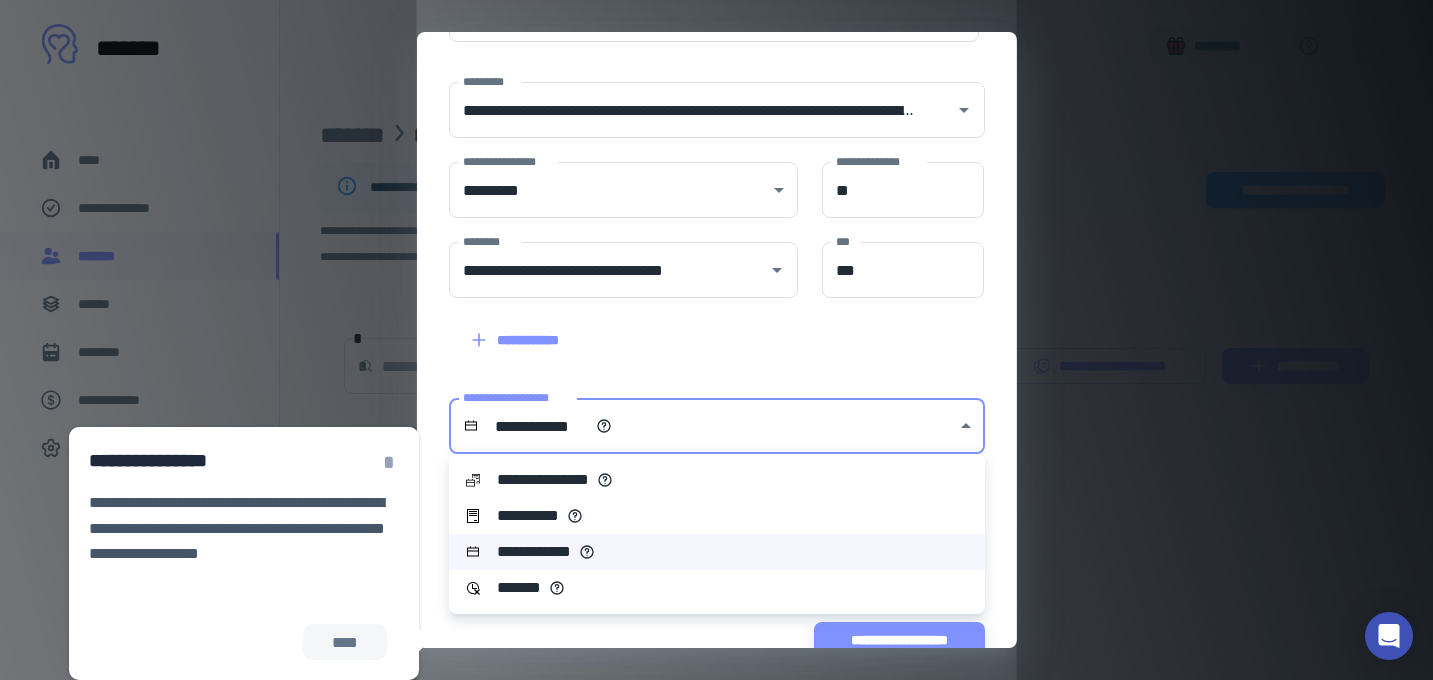 click on "**********" at bounding box center [716, 340] 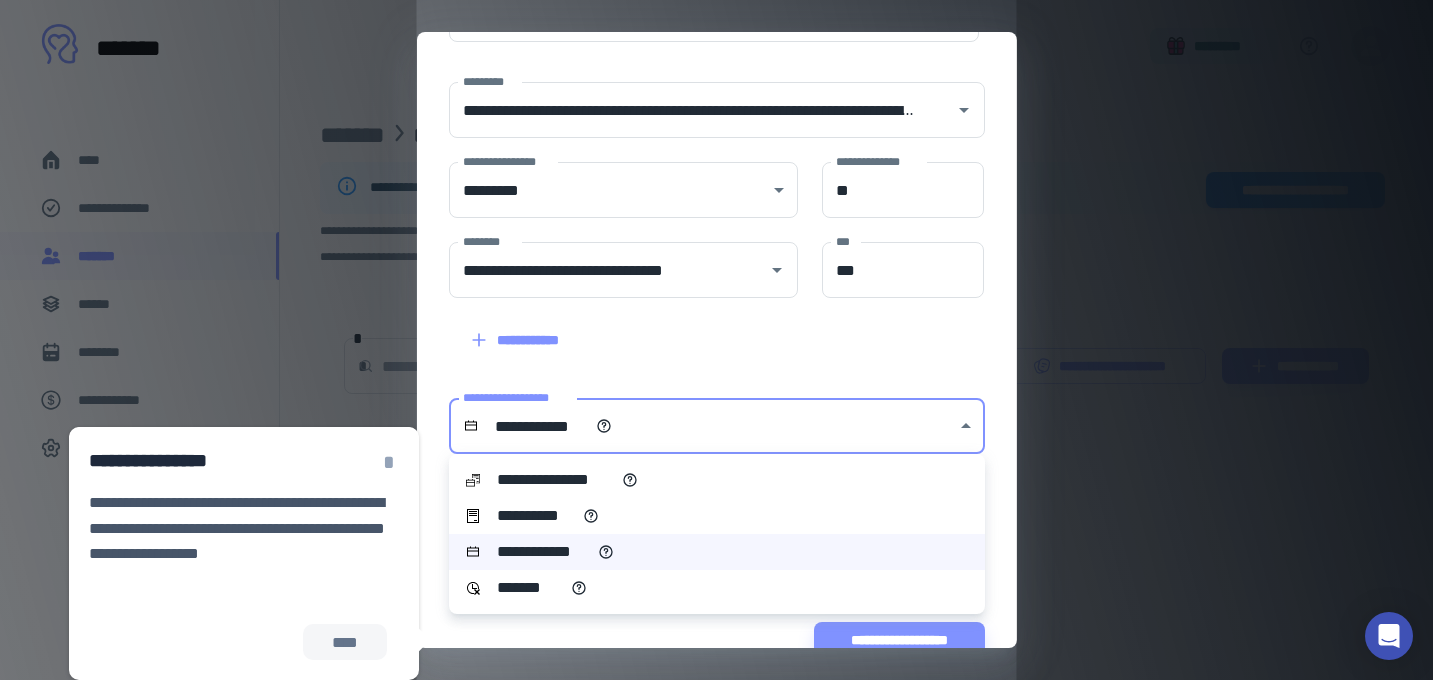 click on "**********" at bounding box center [536, 516] 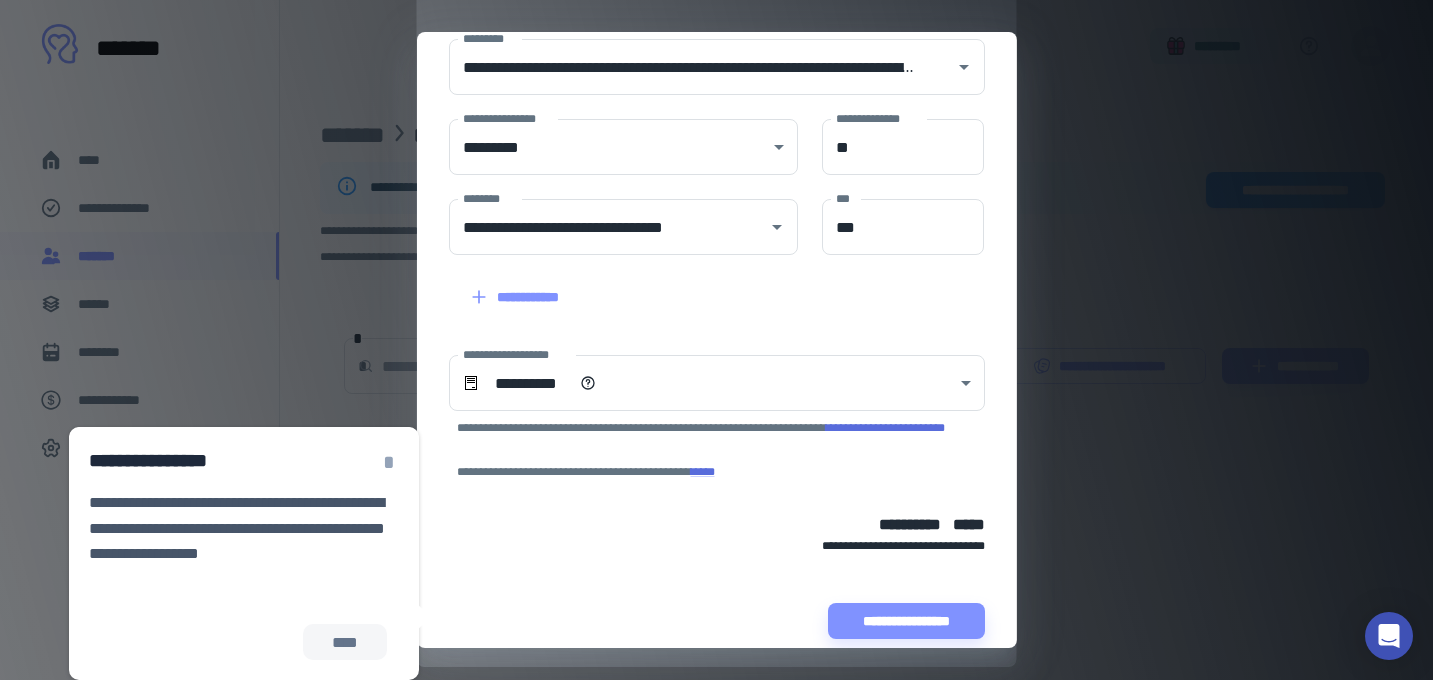 scroll, scrollTop: 384, scrollLeft: 0, axis: vertical 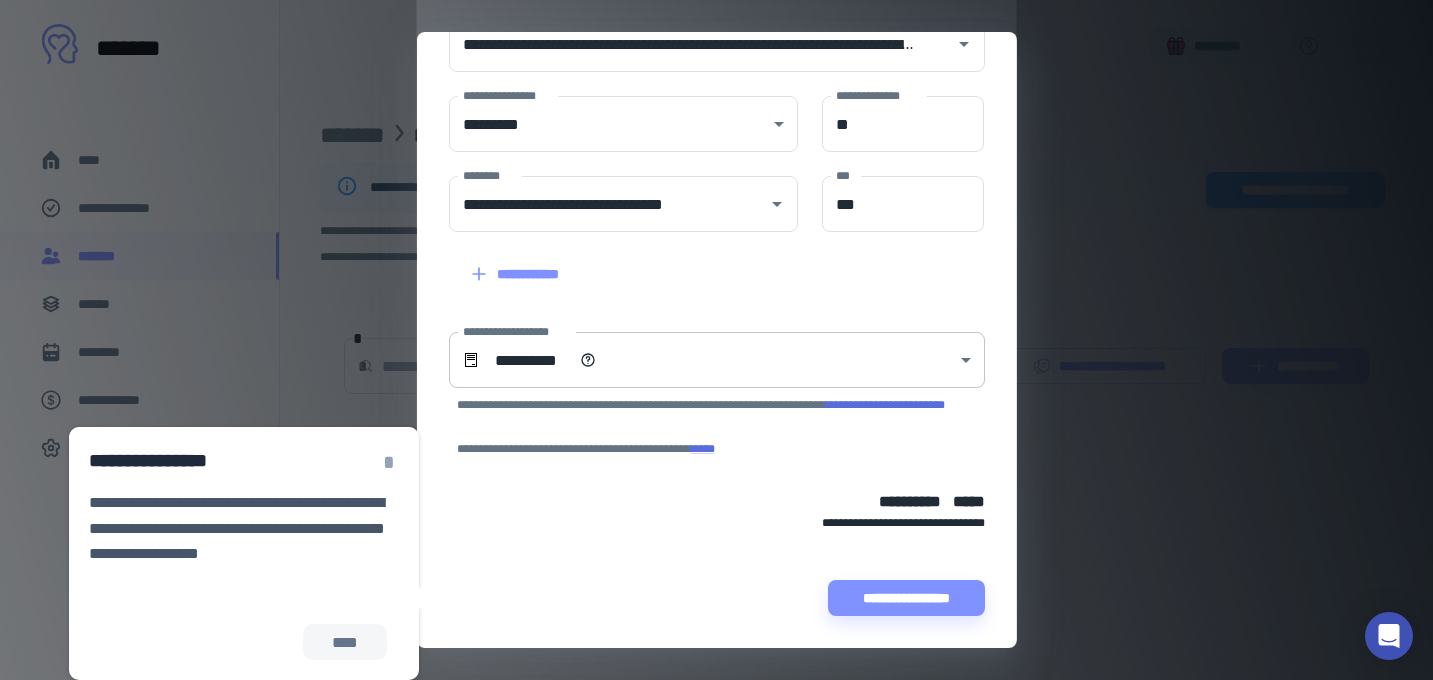 click on "**********" at bounding box center (716, 340) 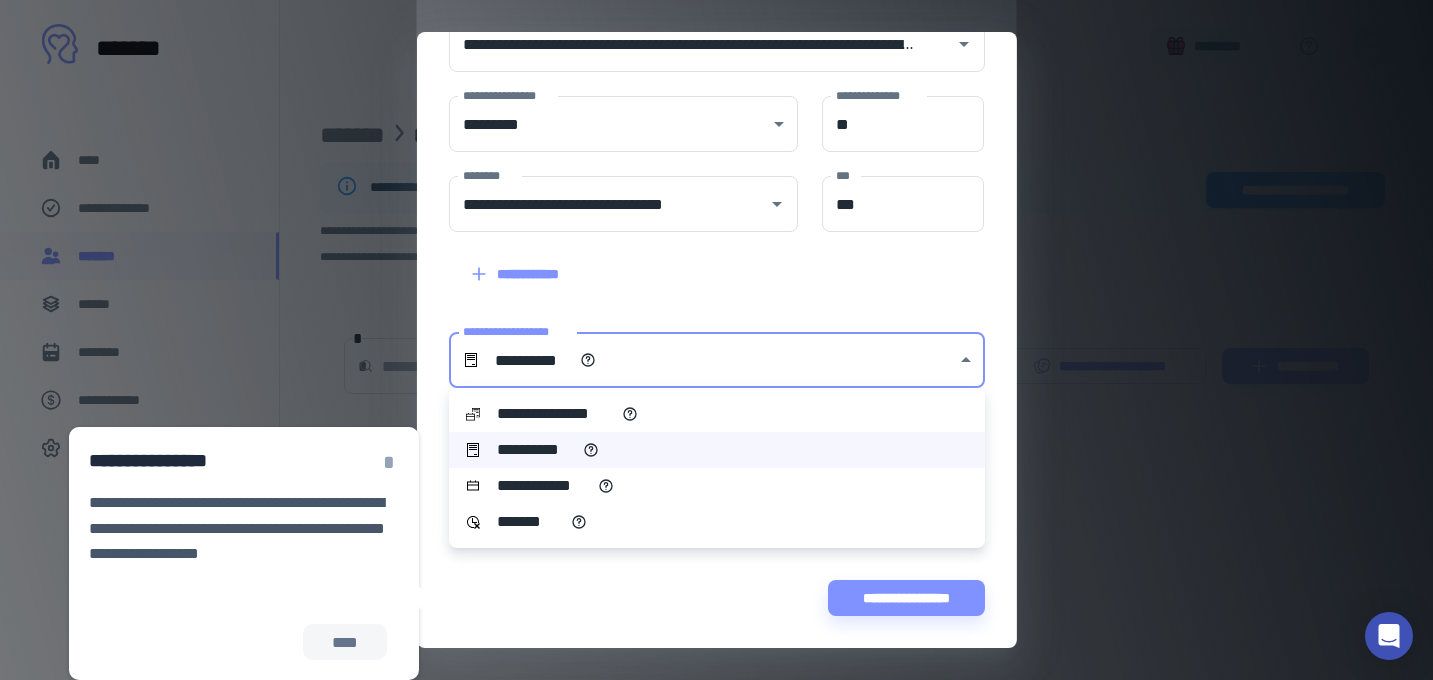 click on "**********" at bounding box center (717, 450) 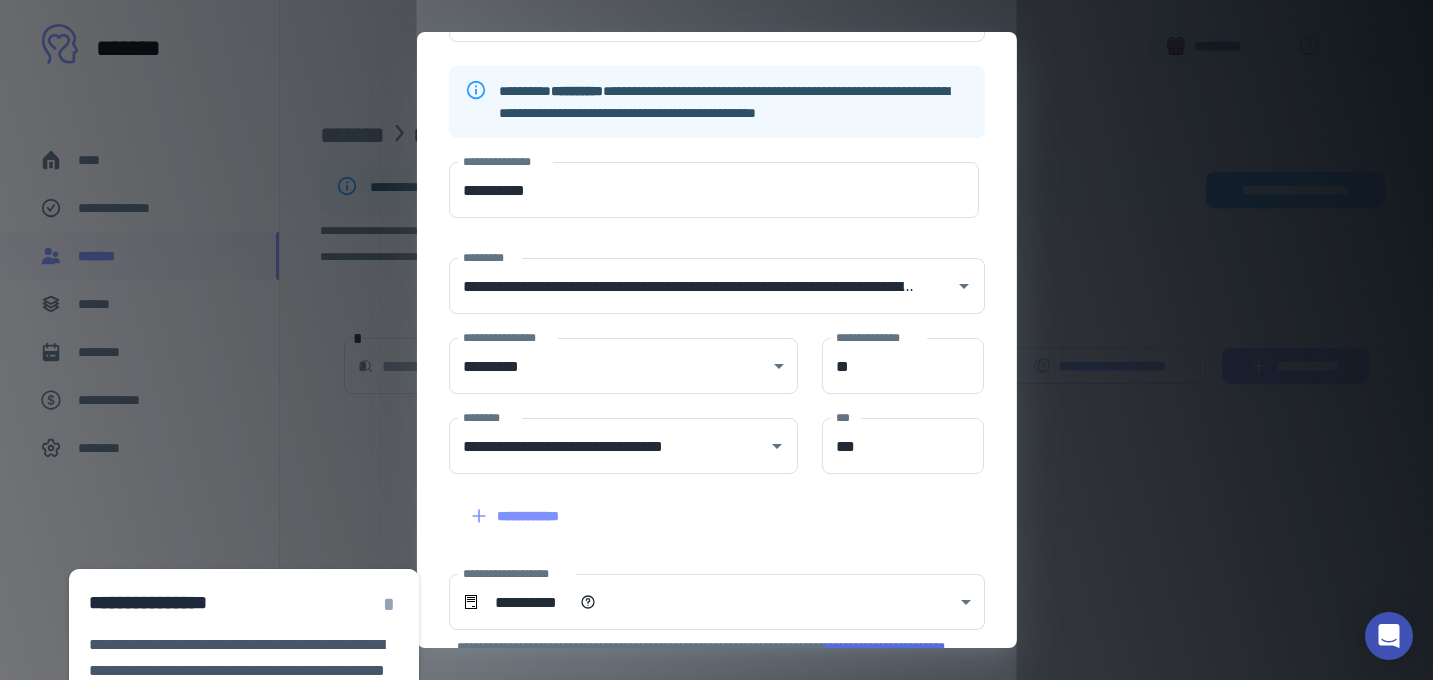 scroll, scrollTop: 0, scrollLeft: 0, axis: both 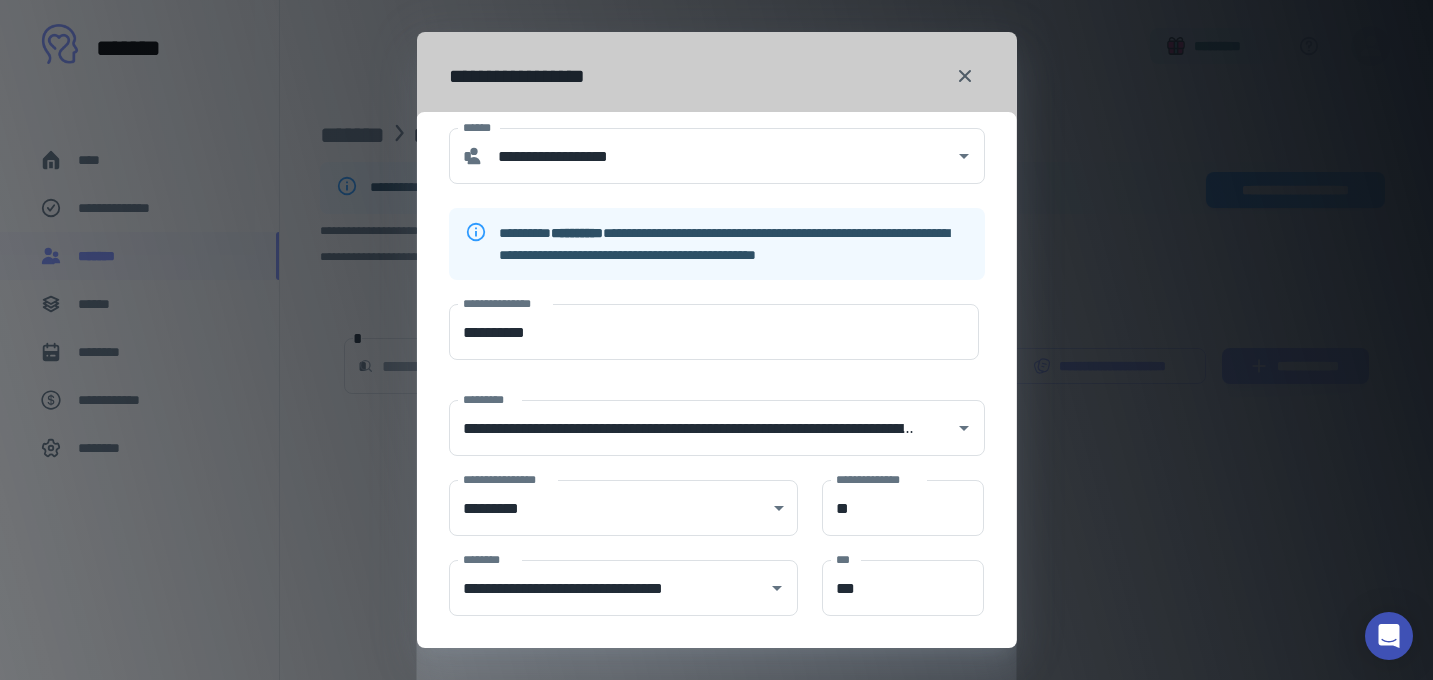 click 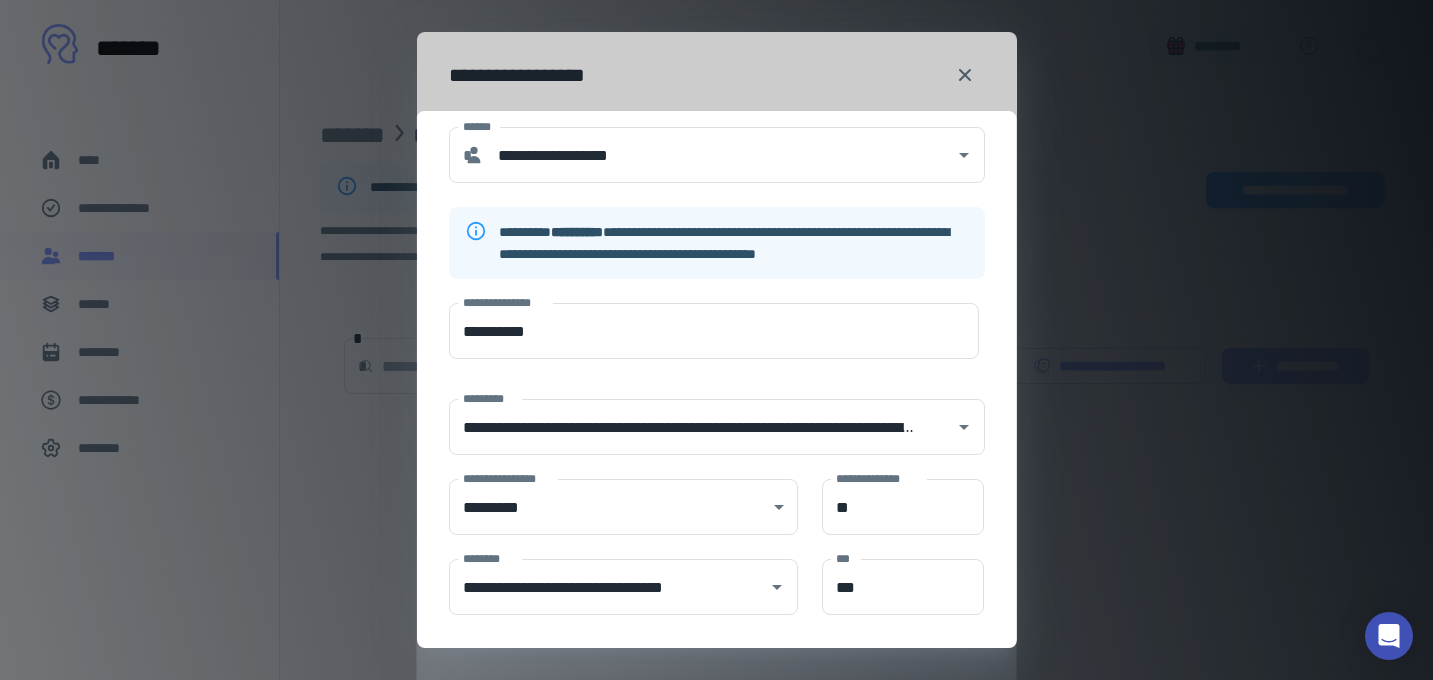 scroll, scrollTop: 384, scrollLeft: 0, axis: vertical 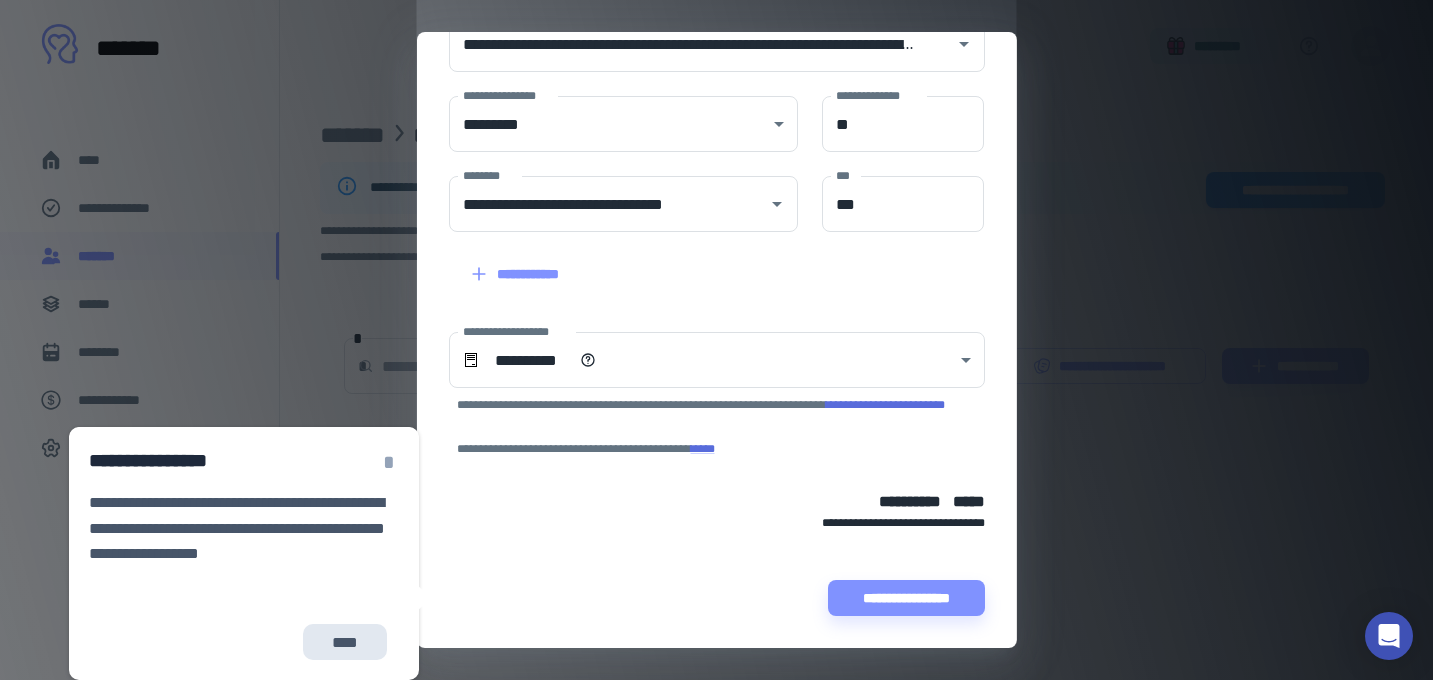 click on "****" at bounding box center [345, 642] 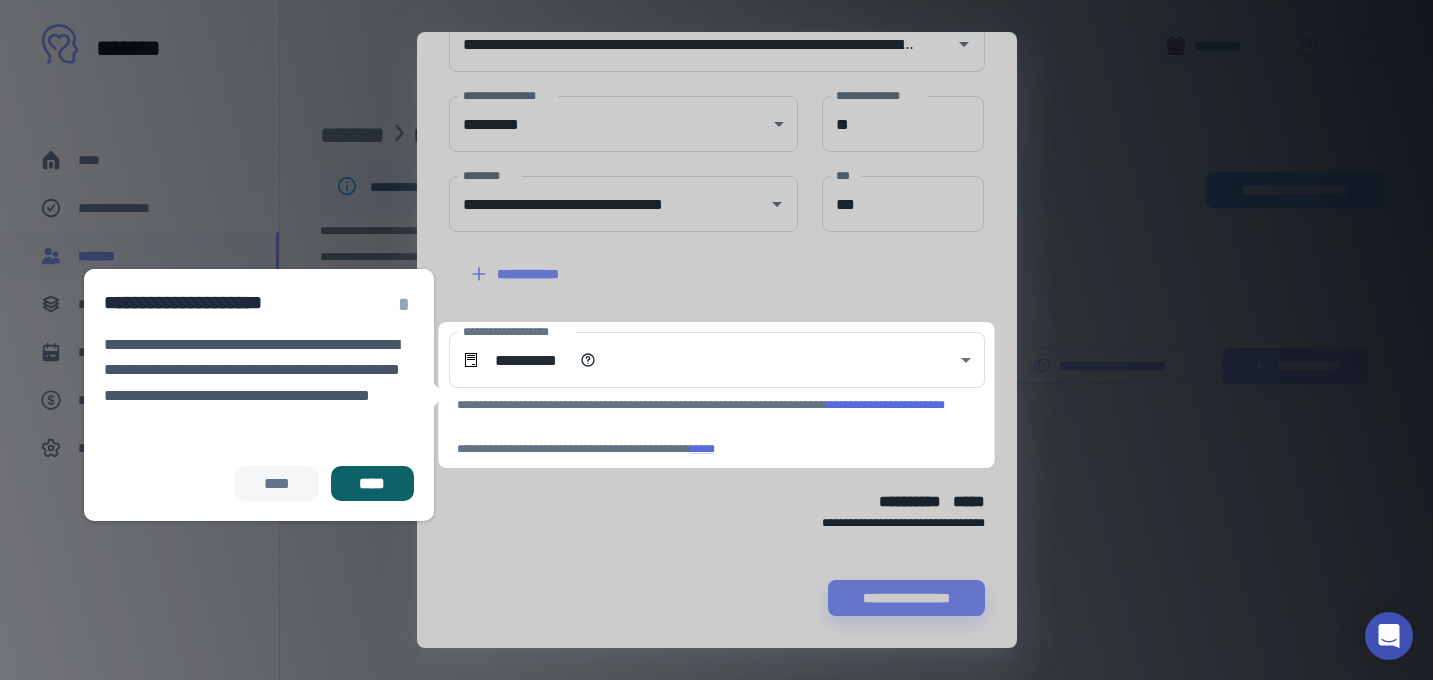 click 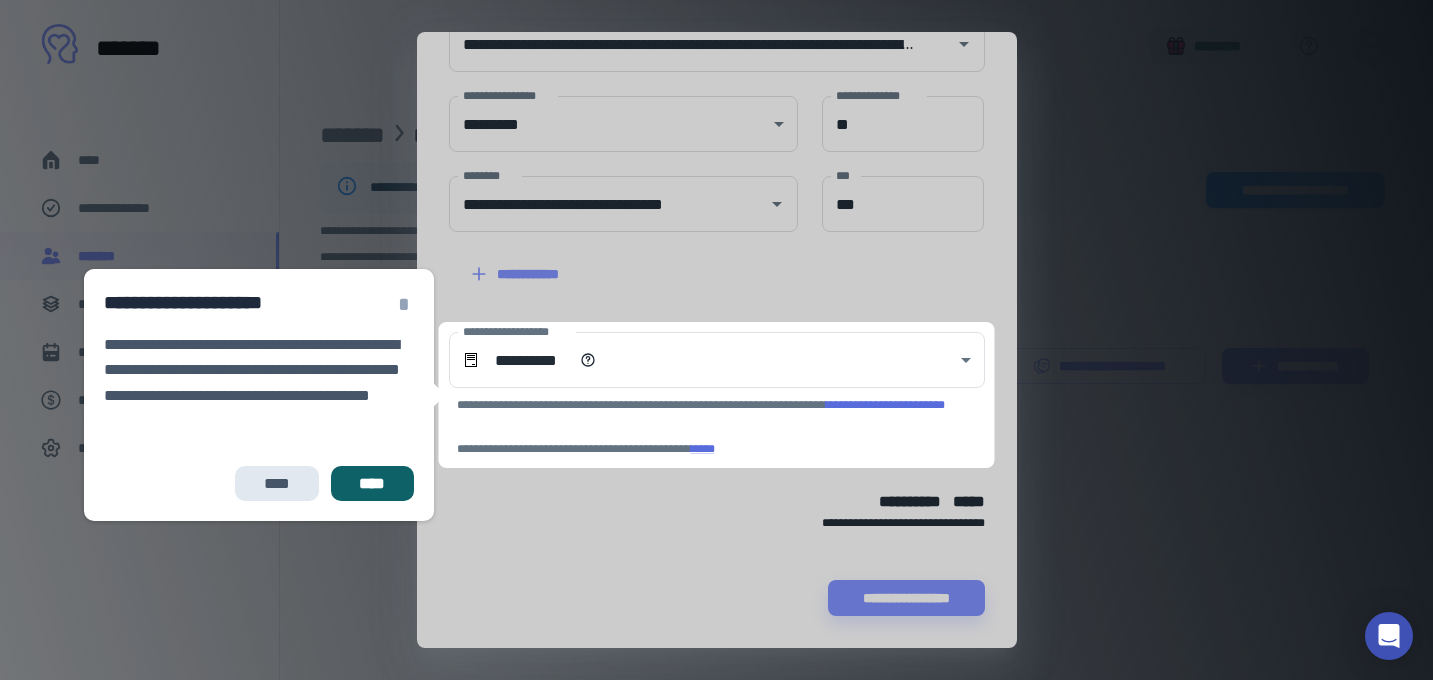 click on "****" at bounding box center (277, 484) 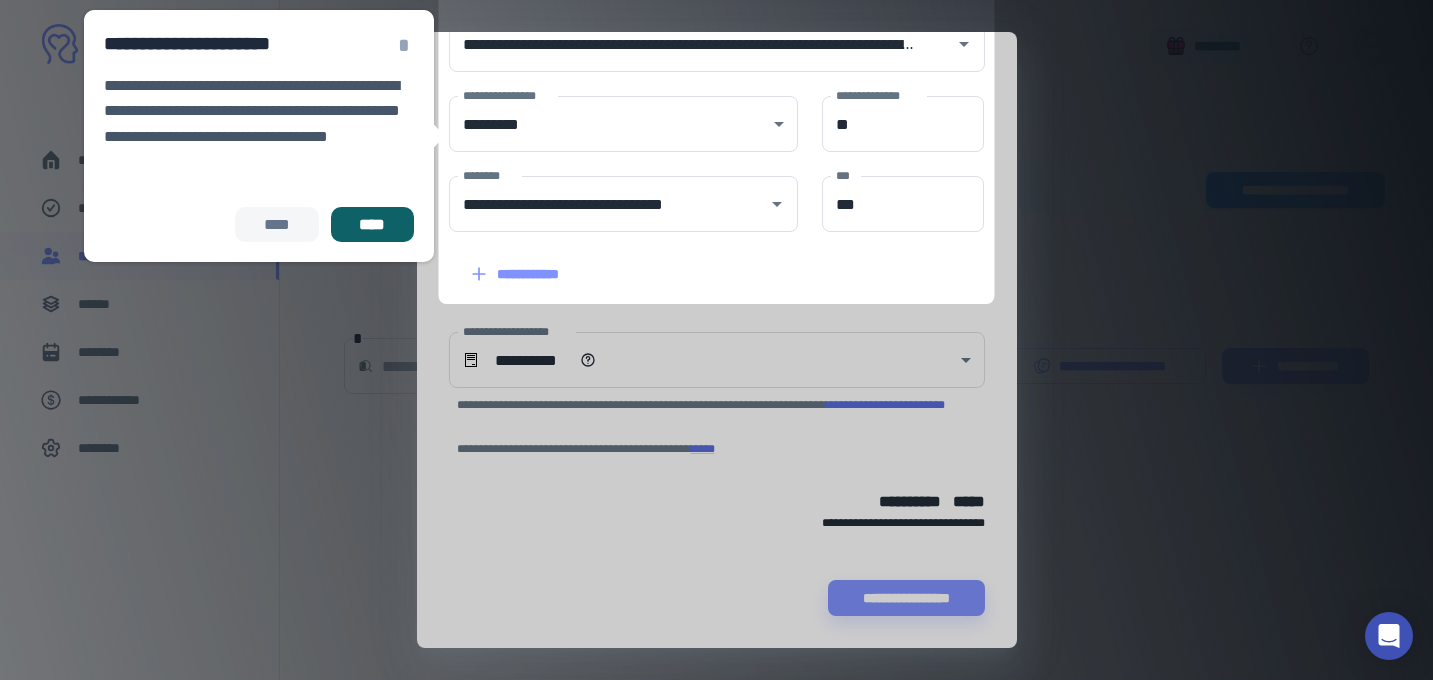 click 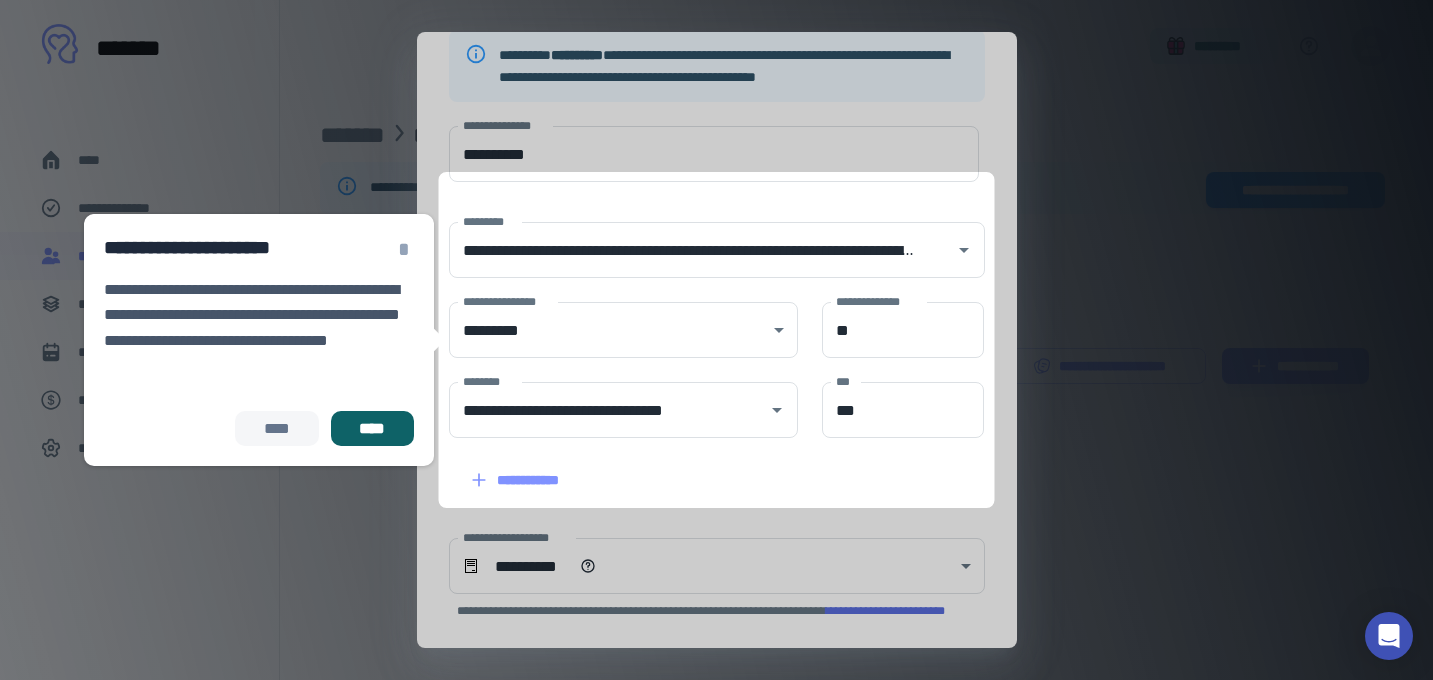 click 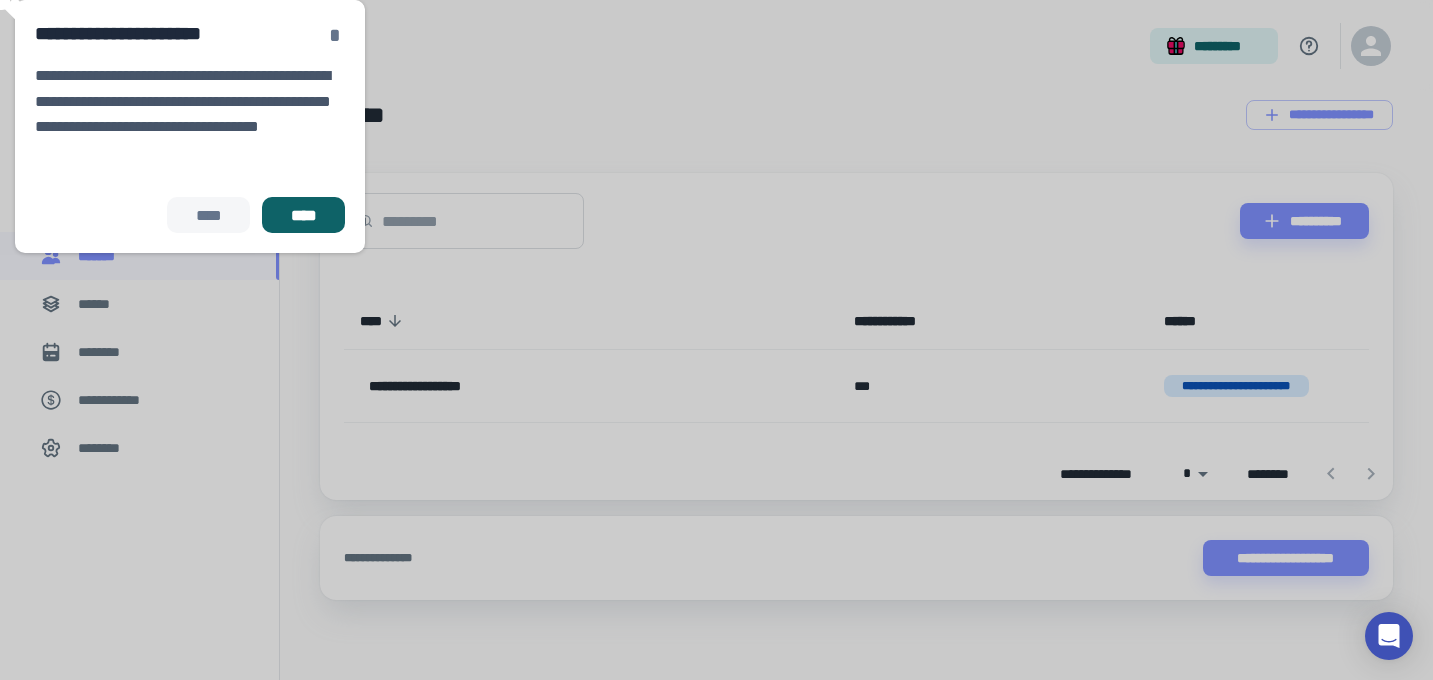 click on "*" at bounding box center (335, 35) 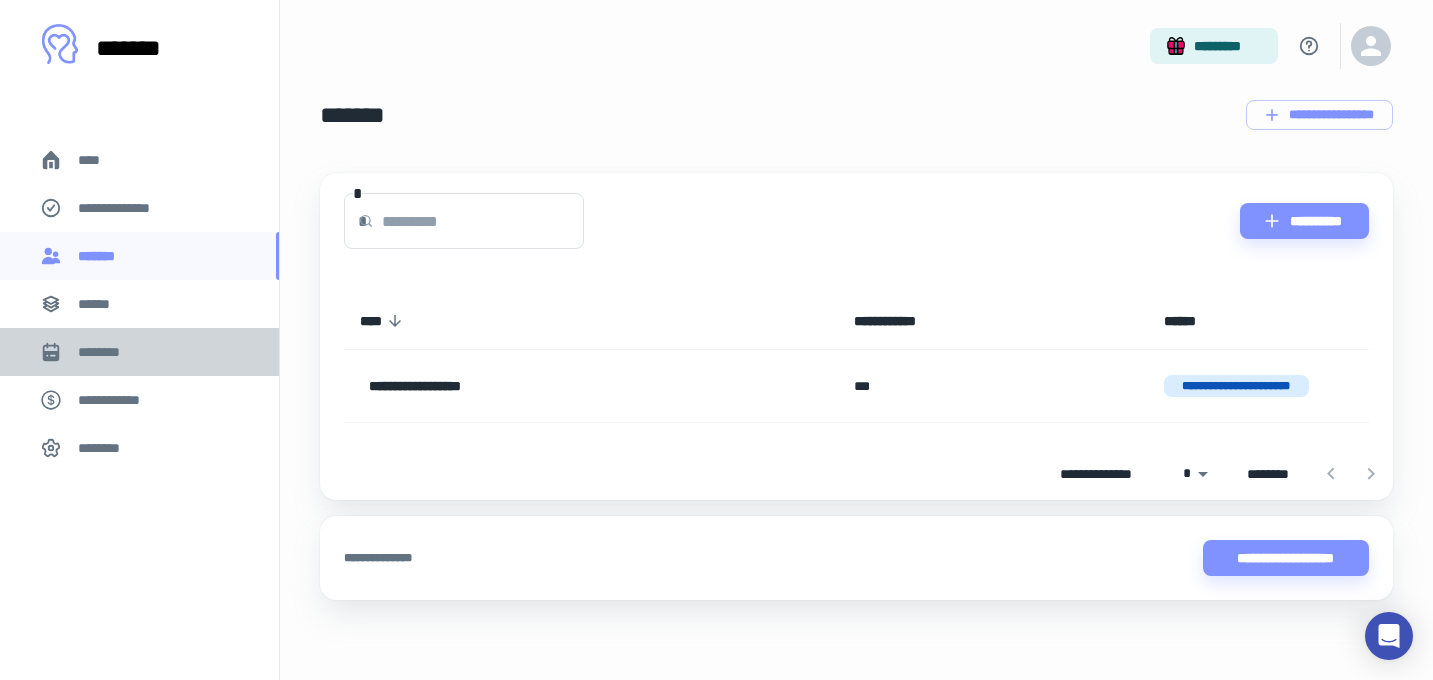 click on "********" at bounding box center (139, 352) 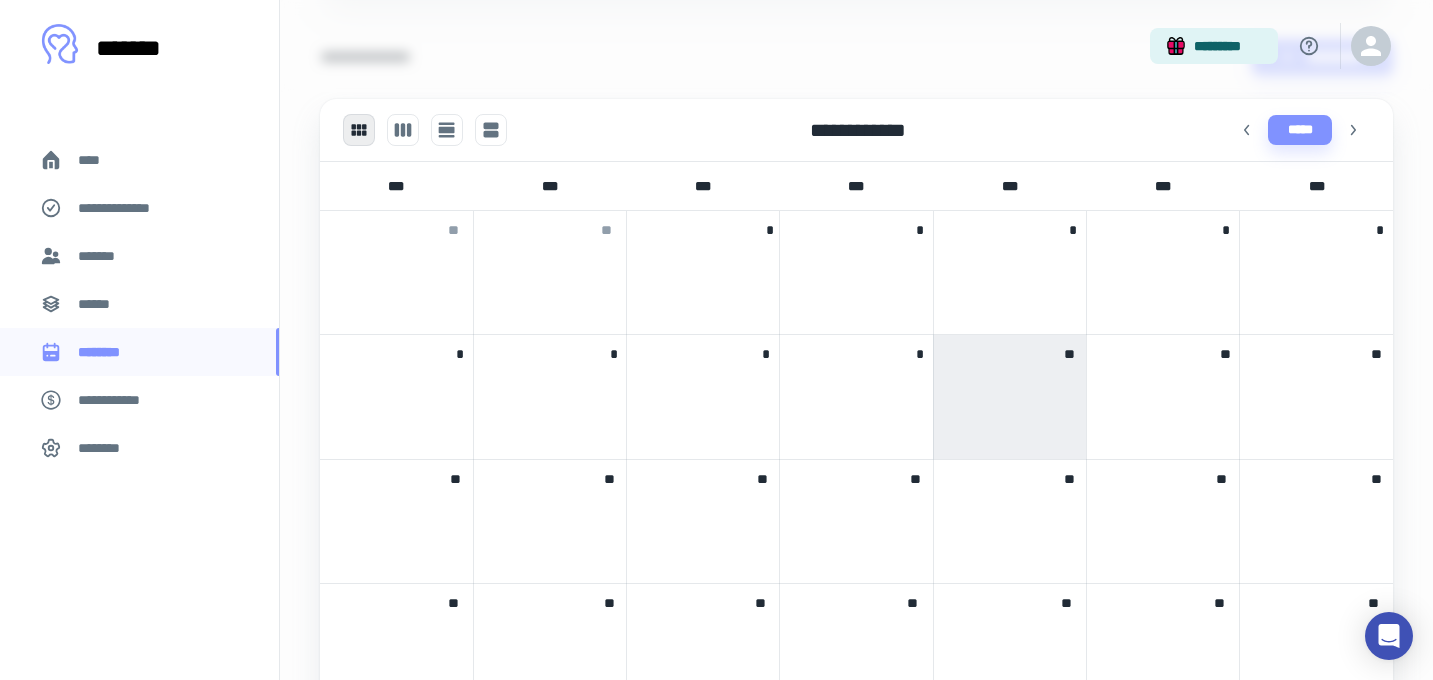 scroll, scrollTop: 515, scrollLeft: 0, axis: vertical 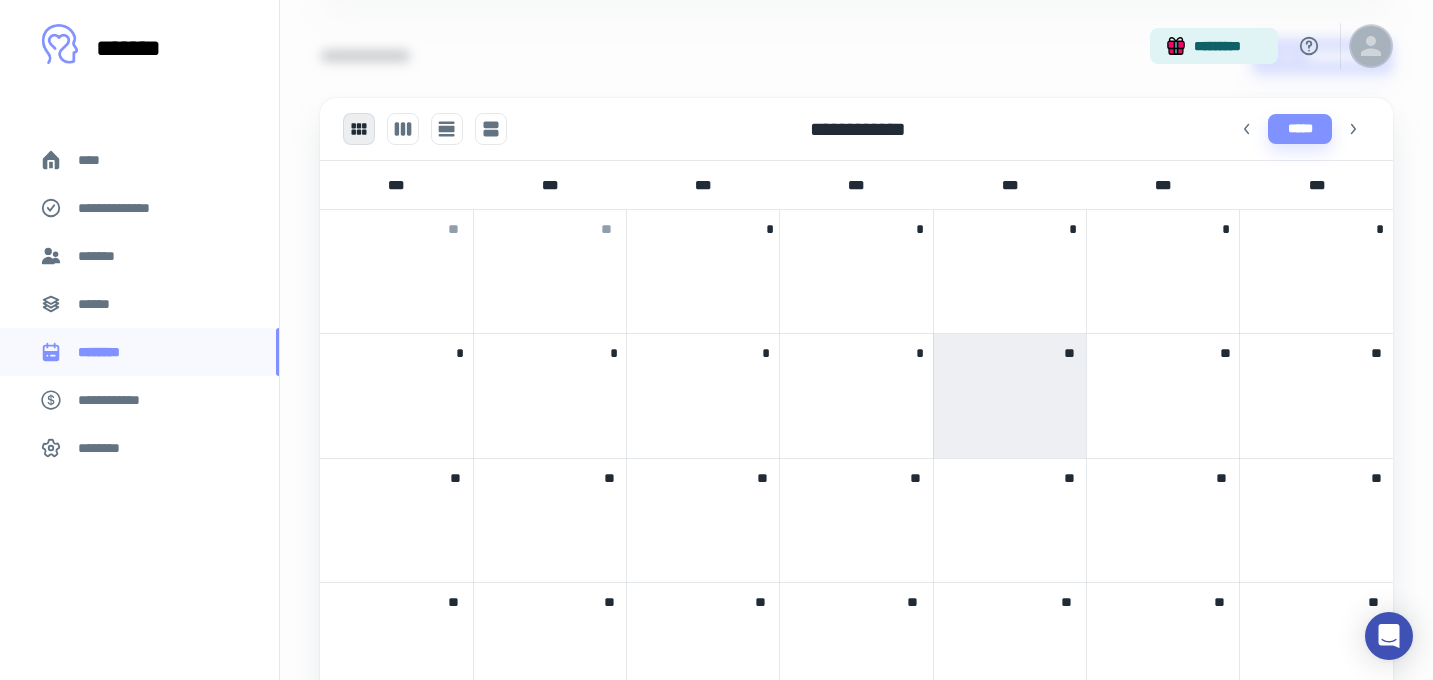 click 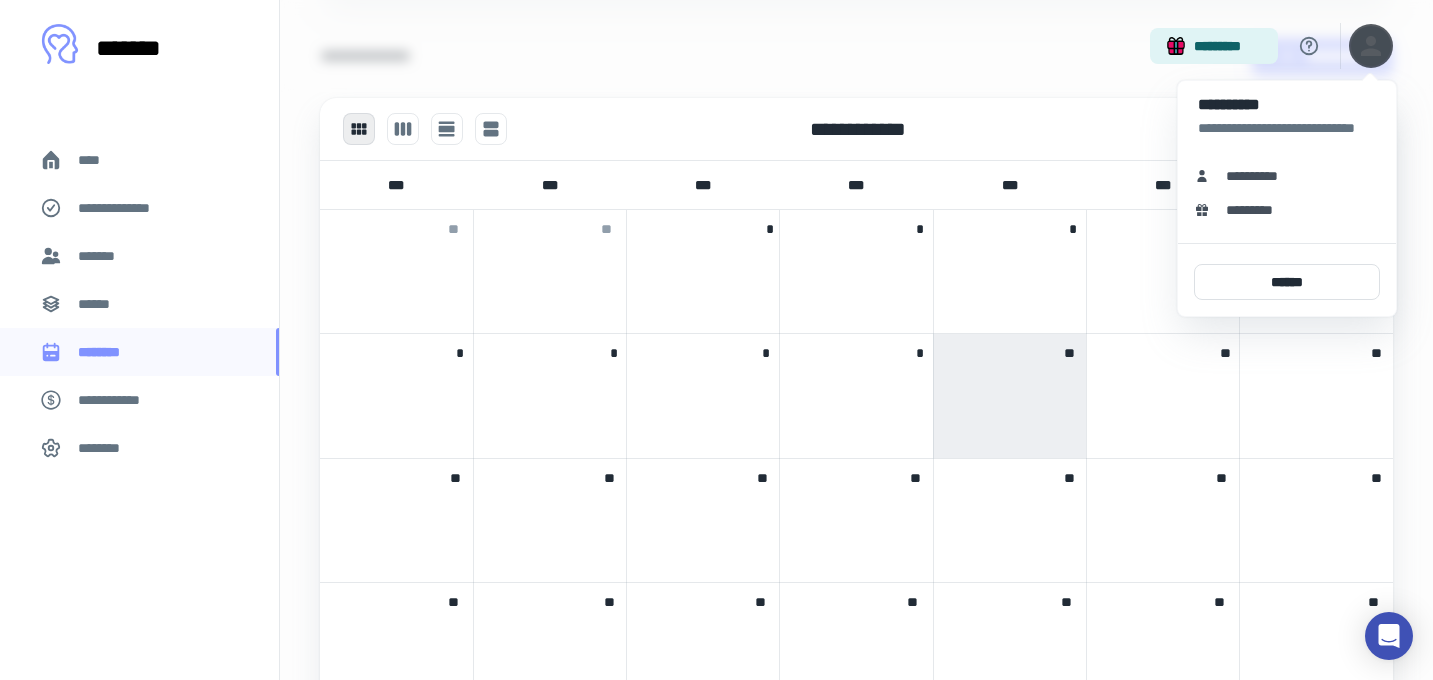 click at bounding box center (716, 340) 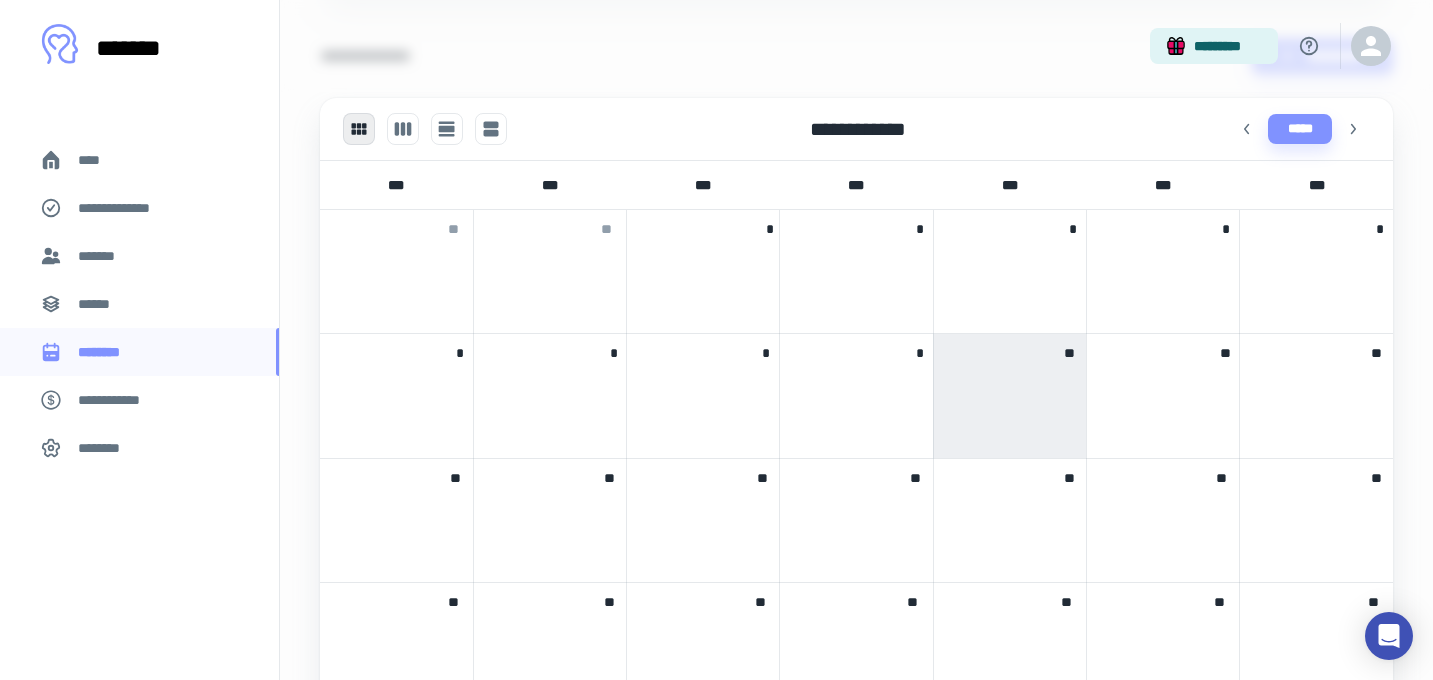 click on "**********" at bounding box center (119, 400) 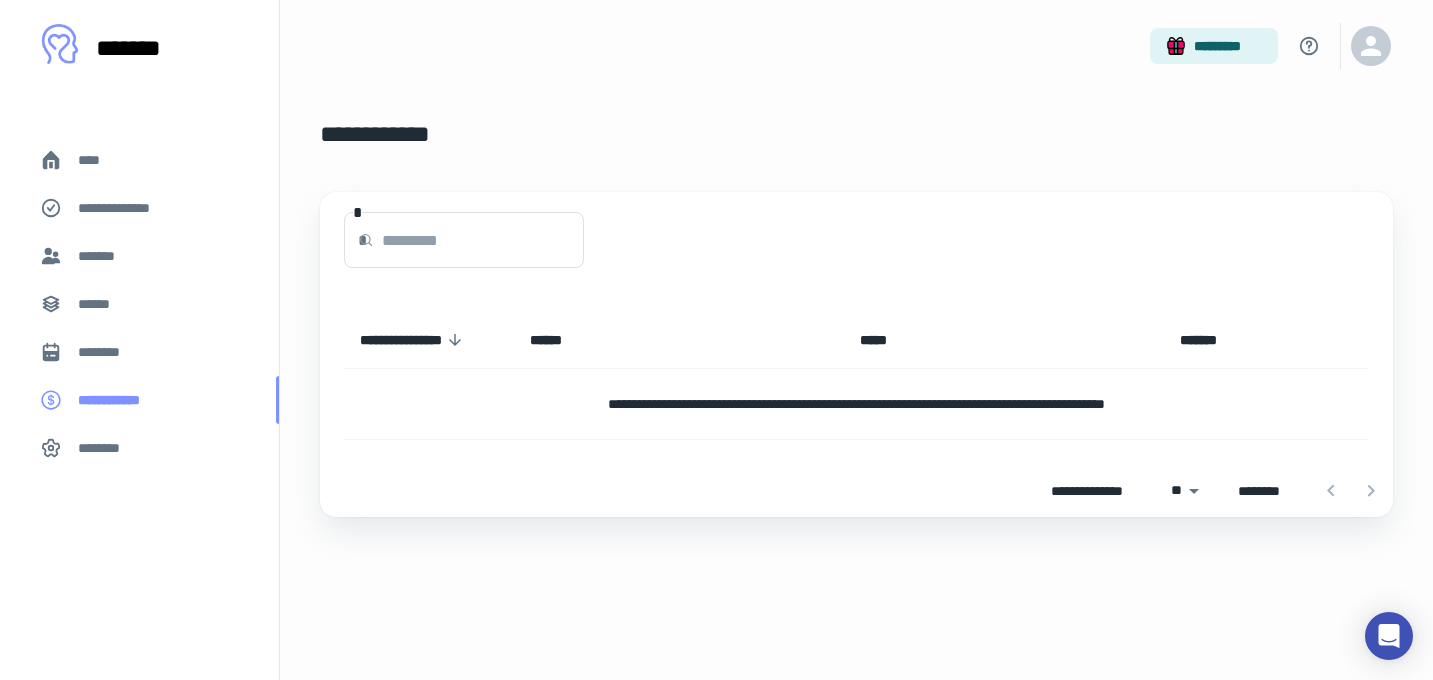 scroll, scrollTop: 0, scrollLeft: 0, axis: both 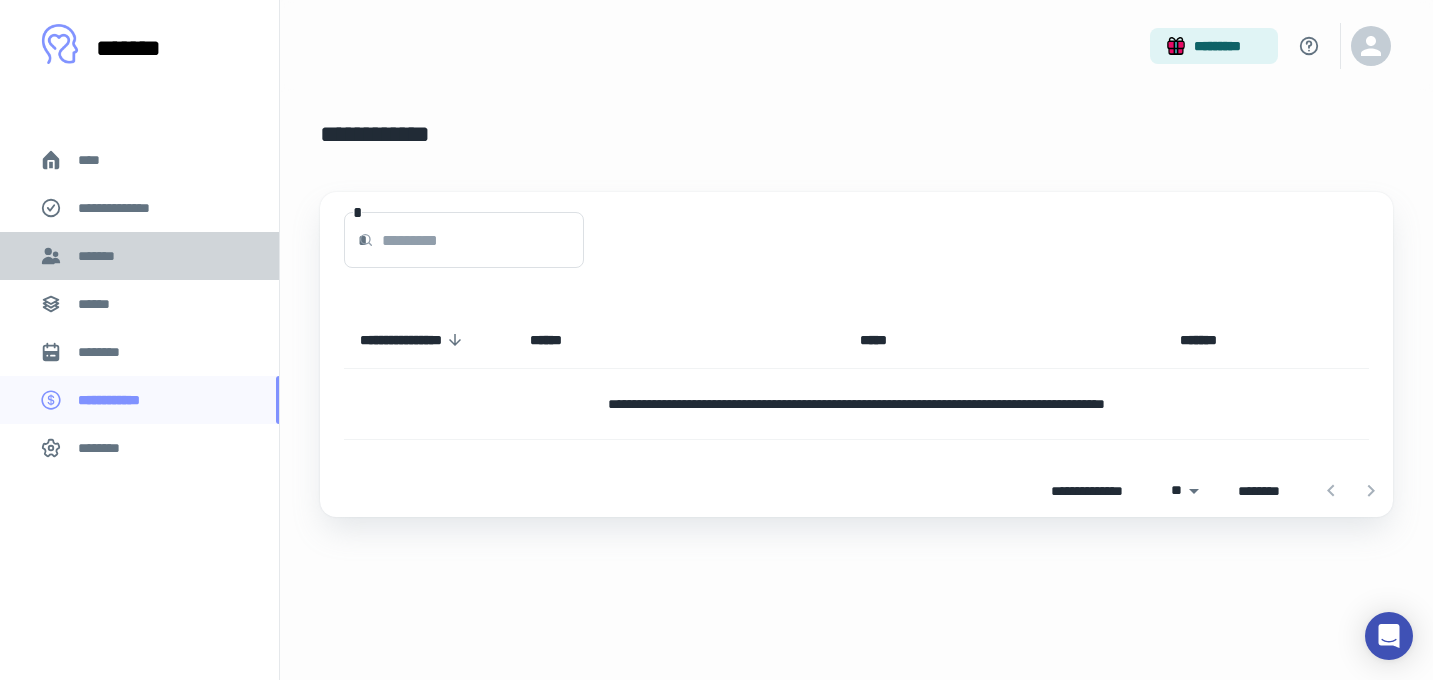 click on "*******" at bounding box center (101, 256) 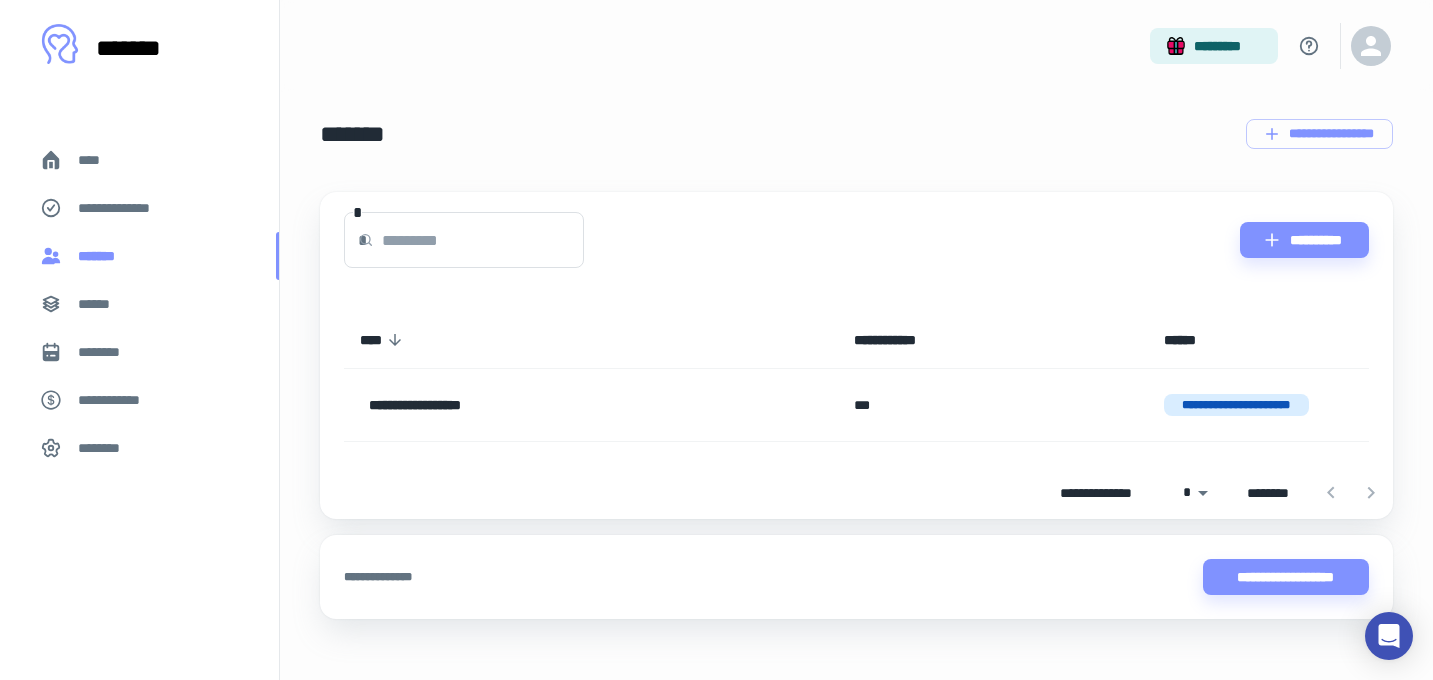 scroll, scrollTop: 19, scrollLeft: 0, axis: vertical 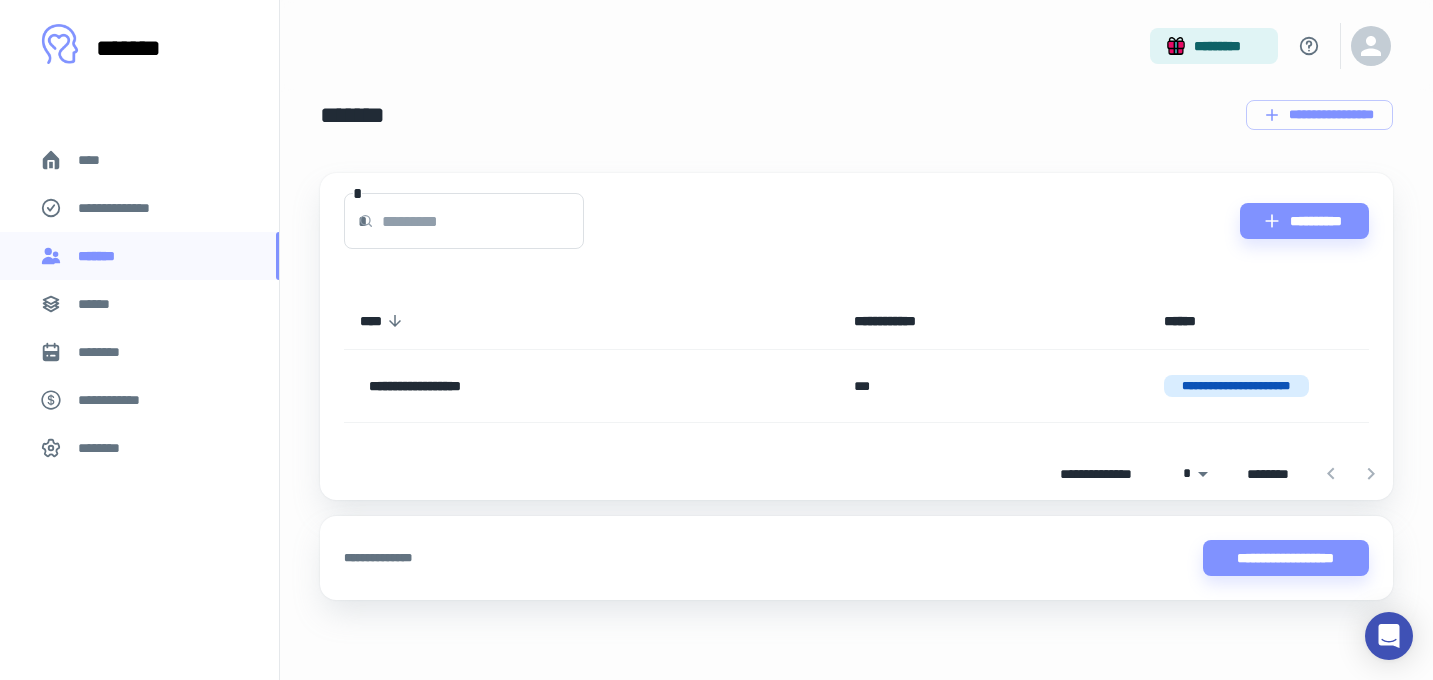 click on "****" at bounding box center (139, 160) 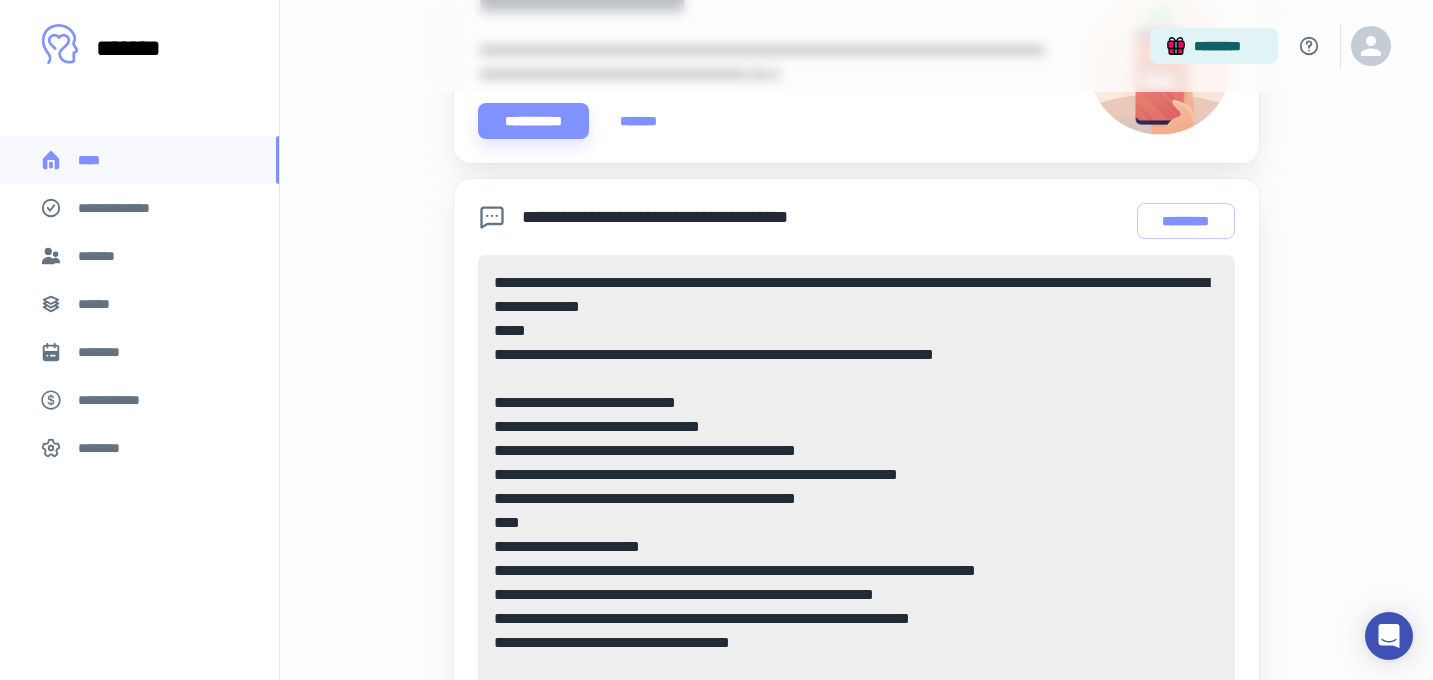 scroll, scrollTop: 908, scrollLeft: 0, axis: vertical 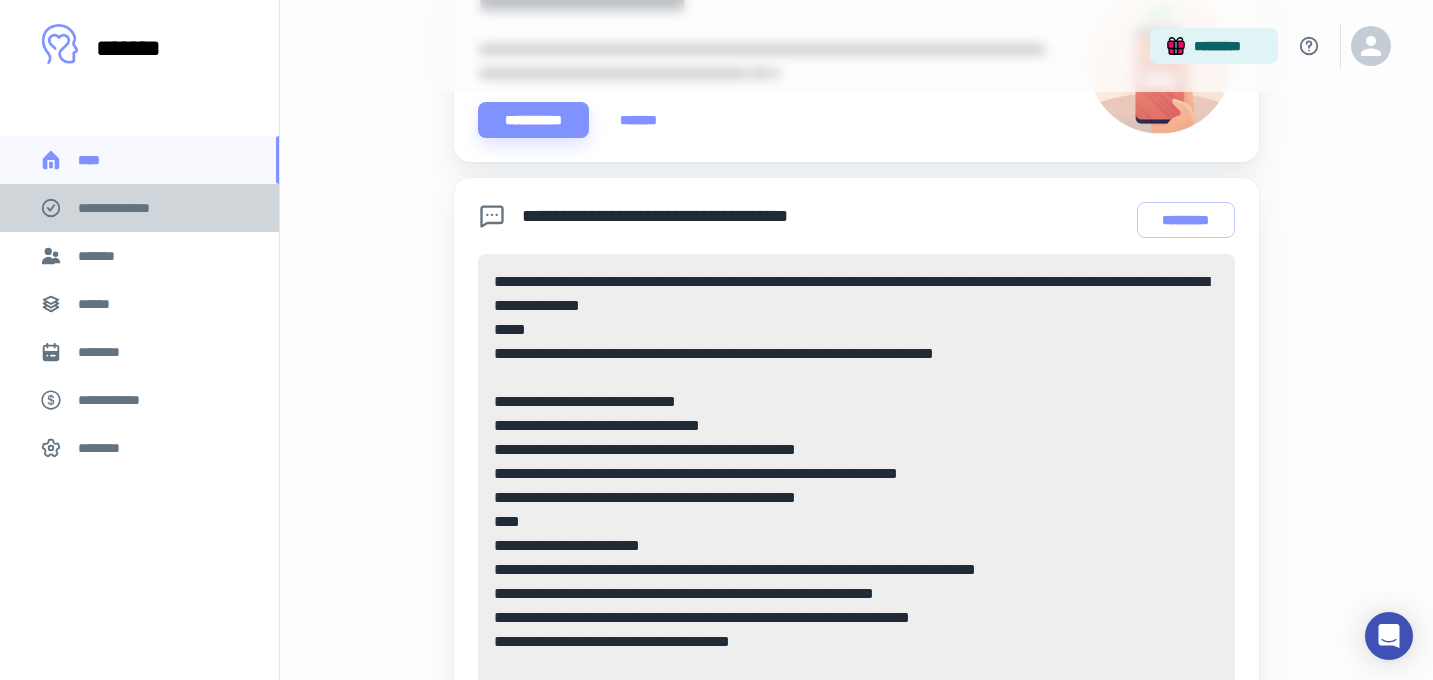 click on "**********" at bounding box center (127, 208) 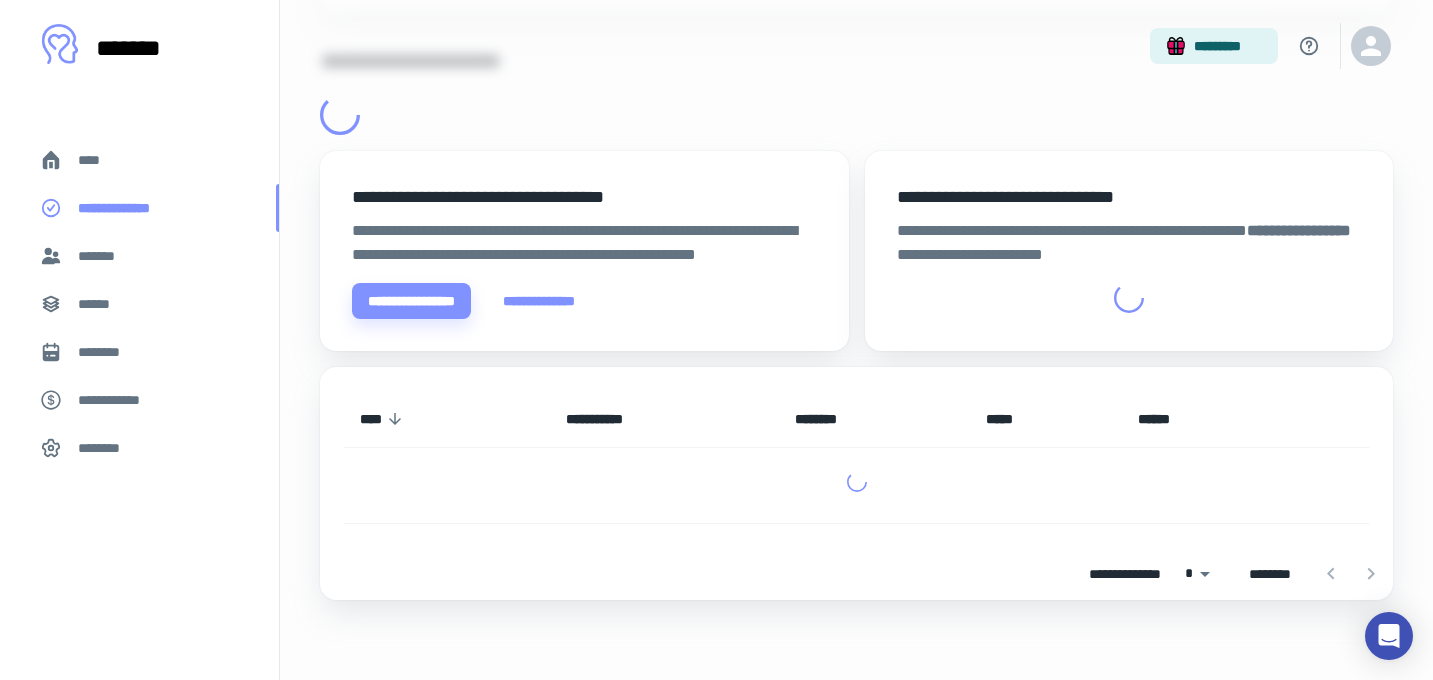 scroll, scrollTop: 0, scrollLeft: 0, axis: both 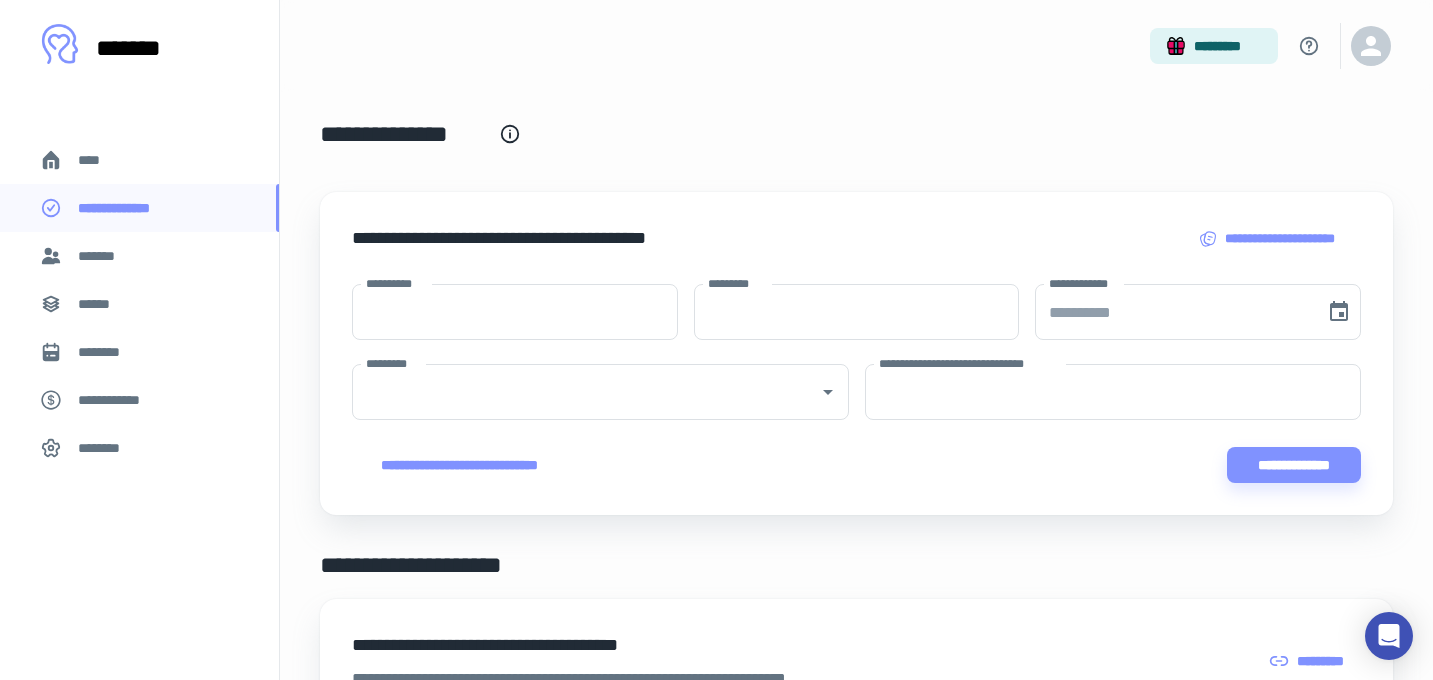click on "******" at bounding box center (100, 304) 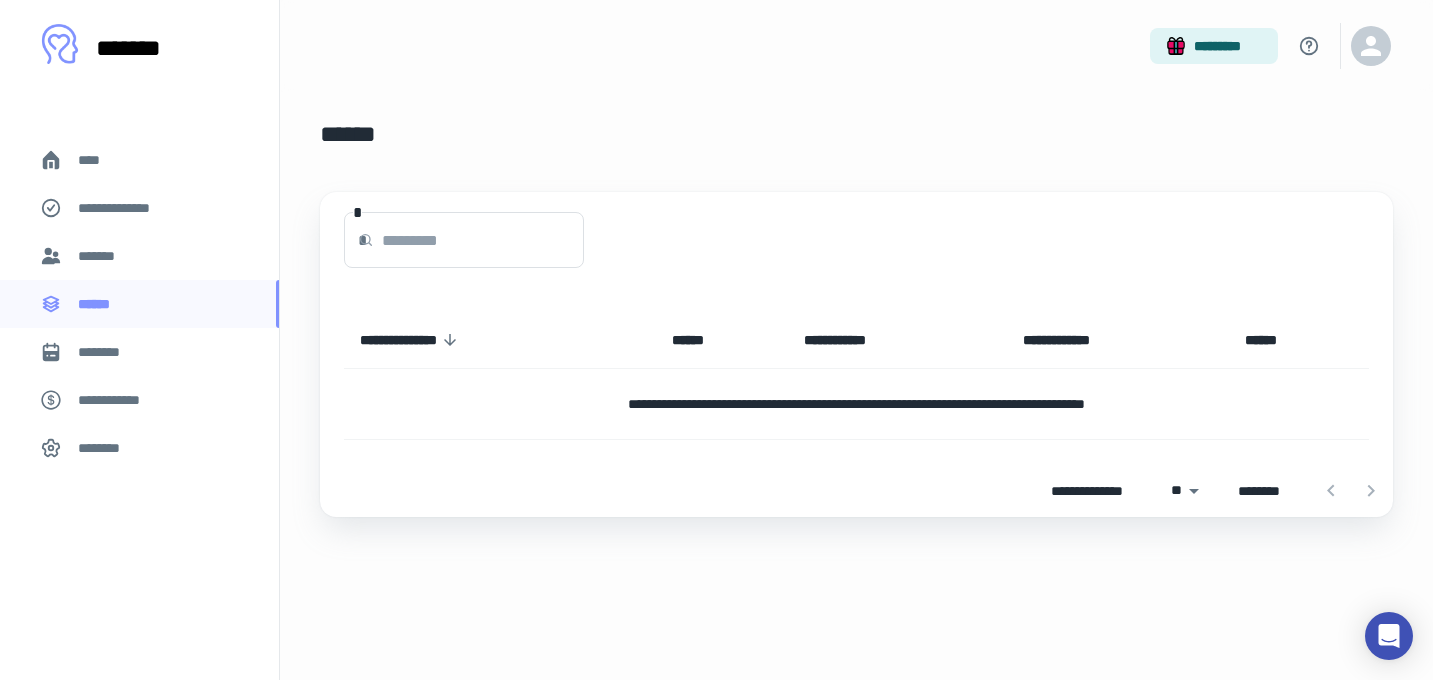 click on "********" at bounding box center (107, 352) 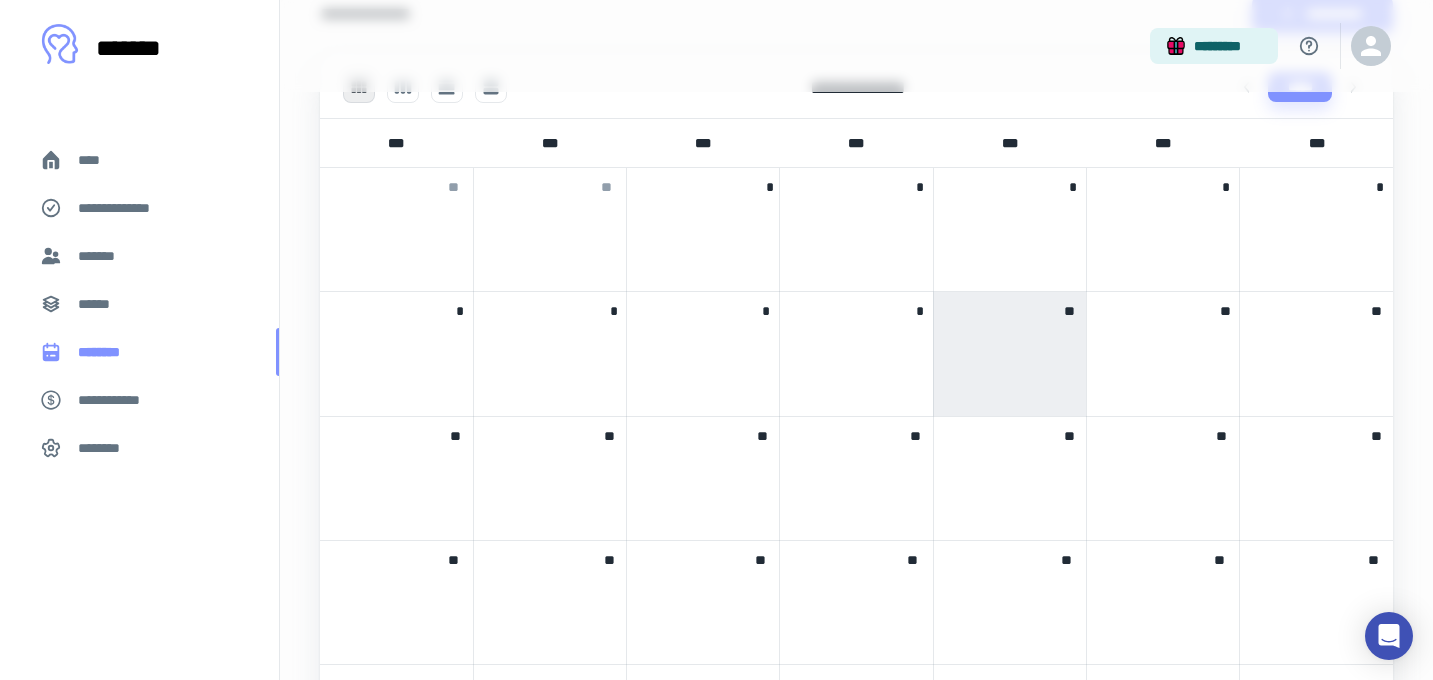 scroll, scrollTop: 568, scrollLeft: 0, axis: vertical 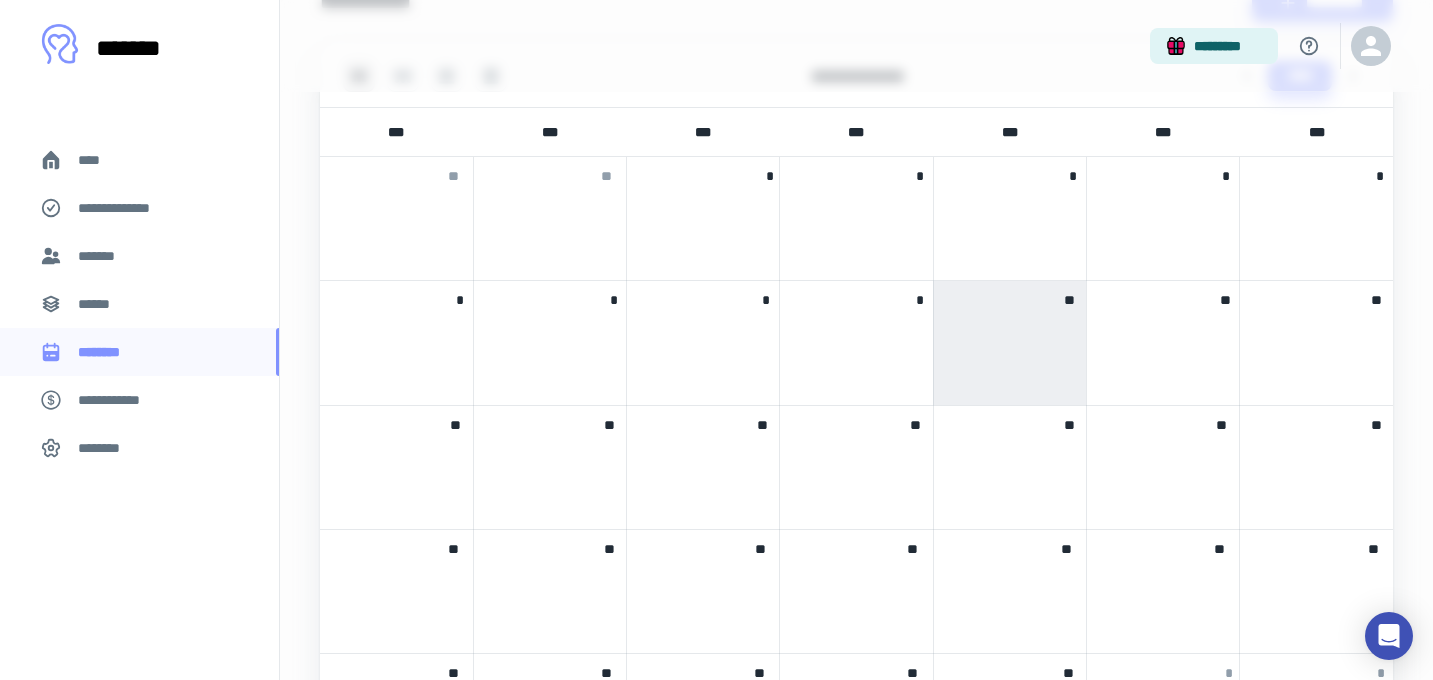 click on "******" at bounding box center (100, 304) 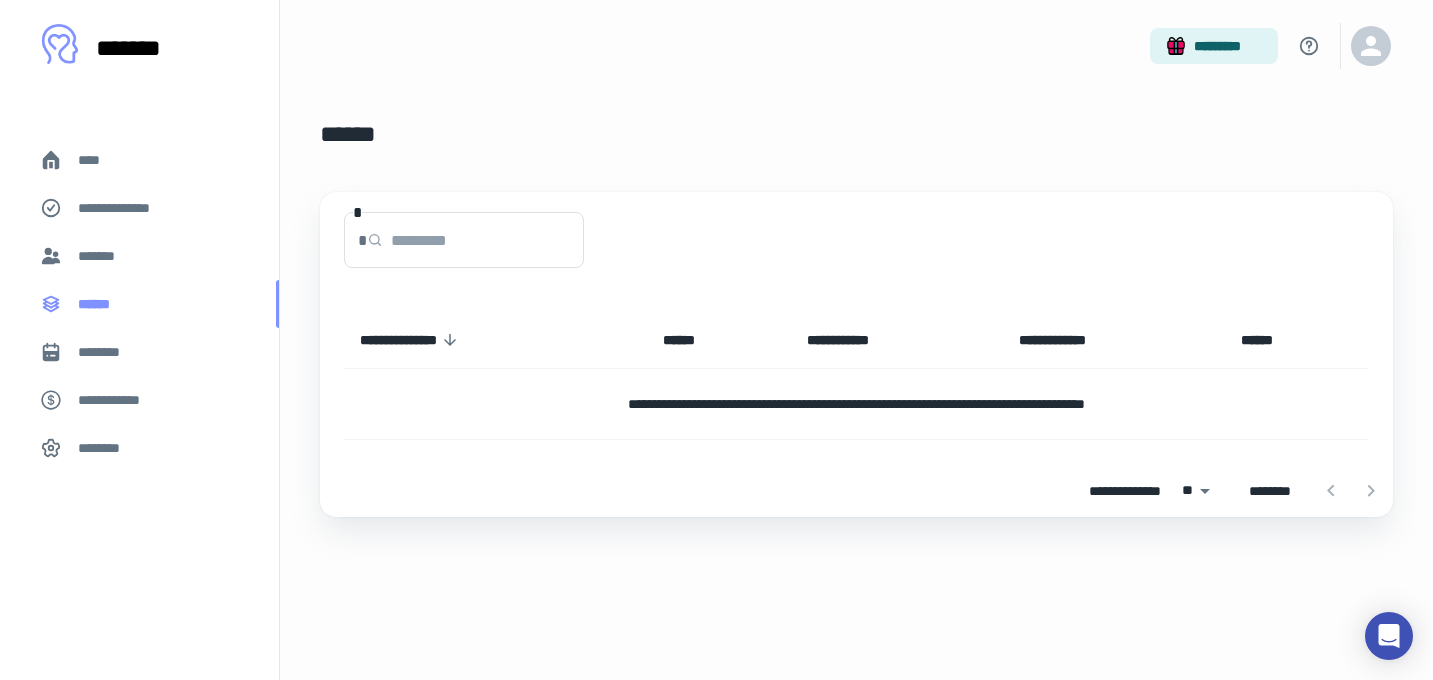 scroll, scrollTop: 0, scrollLeft: 0, axis: both 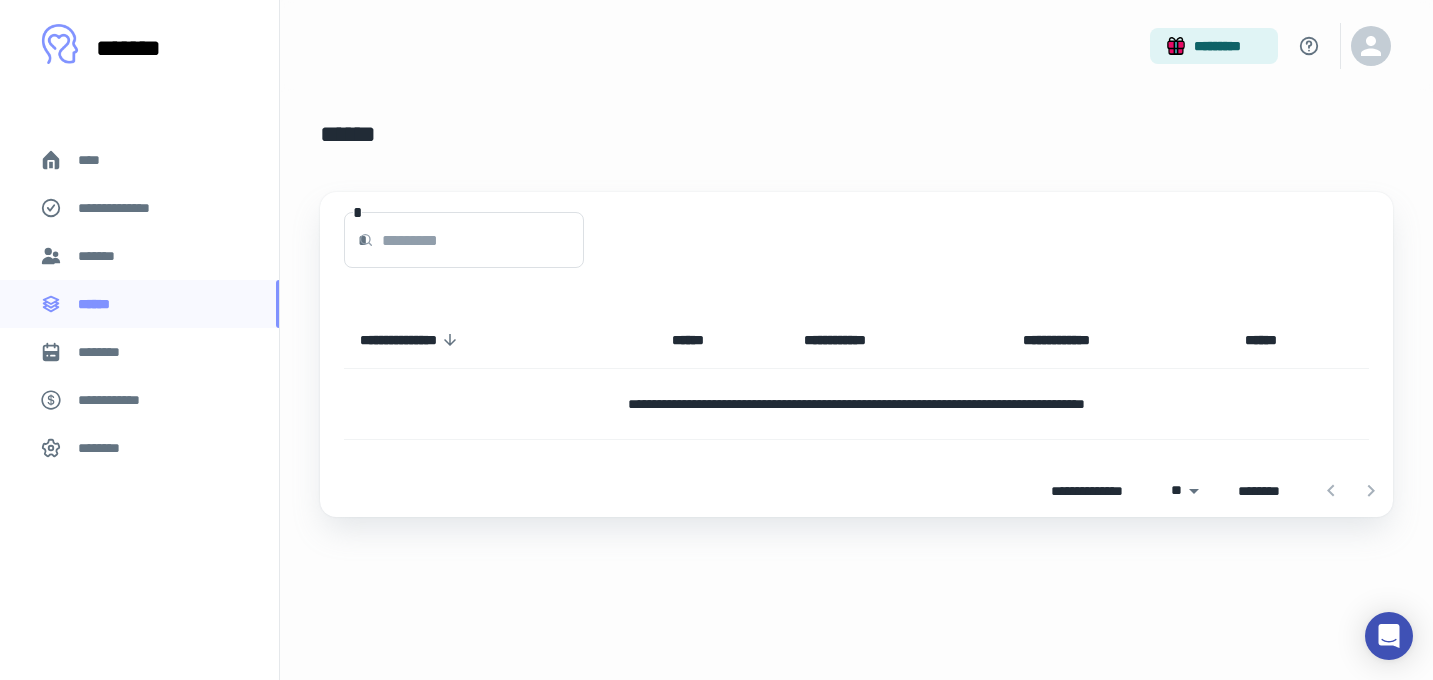 click on "*******" at bounding box center [101, 256] 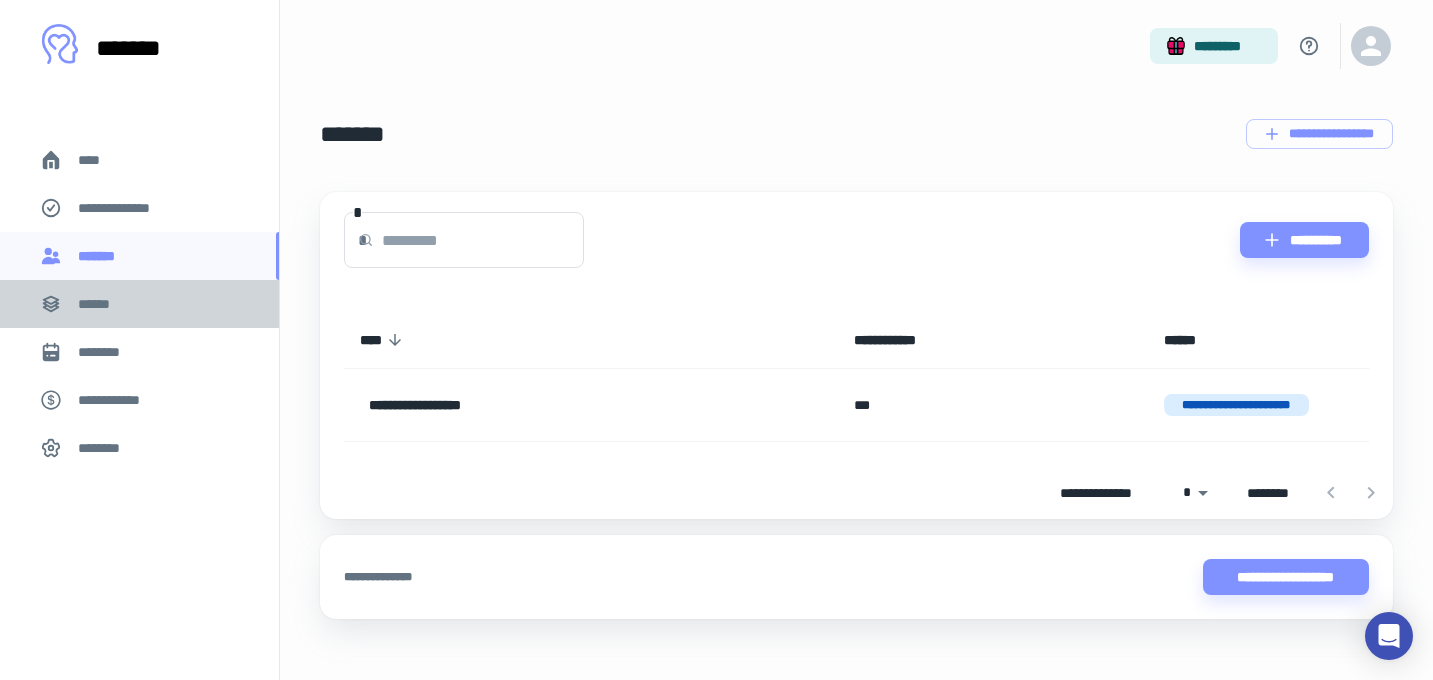 click on "******" at bounding box center [139, 304] 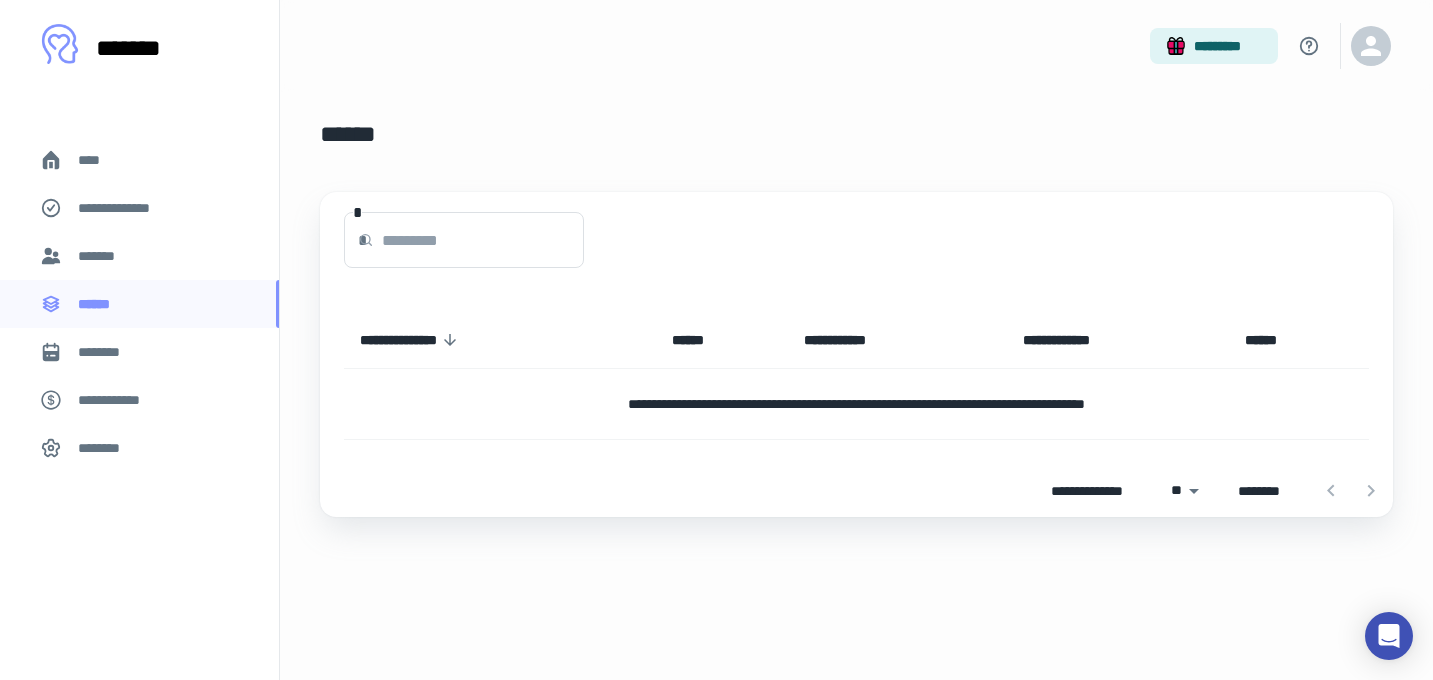 click on "*******" at bounding box center [139, 256] 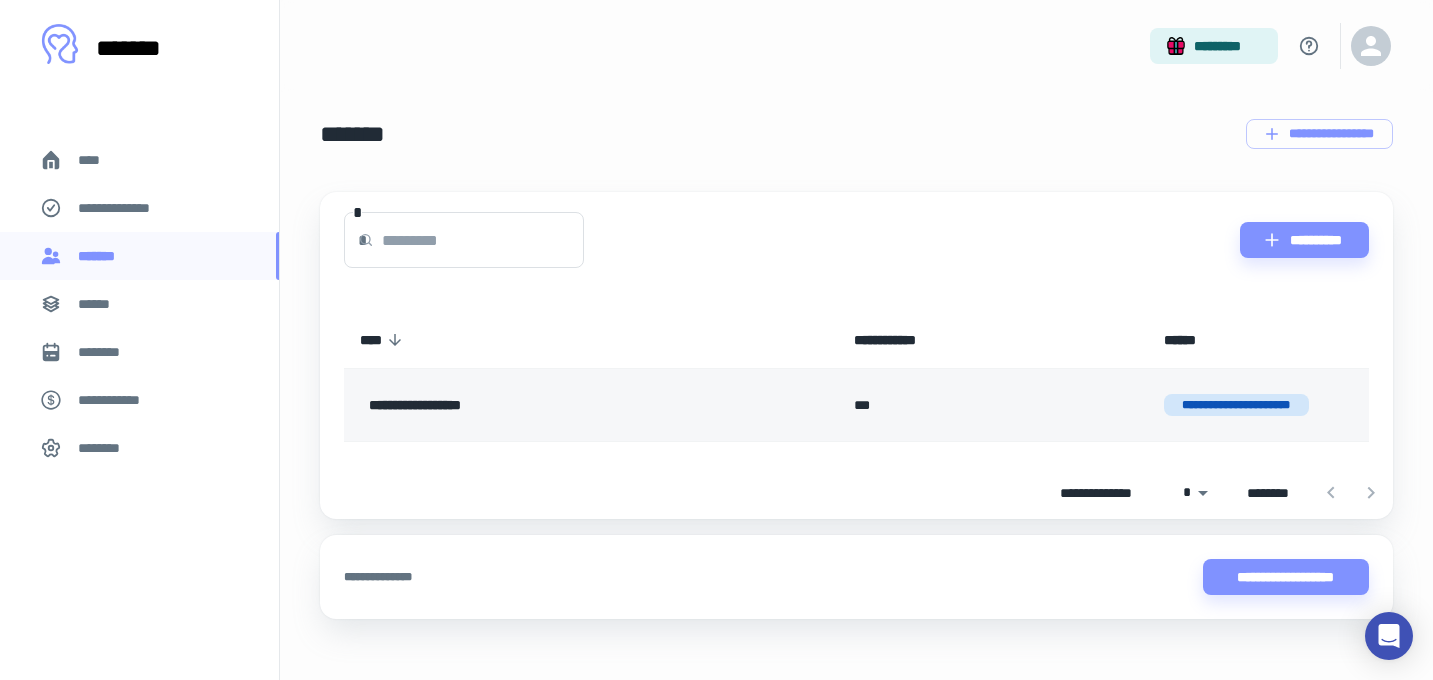 click on "**********" at bounding box center [1237, 405] 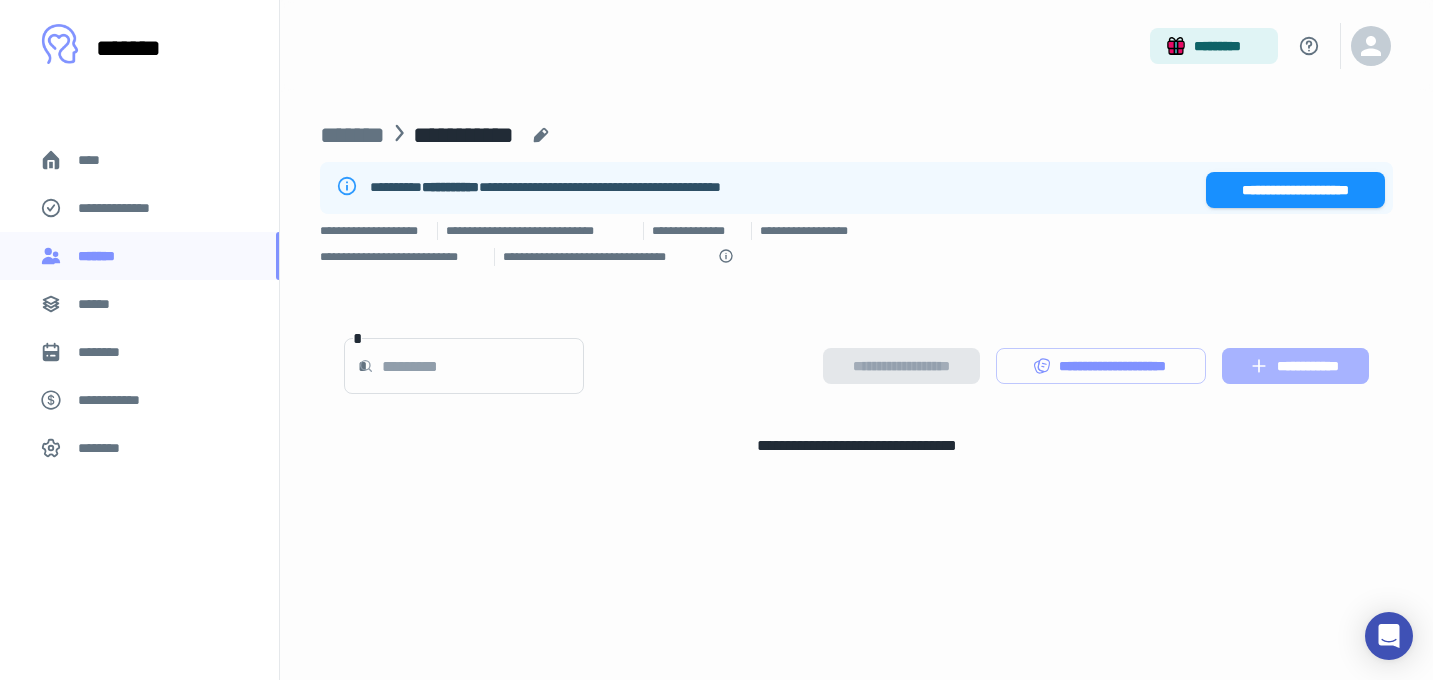 click on "**********" at bounding box center (1295, 366) 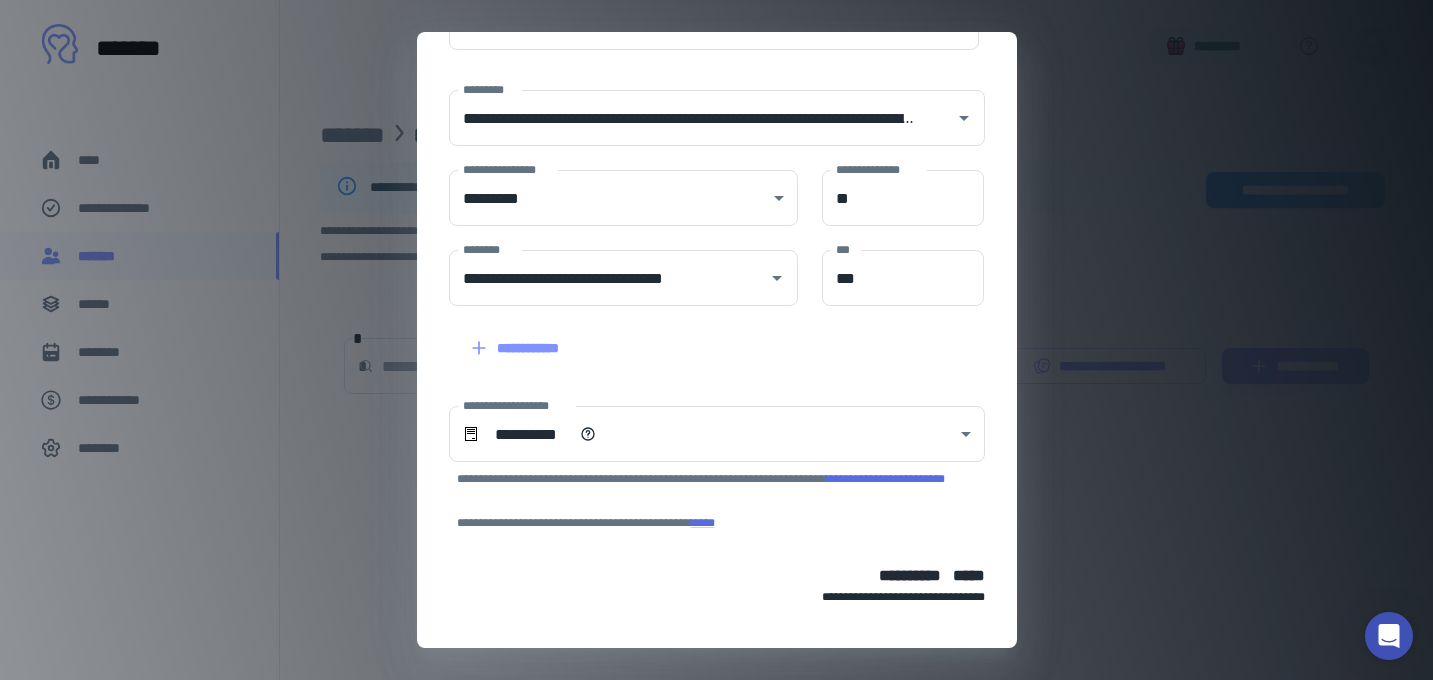 scroll, scrollTop: 319, scrollLeft: 0, axis: vertical 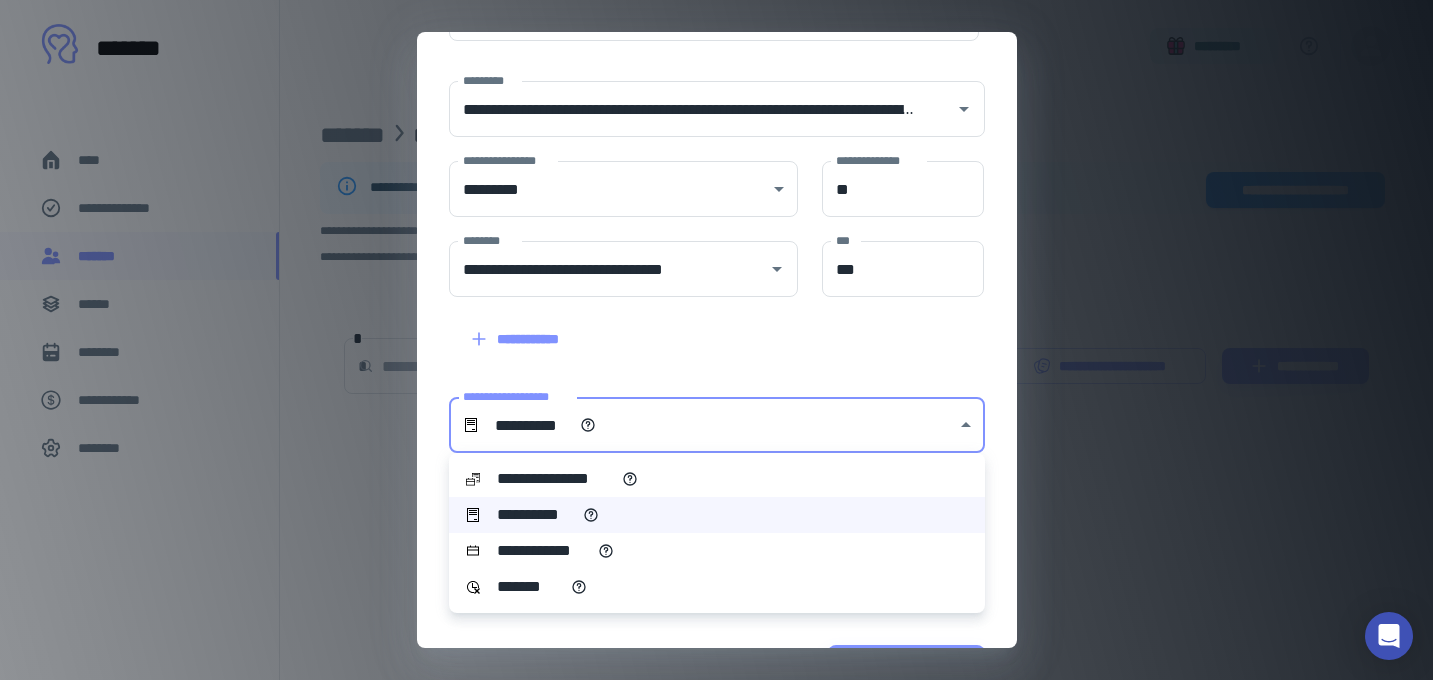 click on "**********" at bounding box center (716, 340) 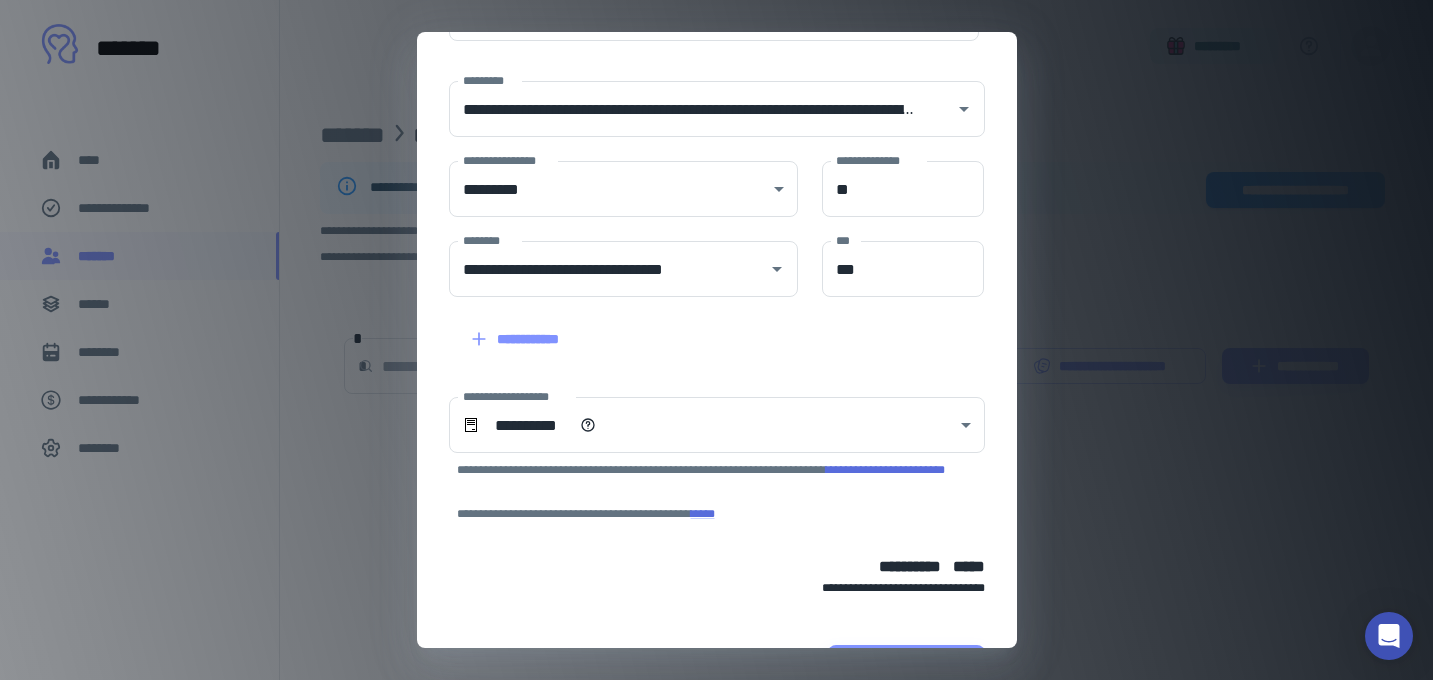 click on "**********" at bounding box center [885, 470] 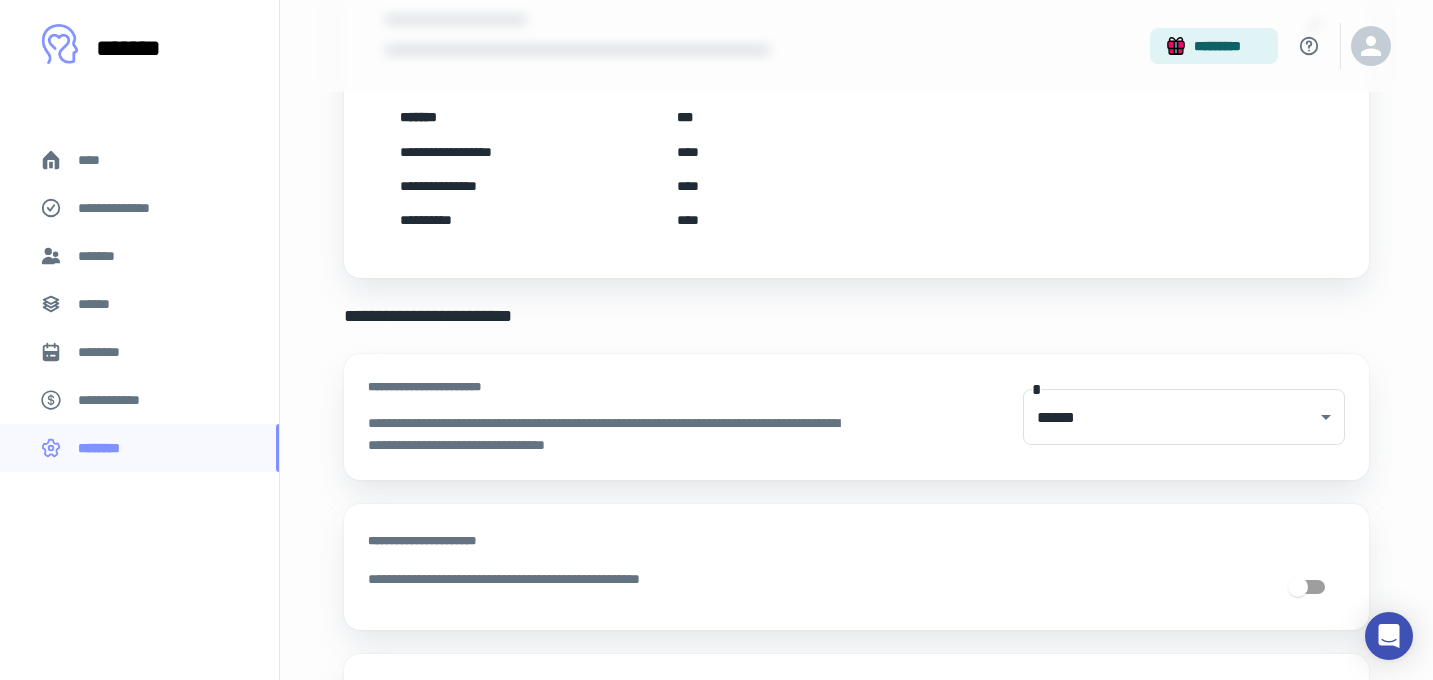 scroll, scrollTop: 335, scrollLeft: 0, axis: vertical 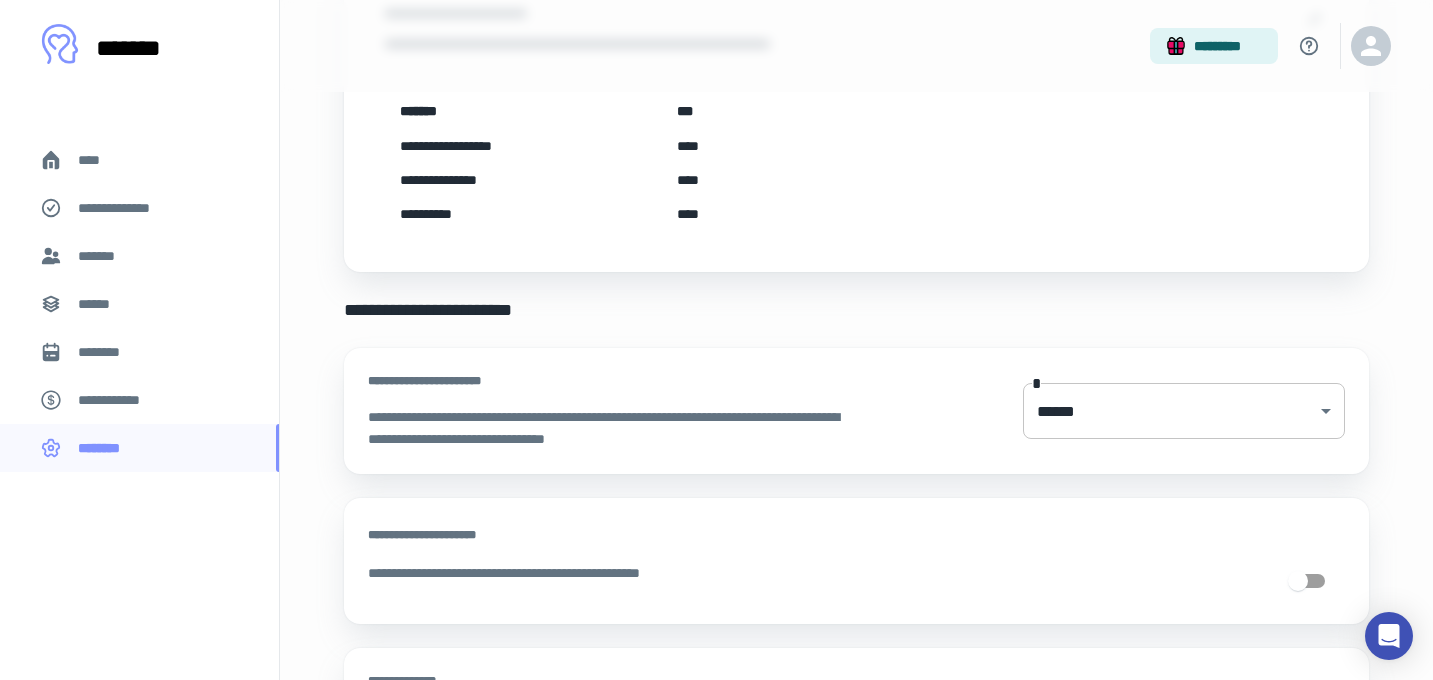 click on "**********" at bounding box center [716, 5] 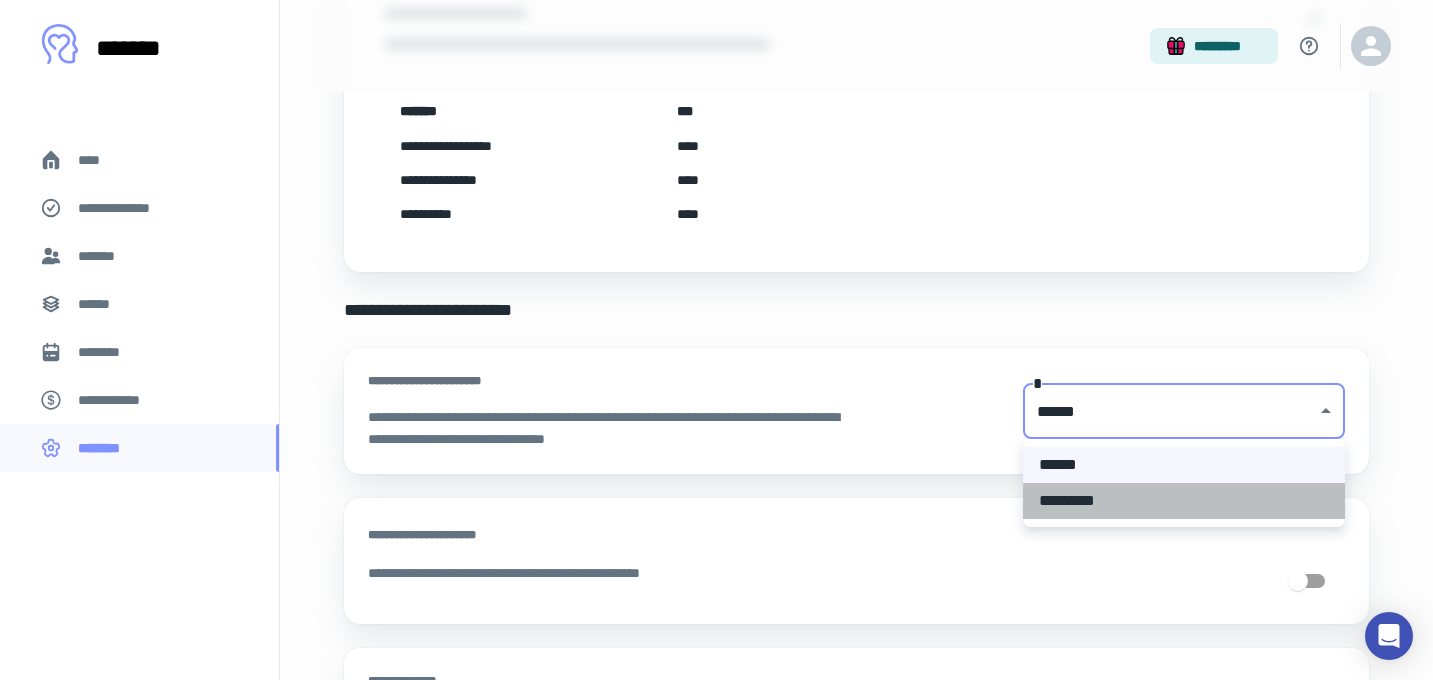 click on "*********" at bounding box center (1184, 501) 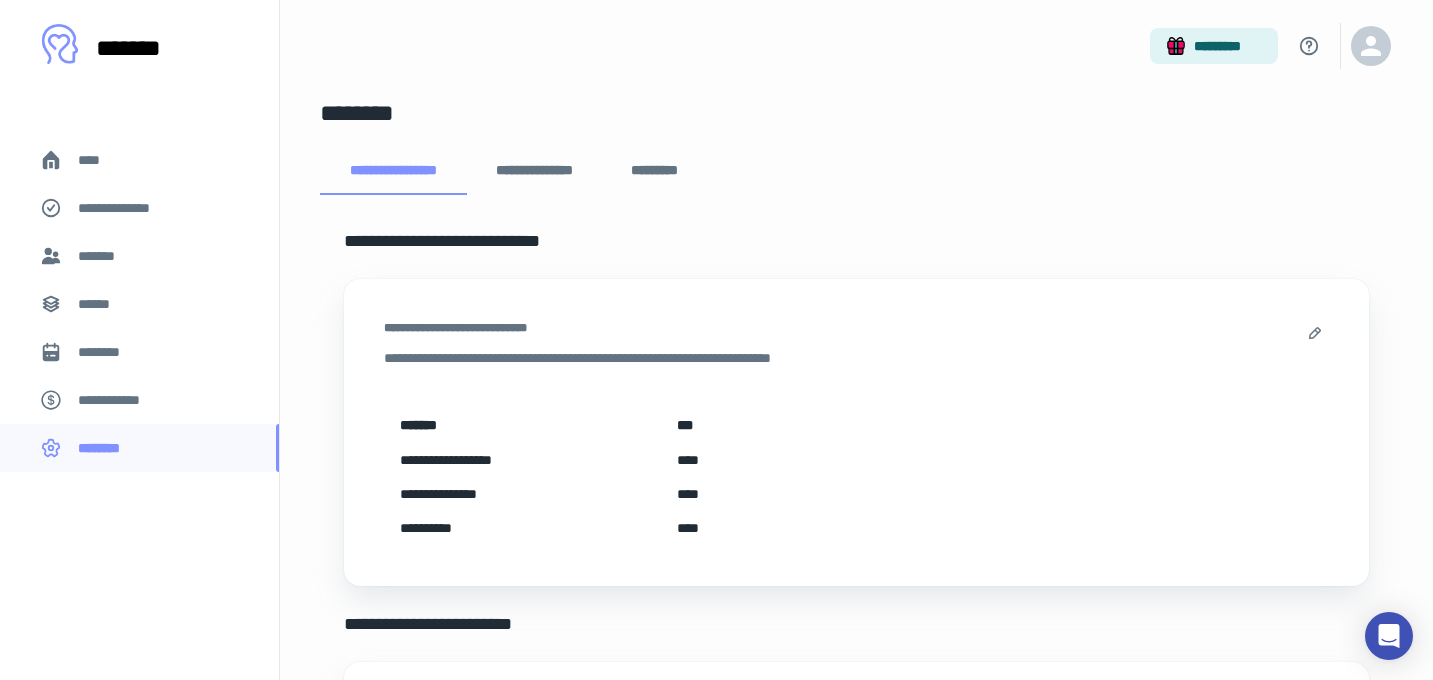 scroll, scrollTop: 0, scrollLeft: 0, axis: both 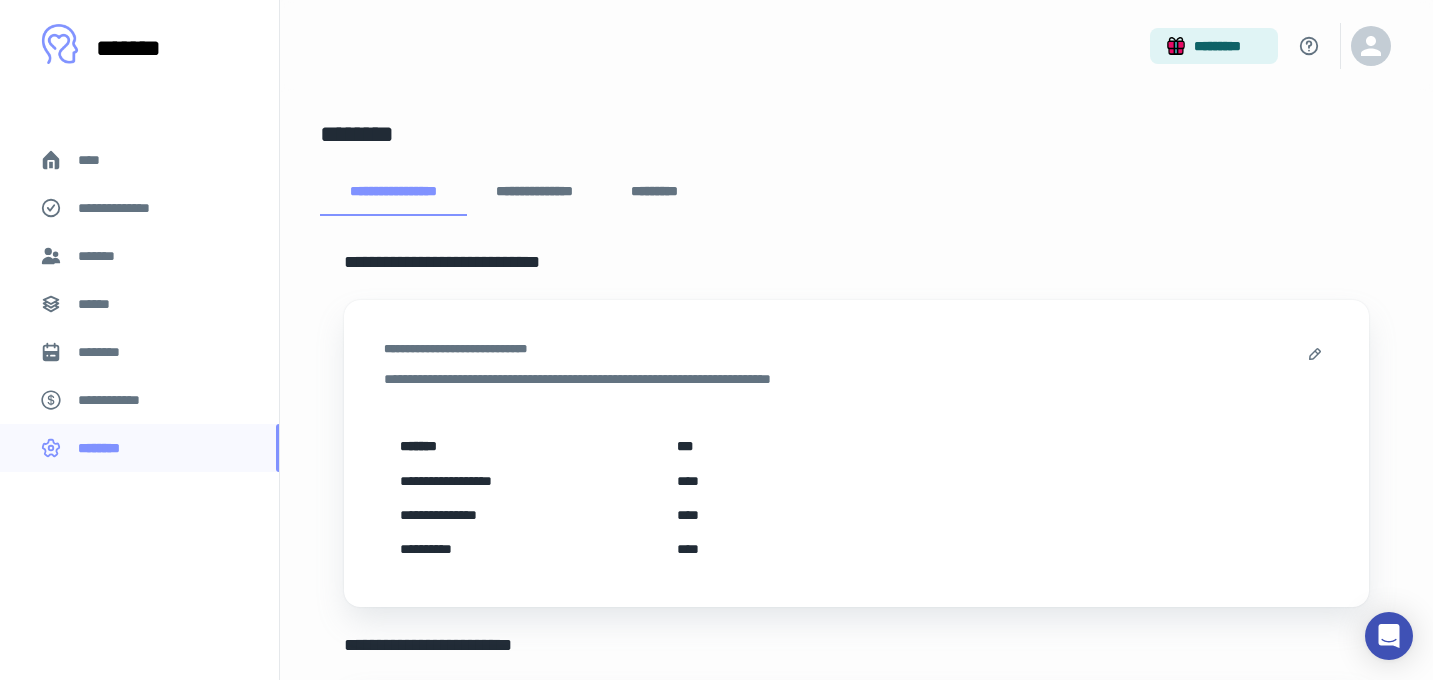 click on "**********" at bounding box center (534, 192) 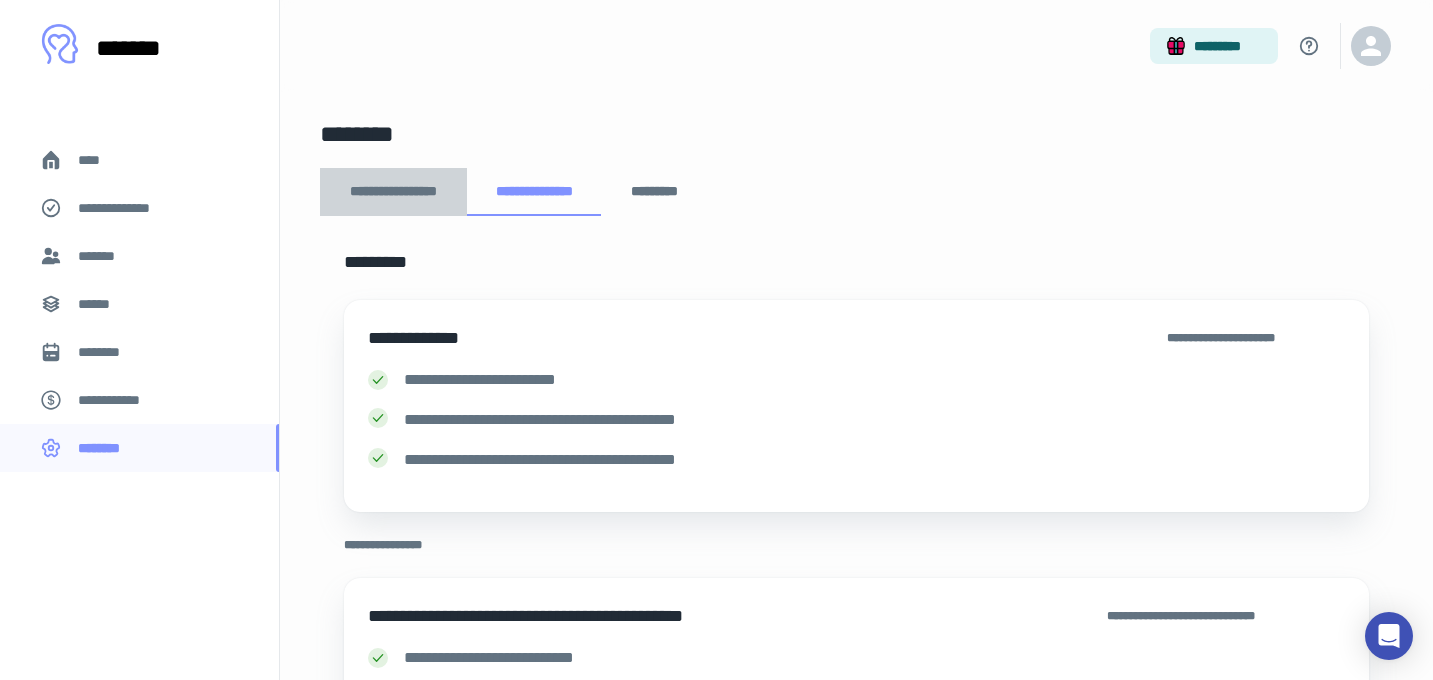 click on "**********" at bounding box center (393, 192) 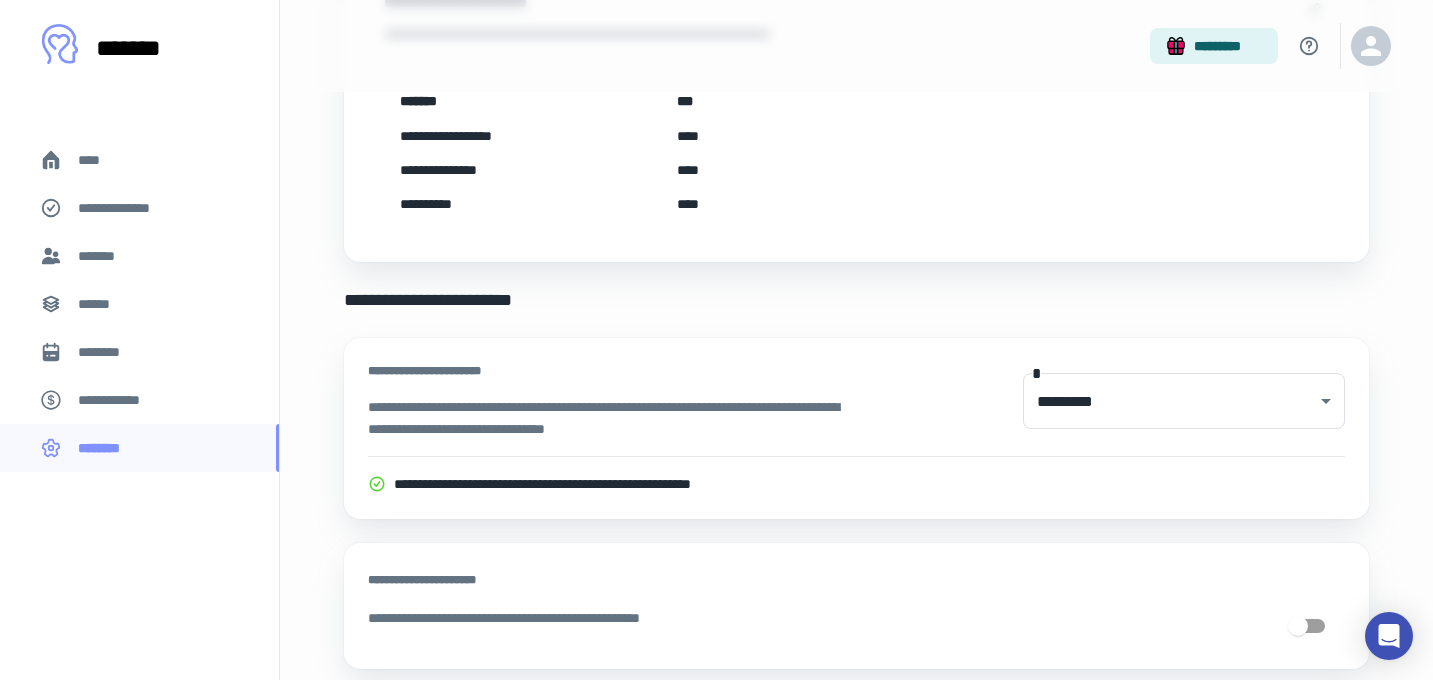 scroll, scrollTop: 353, scrollLeft: 0, axis: vertical 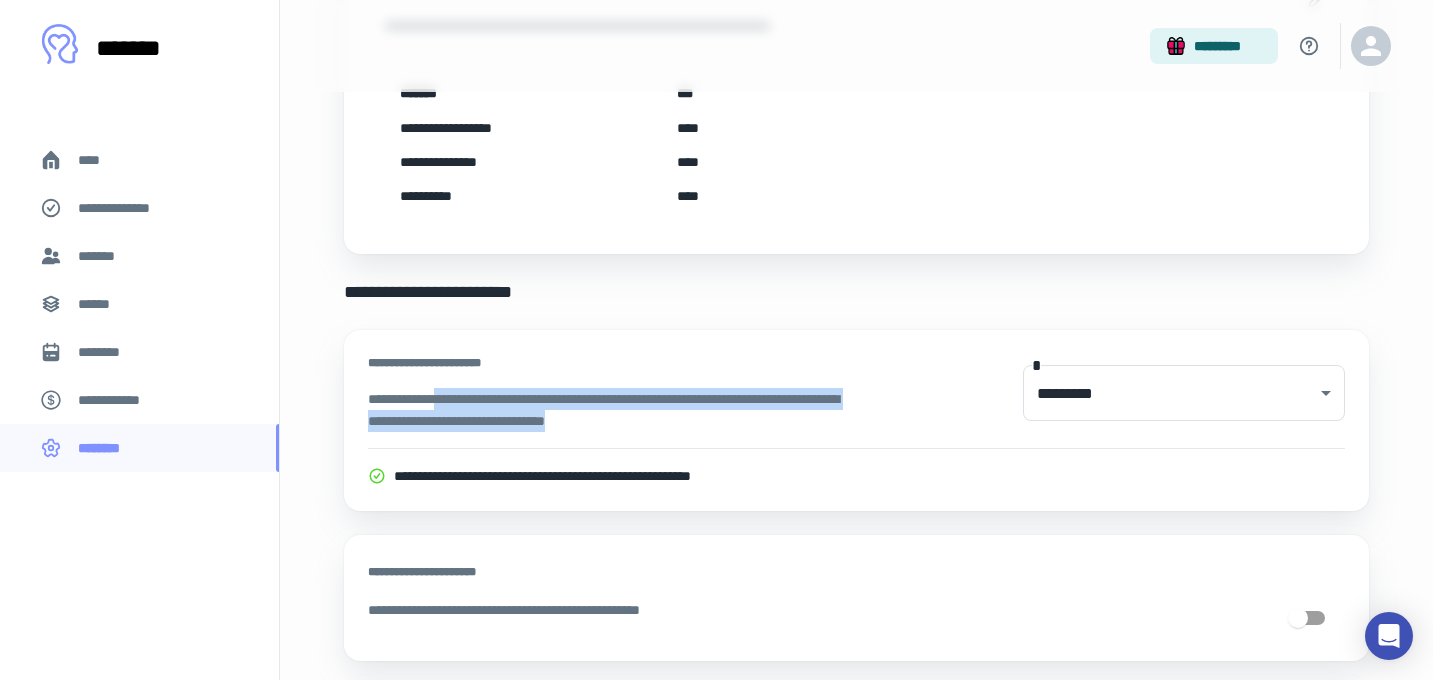 drag, startPoint x: 463, startPoint y: 398, endPoint x: 762, endPoint y: 438, distance: 301.66373 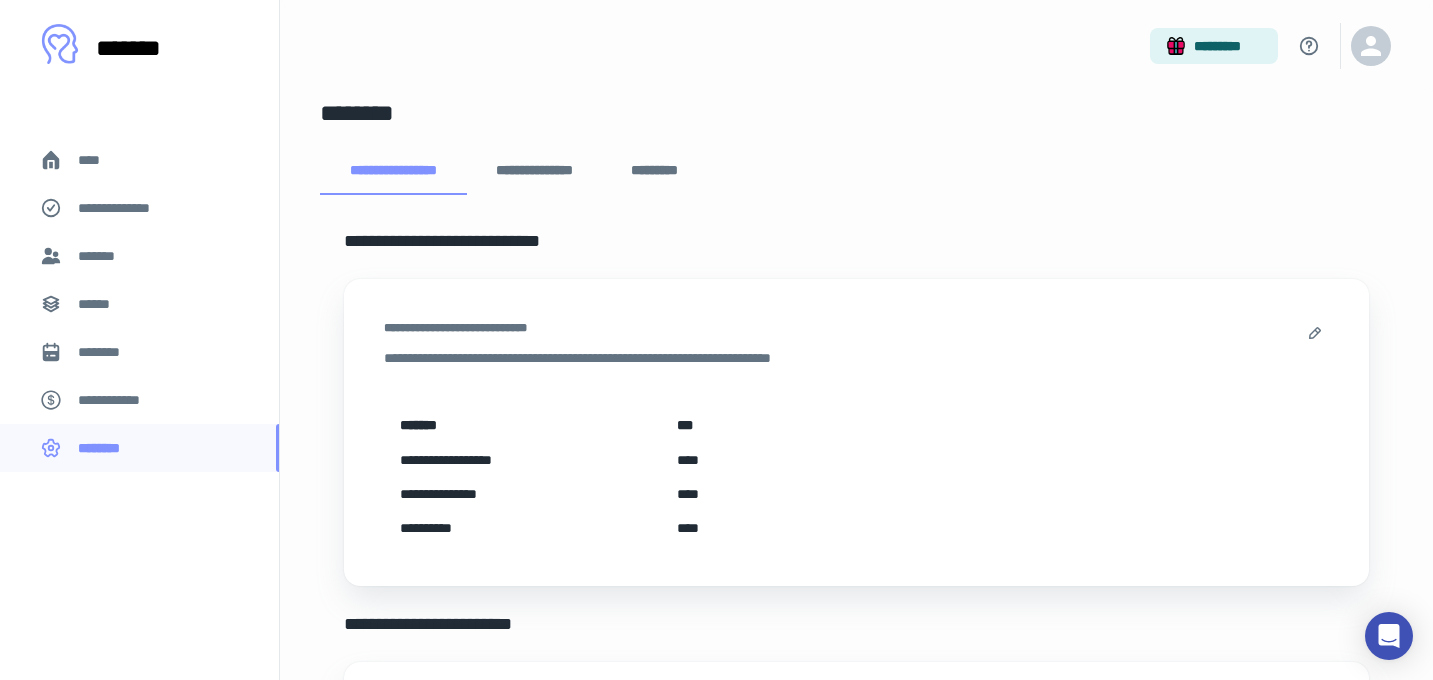 scroll, scrollTop: 18, scrollLeft: 0, axis: vertical 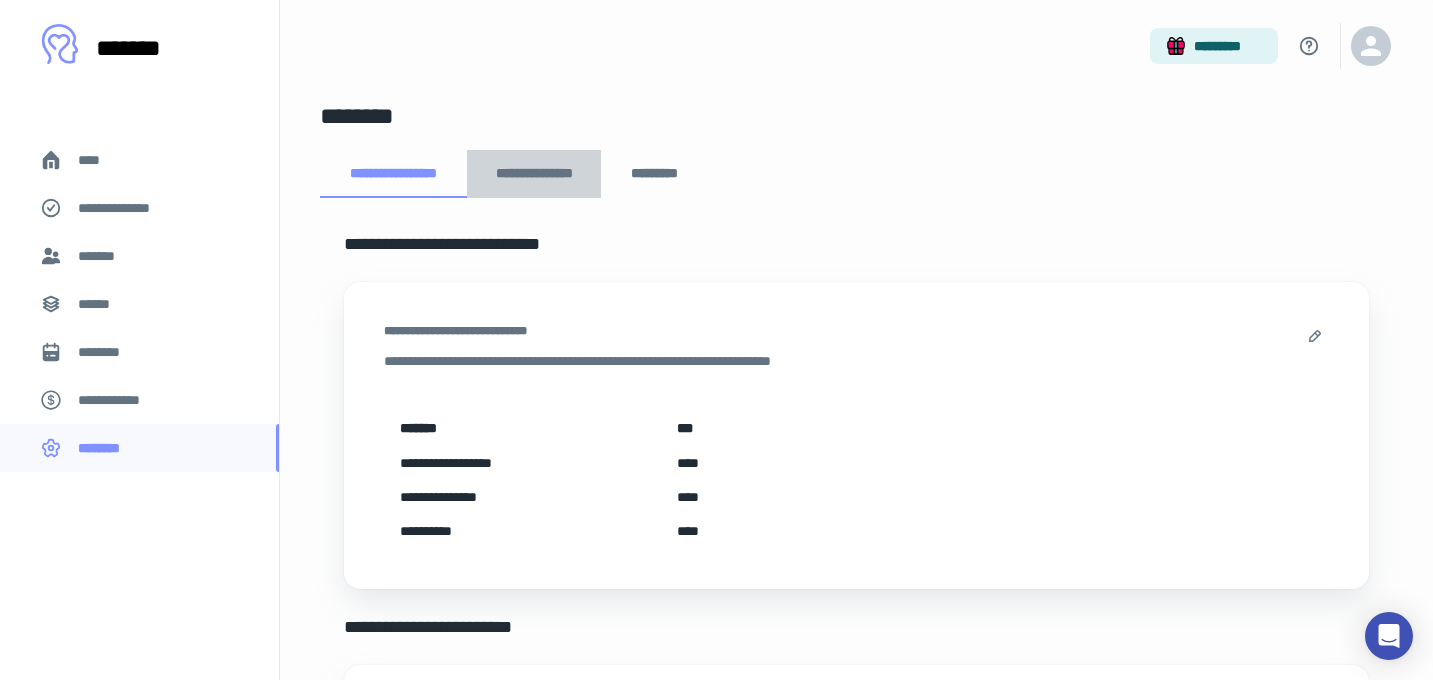 click on "**********" at bounding box center [534, 174] 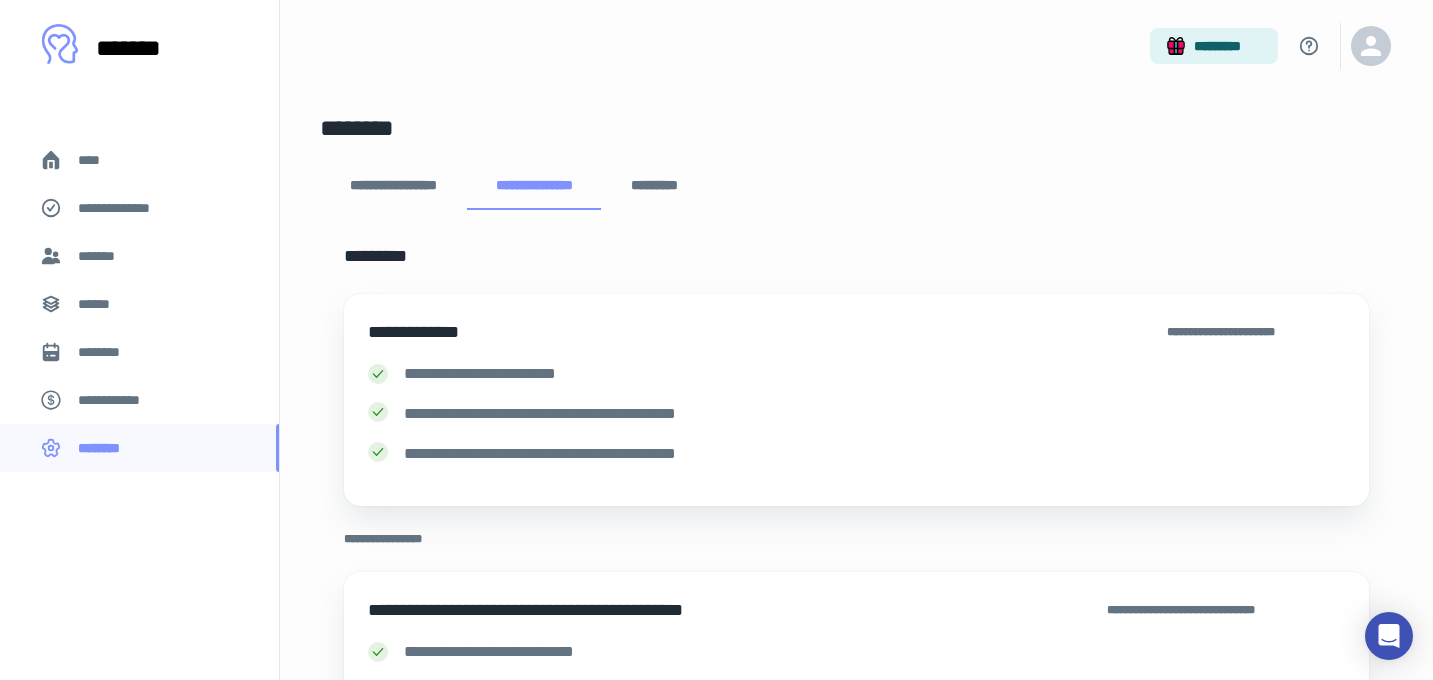scroll, scrollTop: 0, scrollLeft: 0, axis: both 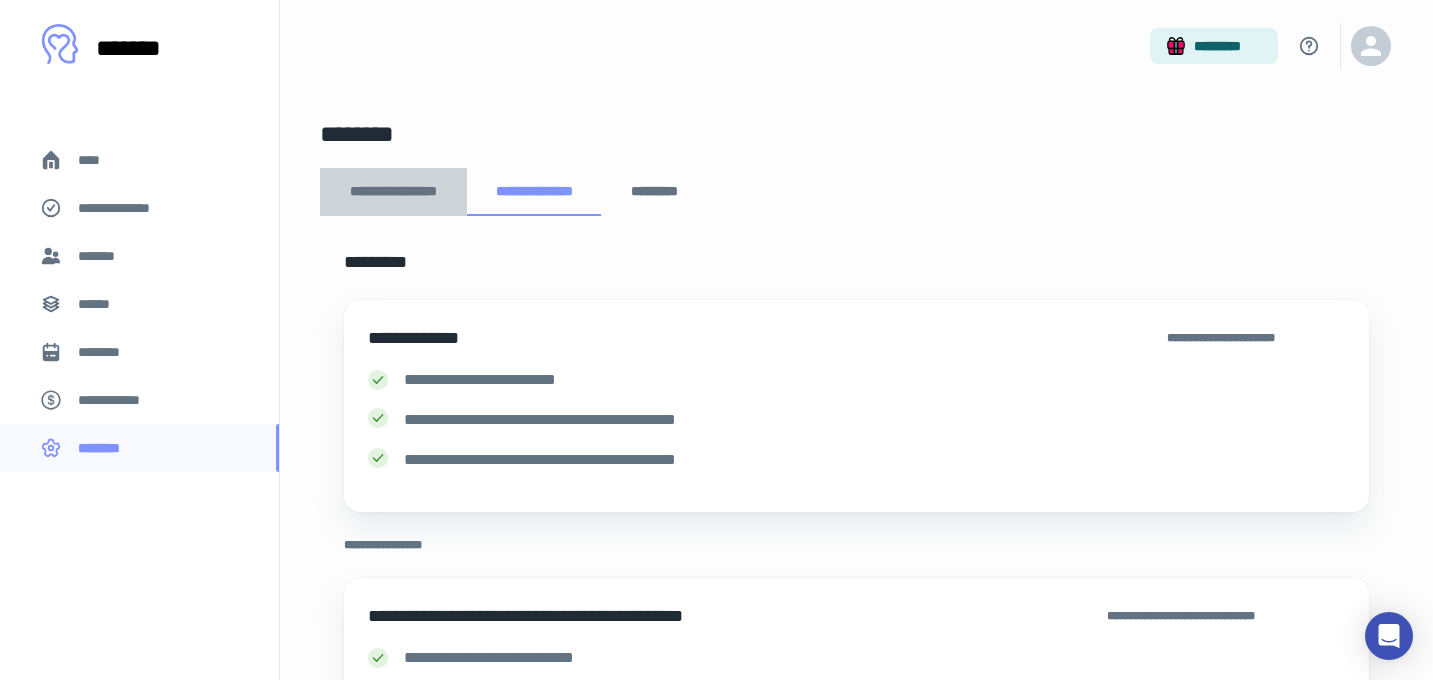 click on "**********" at bounding box center (393, 192) 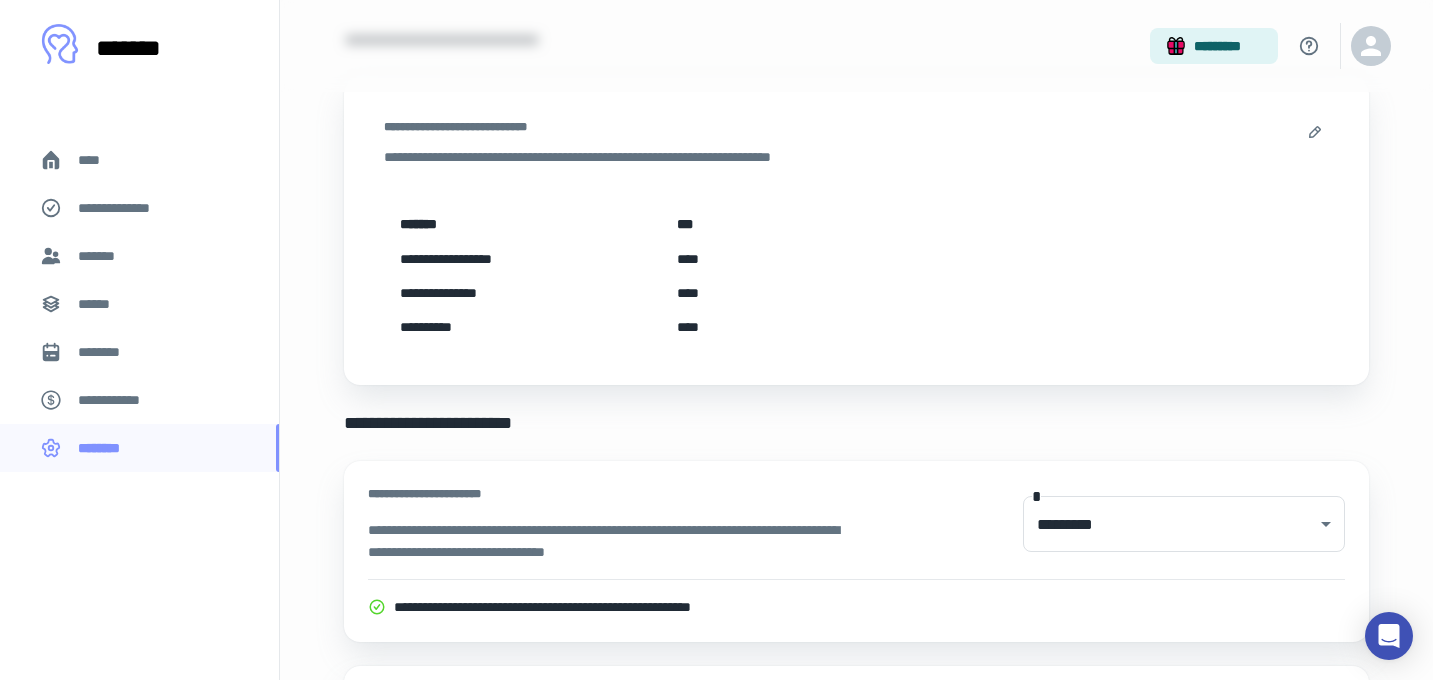 scroll, scrollTop: 224, scrollLeft: 0, axis: vertical 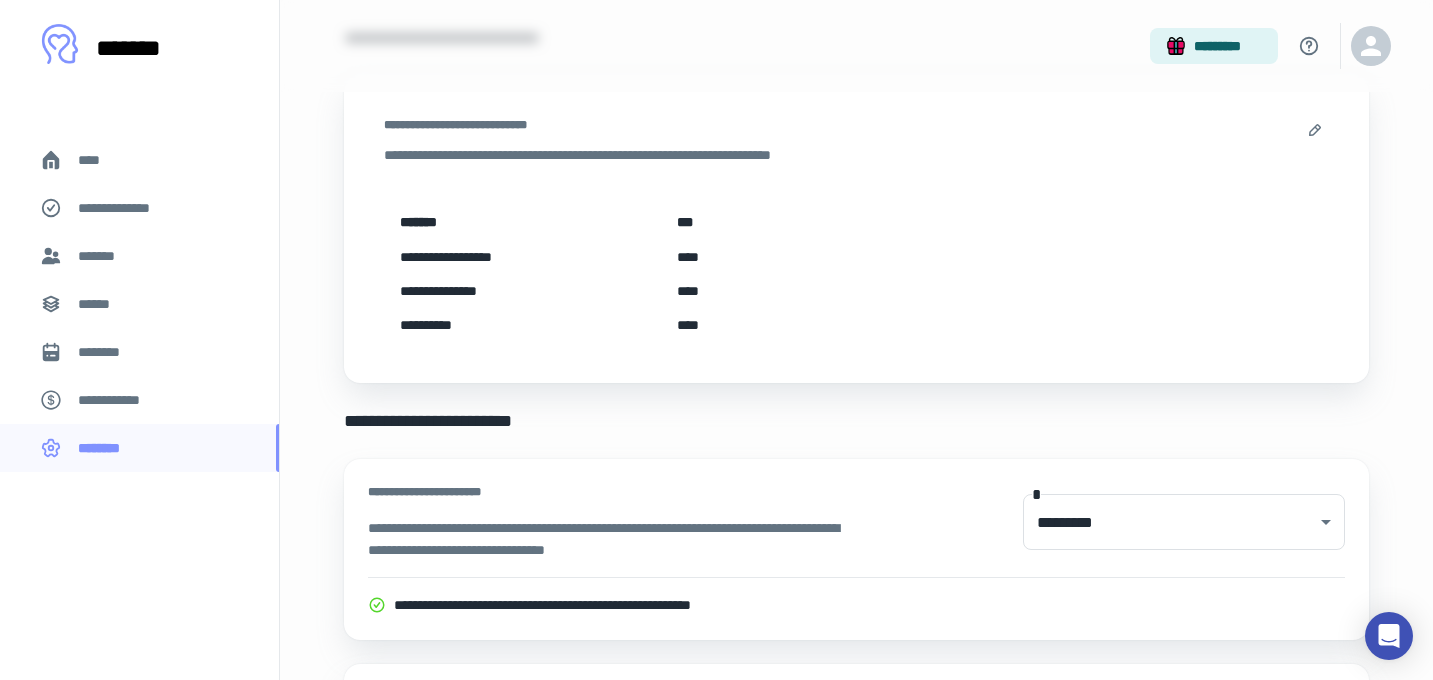 click on "******" at bounding box center [139, 304] 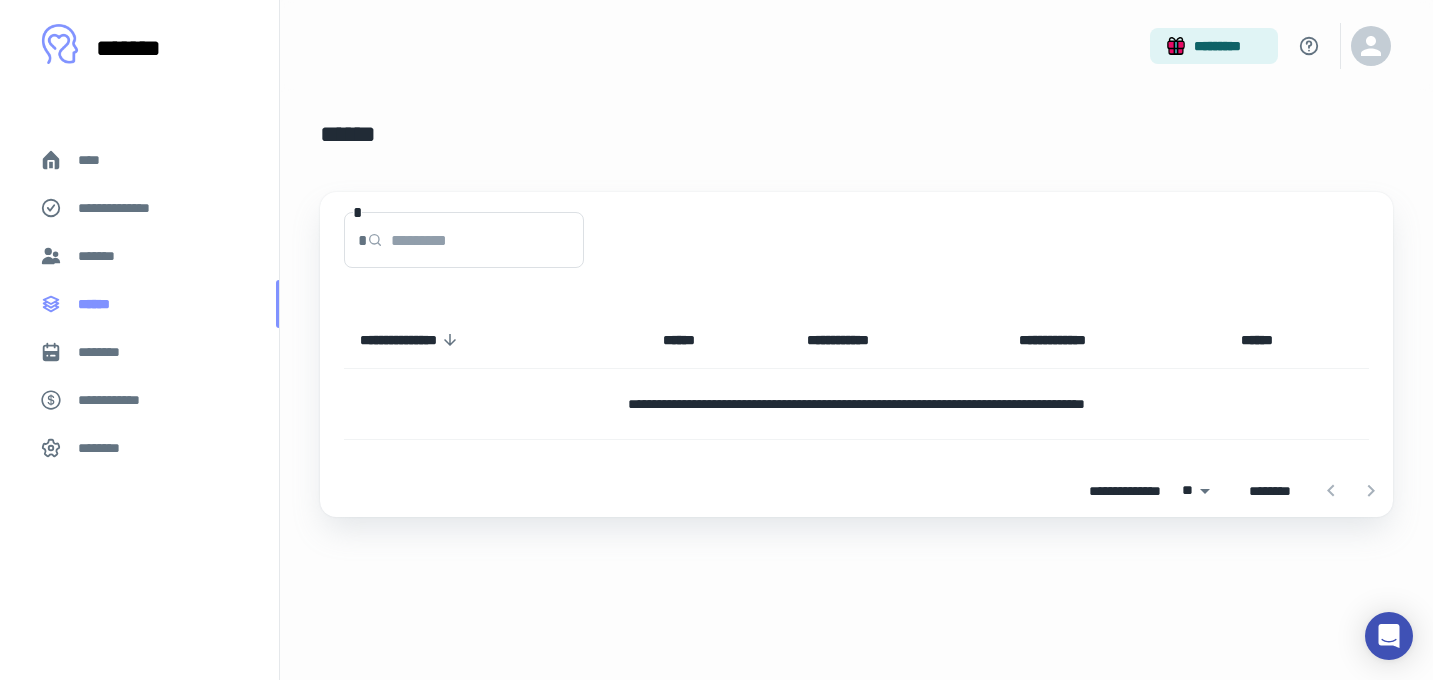 scroll, scrollTop: 0, scrollLeft: 0, axis: both 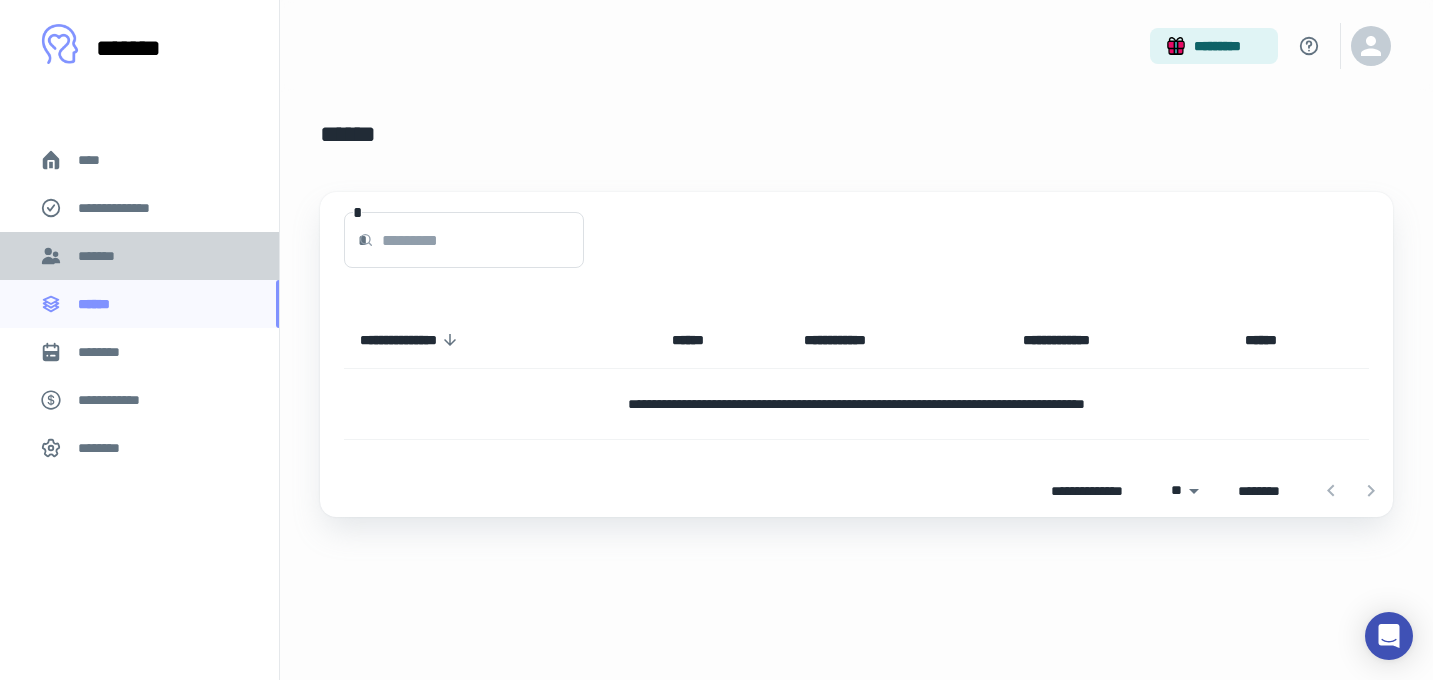 click on "*******" at bounding box center (101, 256) 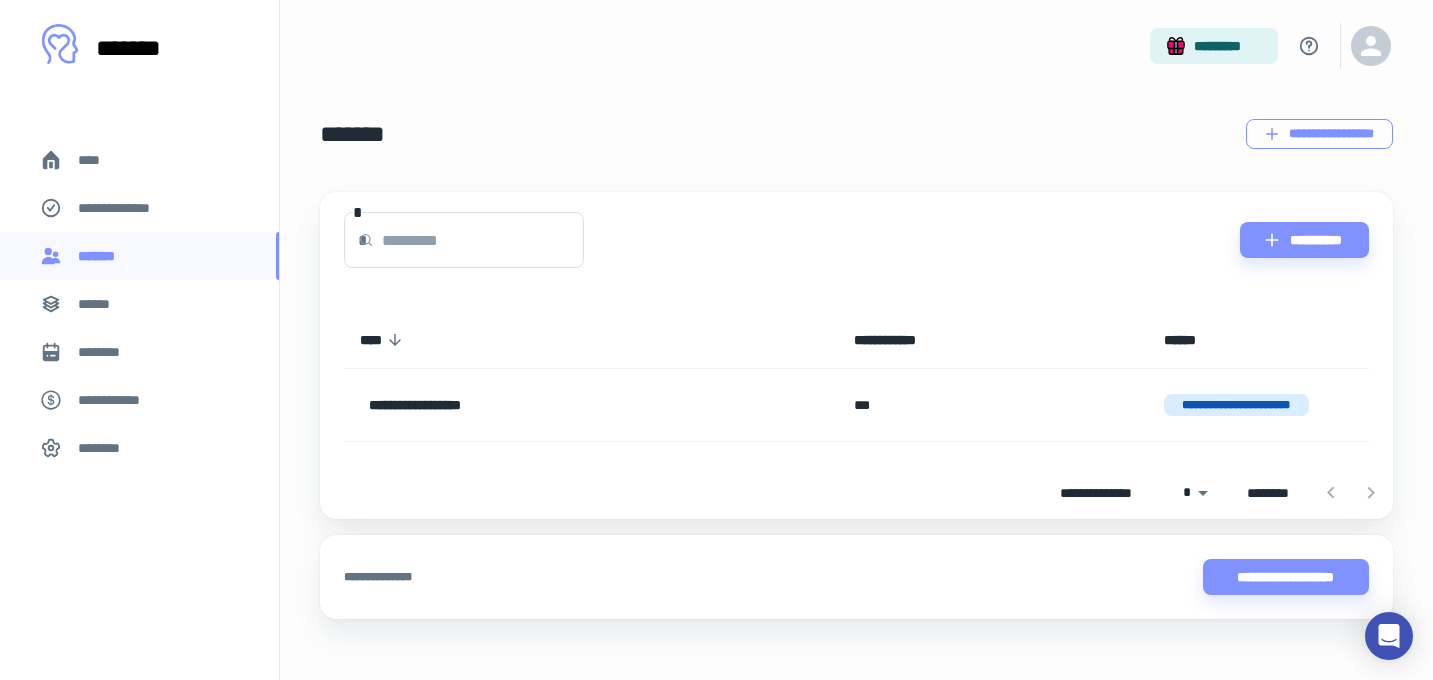 click on "**********" at bounding box center [1319, 134] 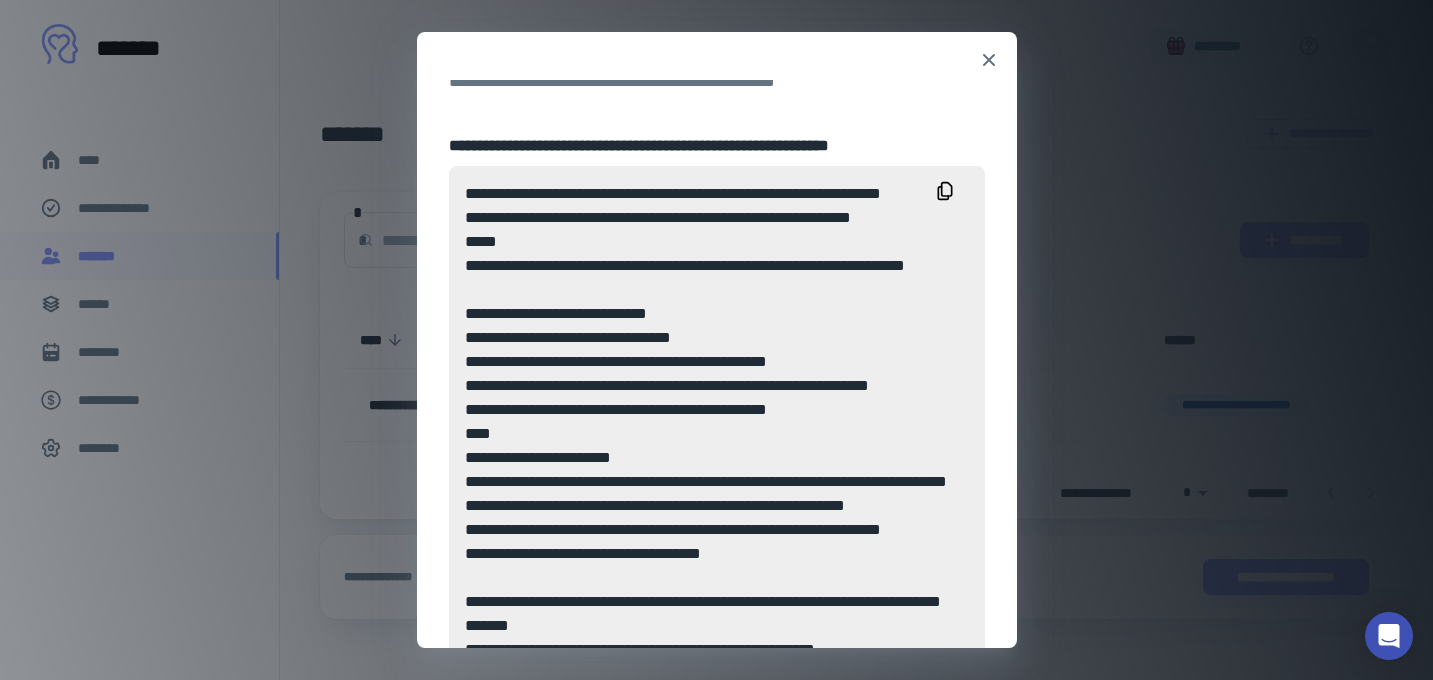 scroll, scrollTop: 0, scrollLeft: 0, axis: both 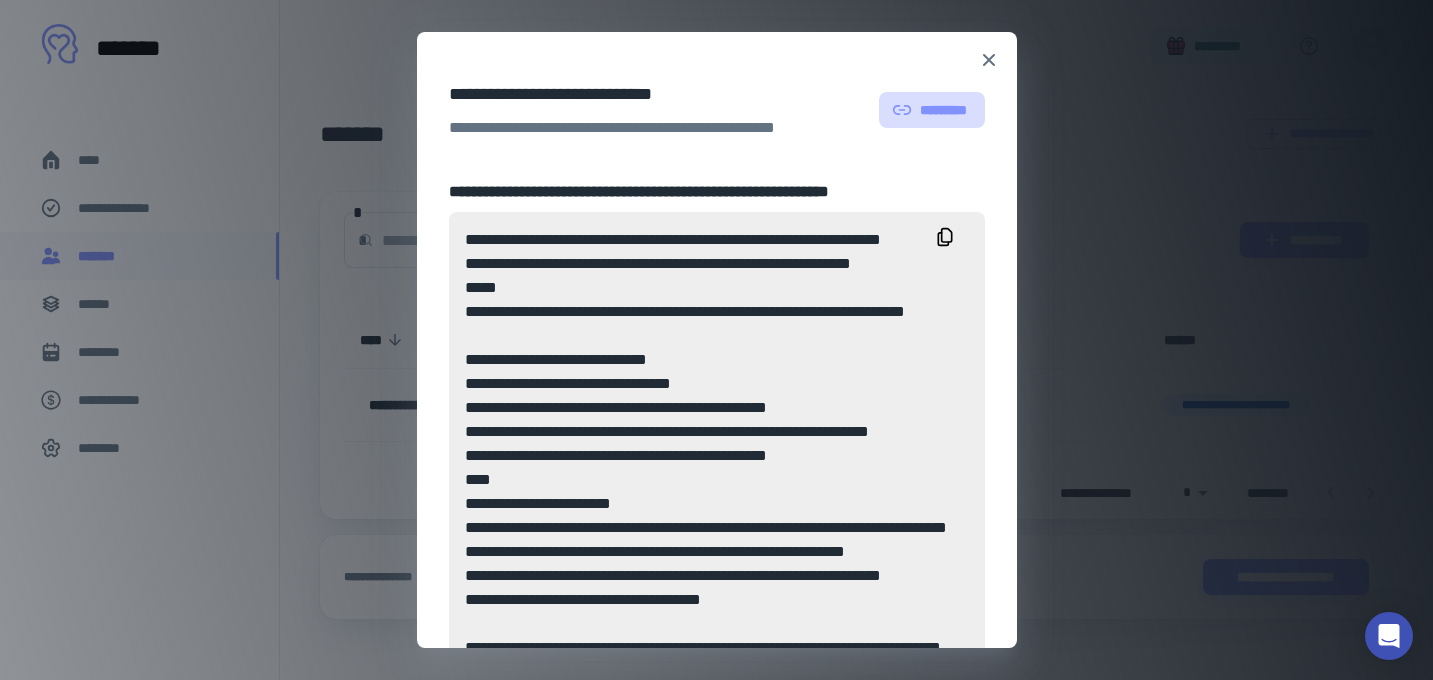 click on "*********" at bounding box center (932, 110) 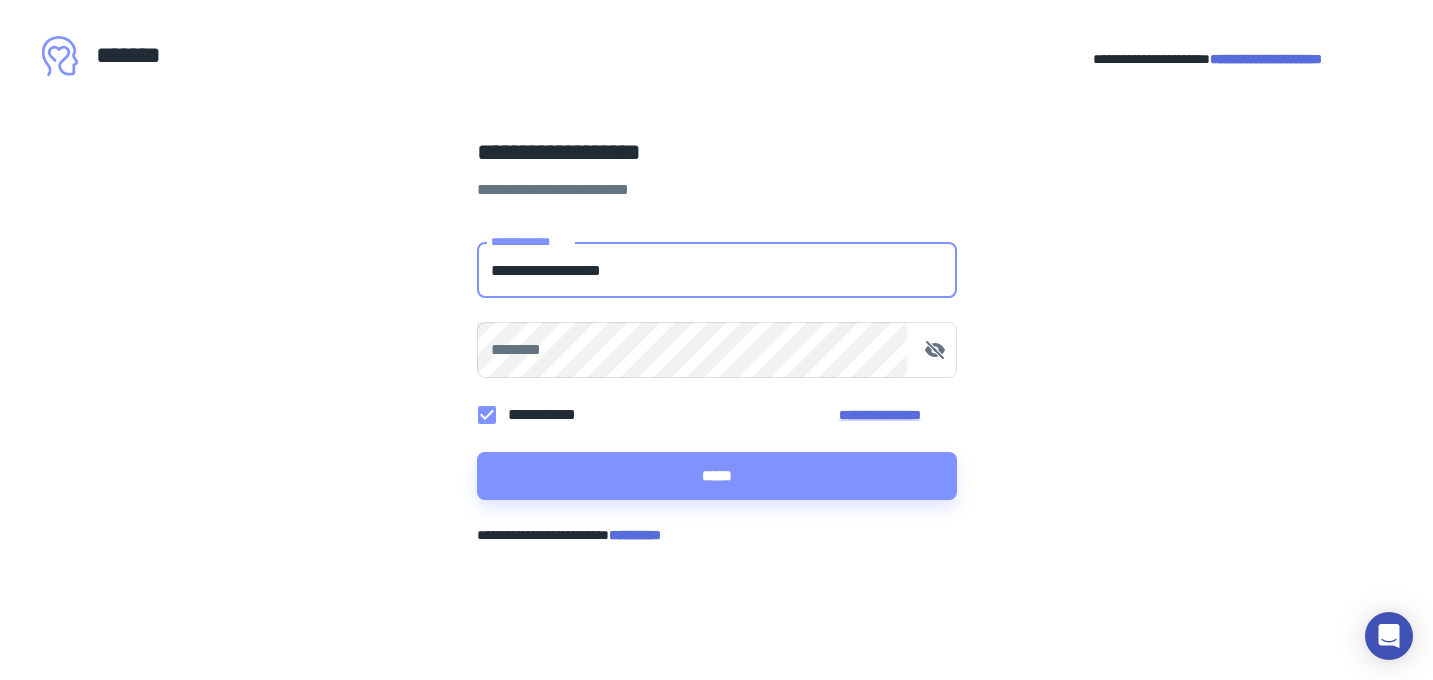 click on "**********" at bounding box center (717, 270) 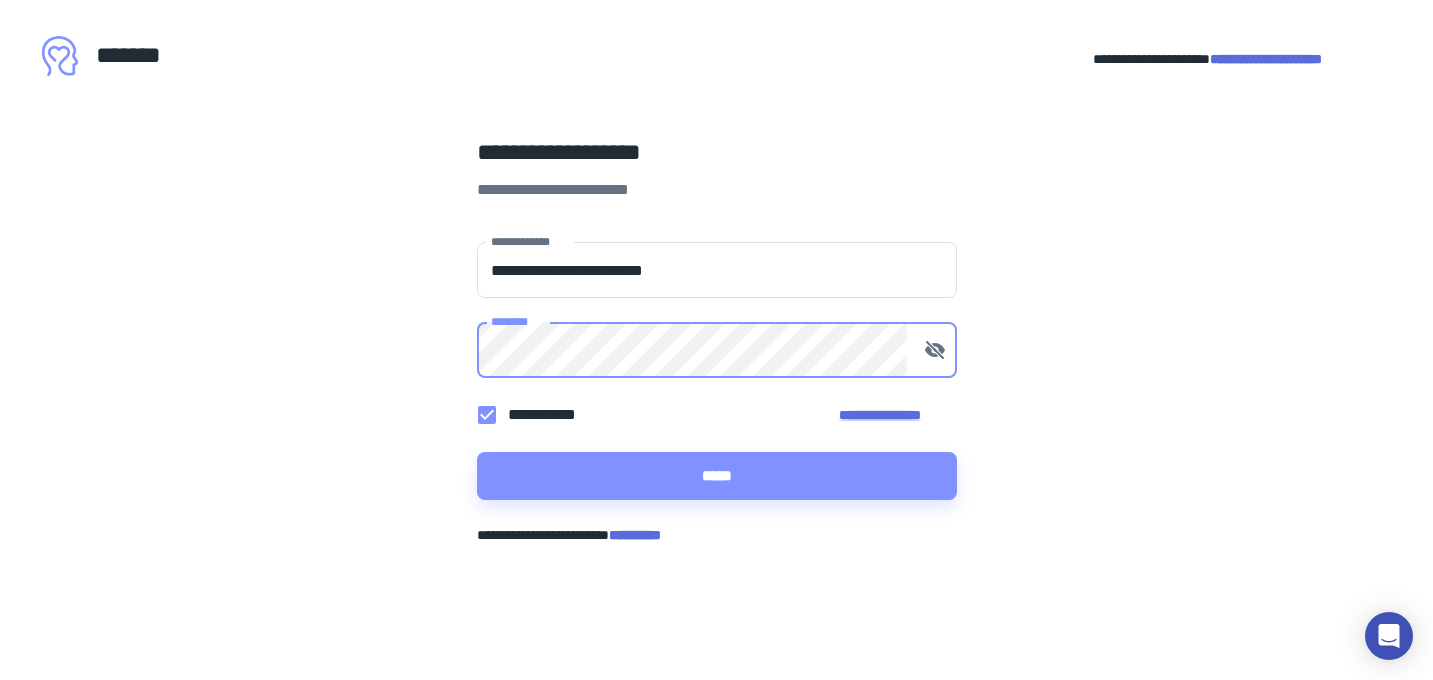 click on "**********" at bounding box center (642, 535) 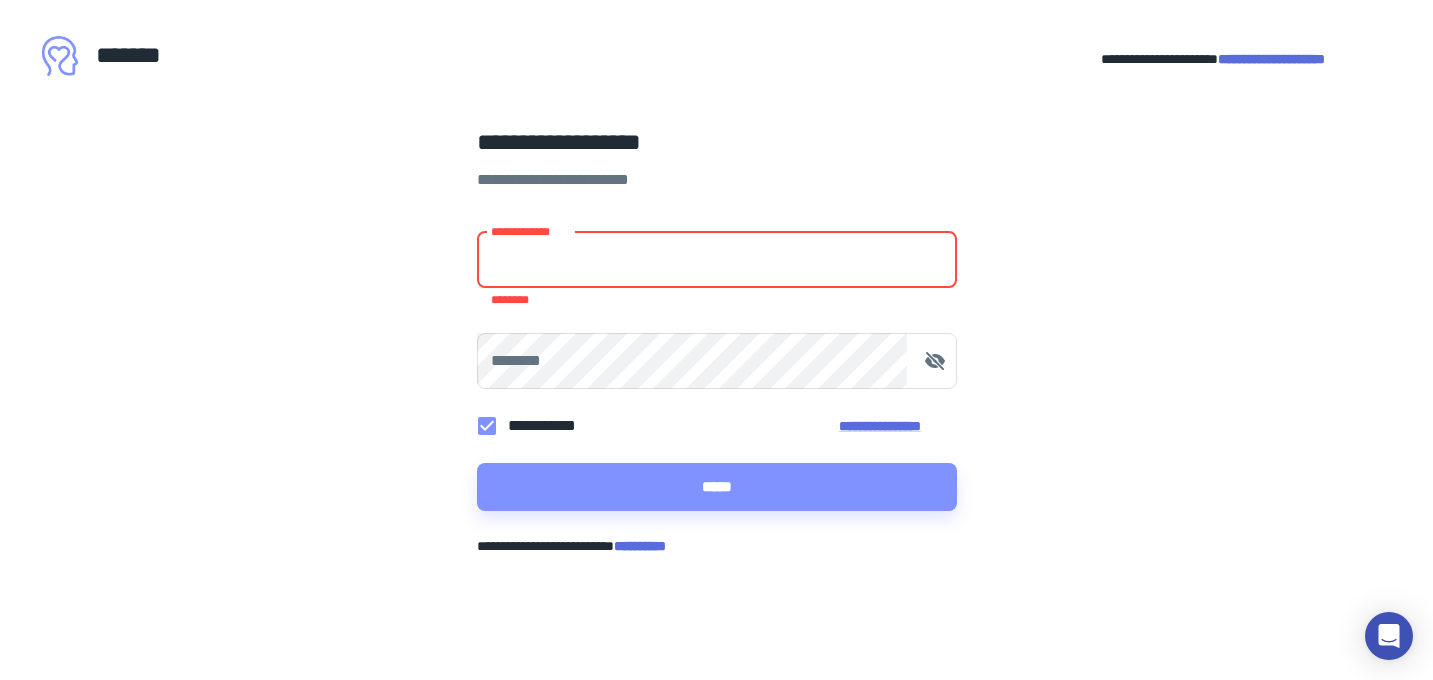 click on "**********" at bounding box center [647, 546] 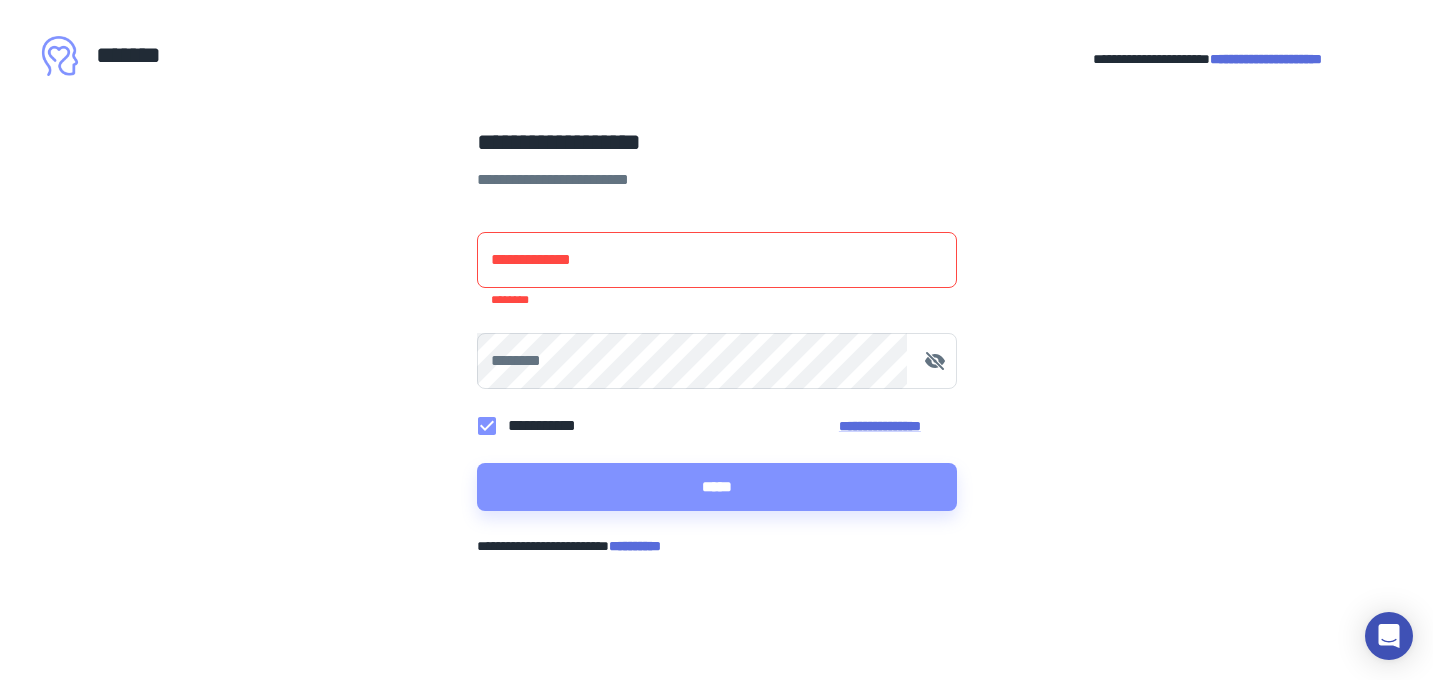 click on "**********" at bounding box center [717, 546] 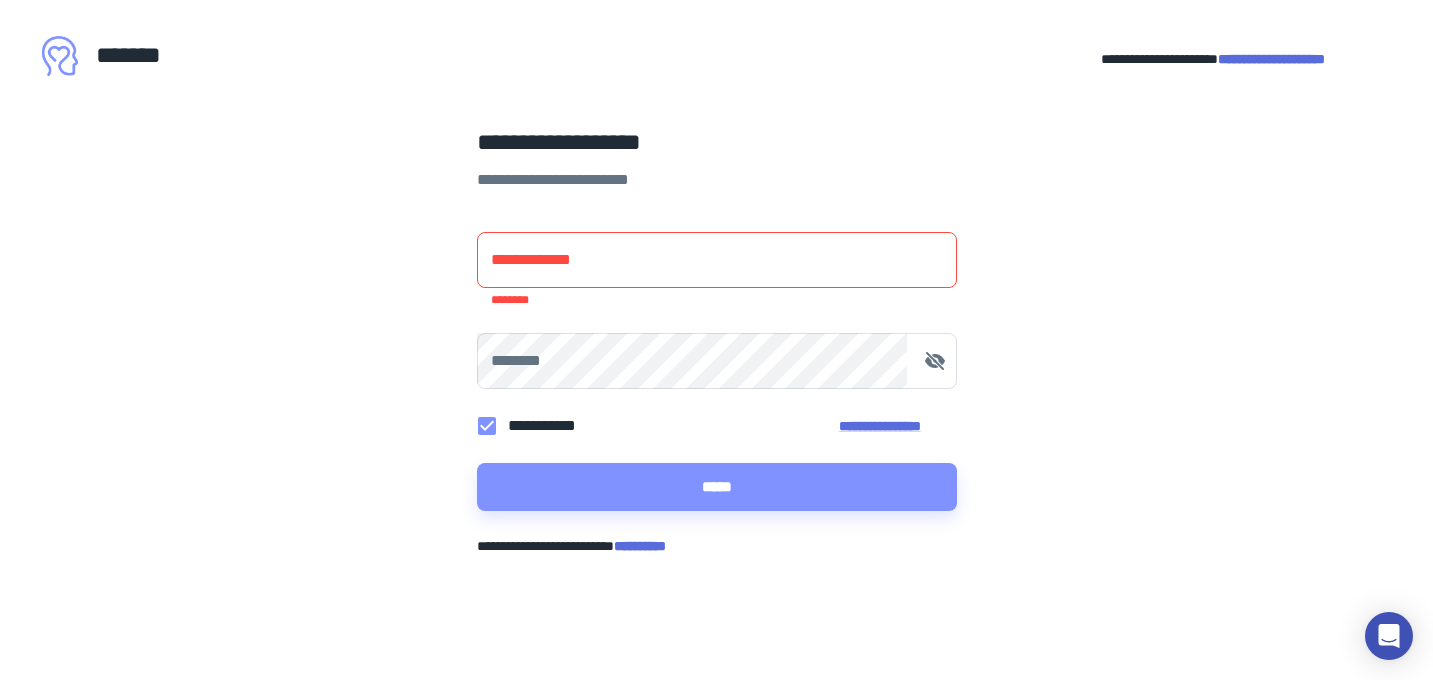 click on "**********" at bounding box center (716, 35) 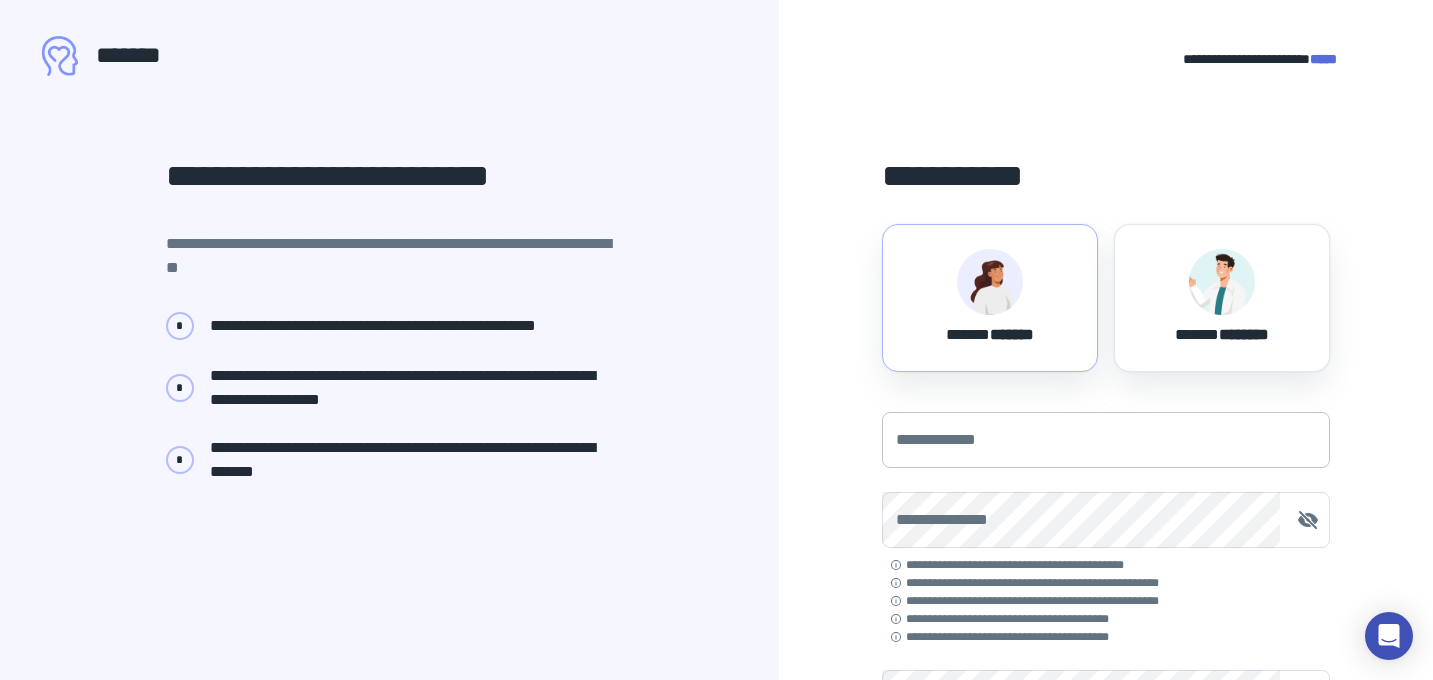 click on "**********" at bounding box center (1106, 440) 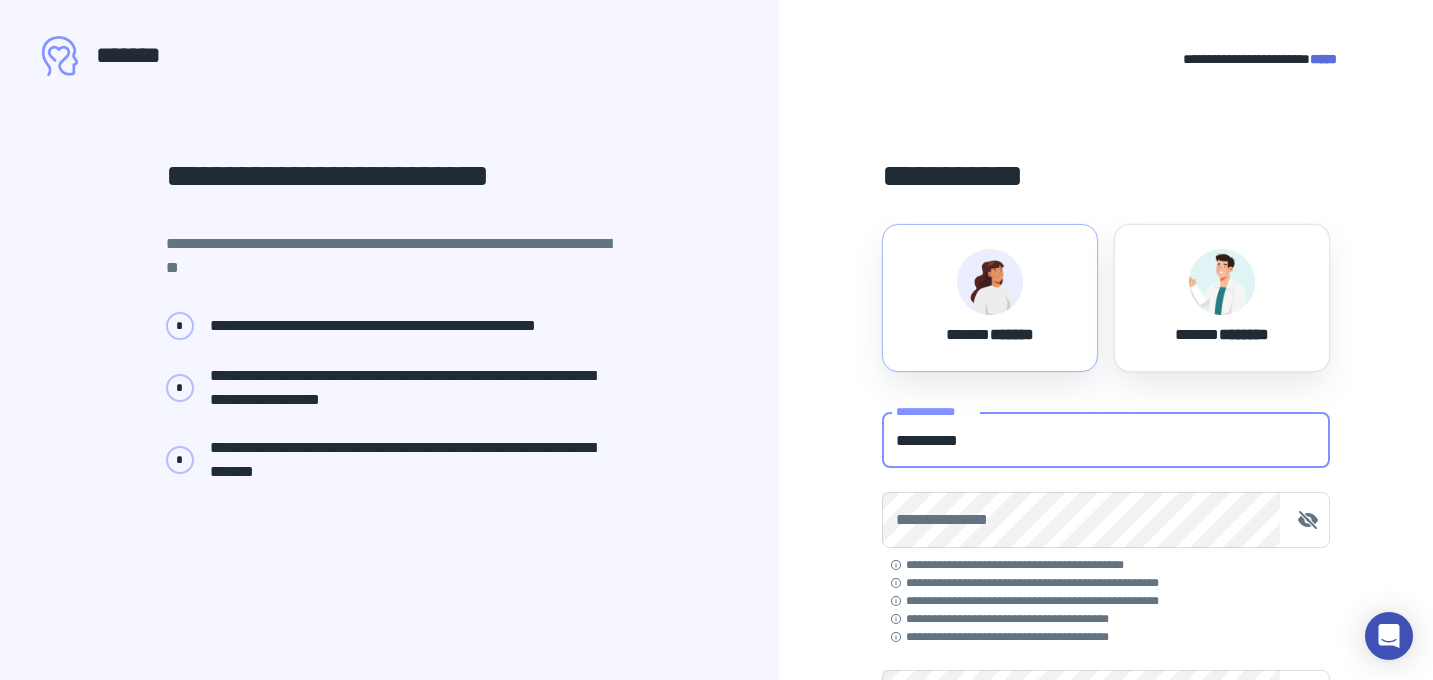 type on "**********" 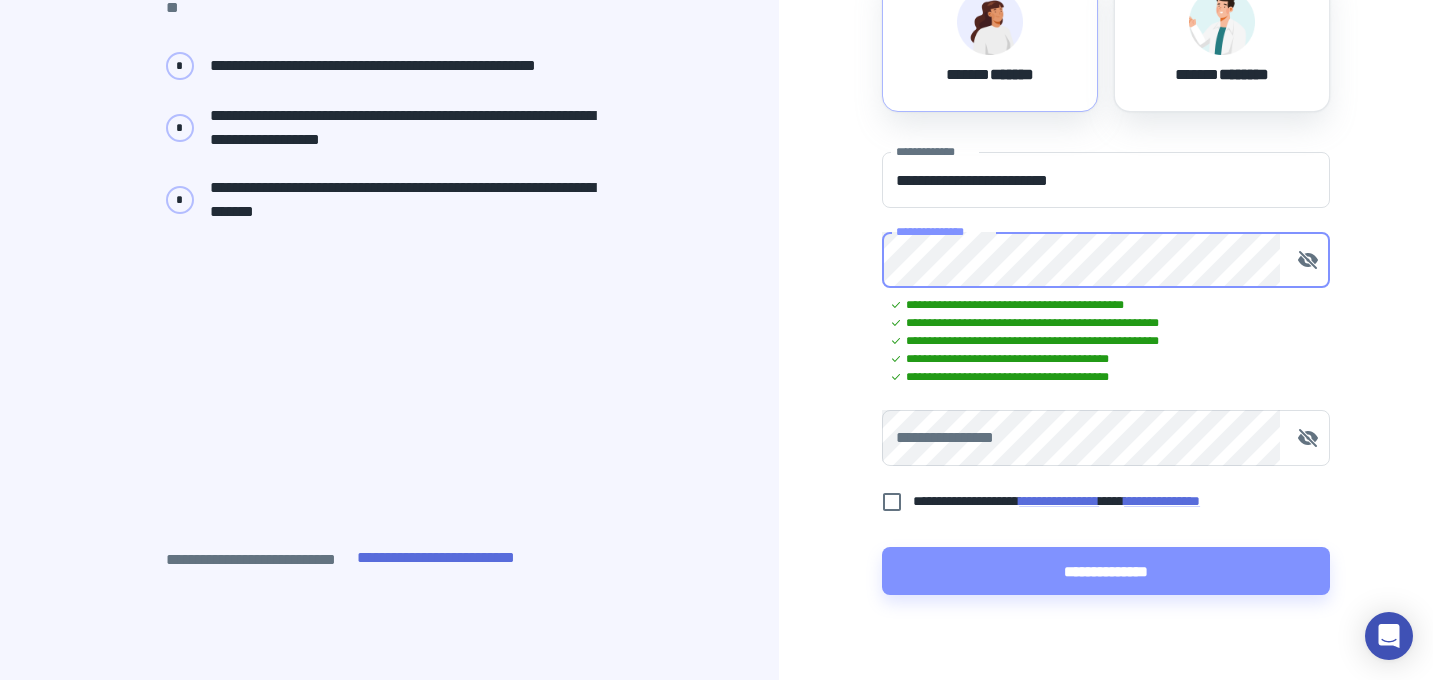 scroll, scrollTop: 281, scrollLeft: 0, axis: vertical 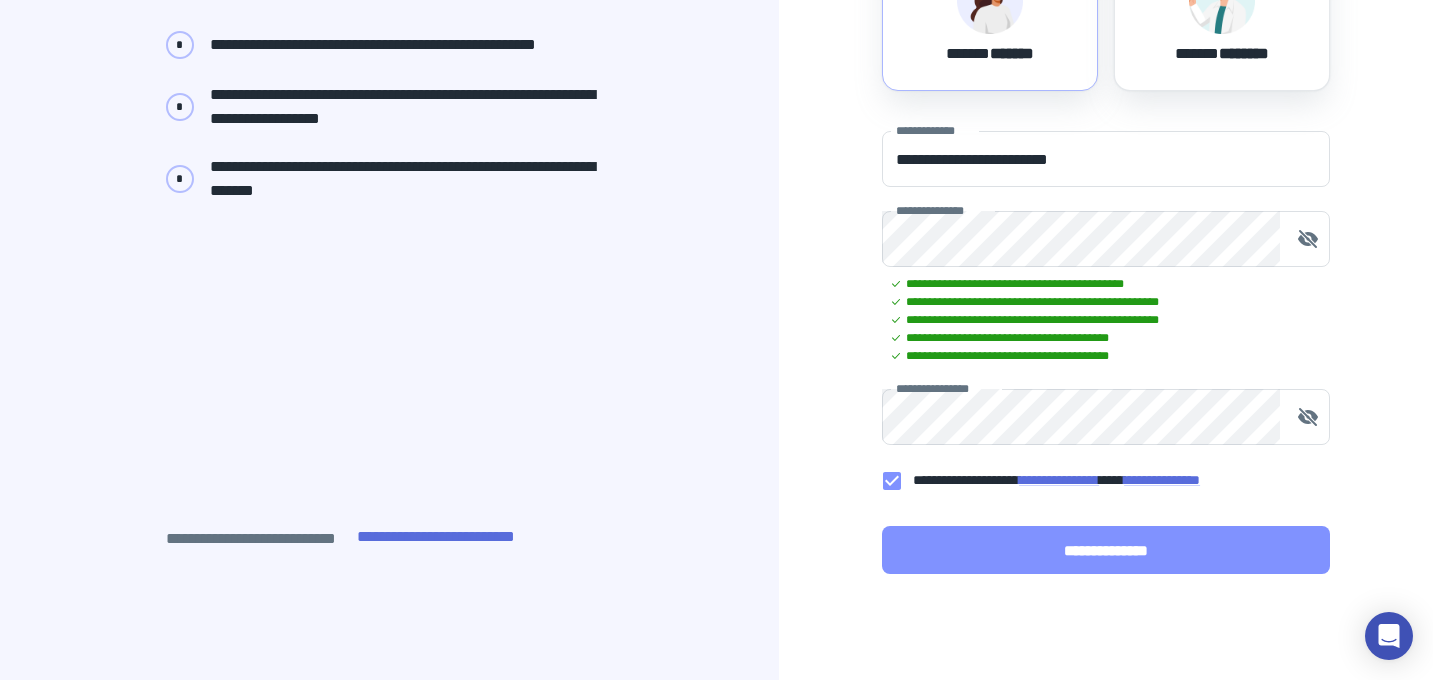 click on "**********" at bounding box center [1106, 550] 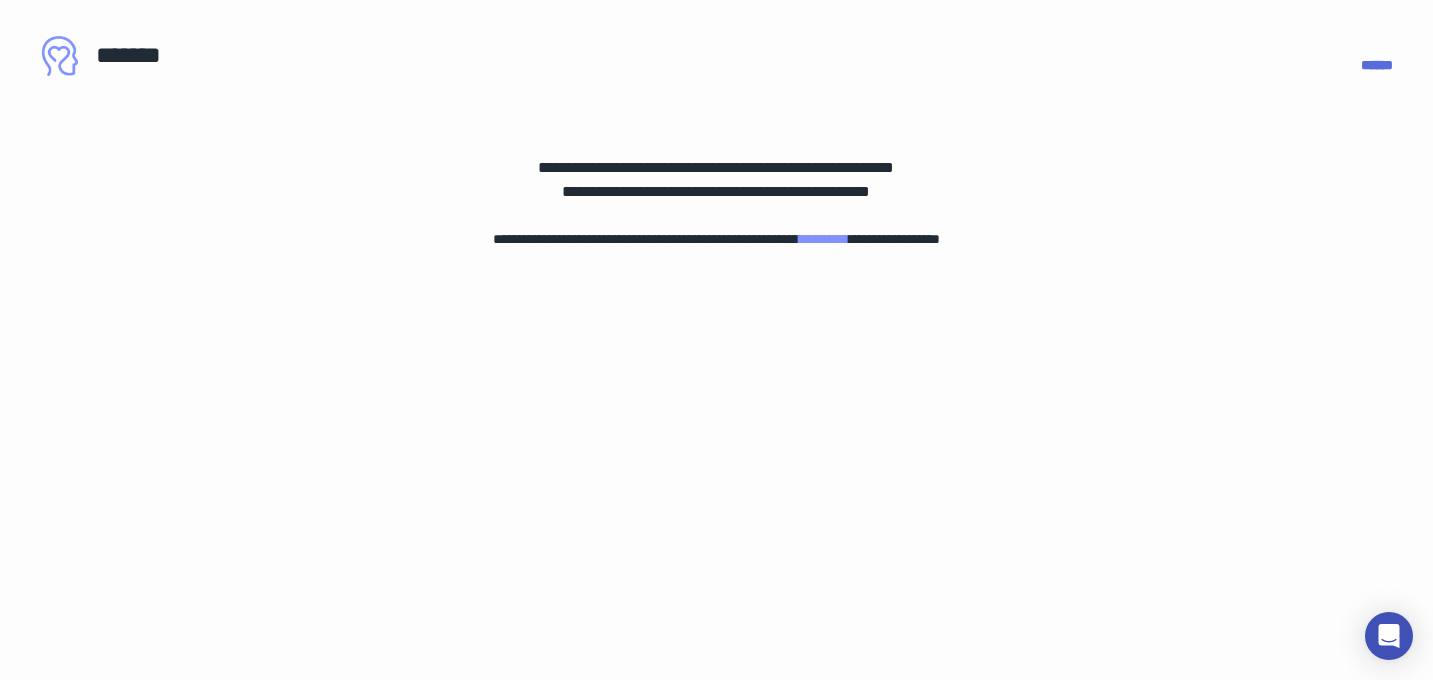 scroll, scrollTop: 0, scrollLeft: 0, axis: both 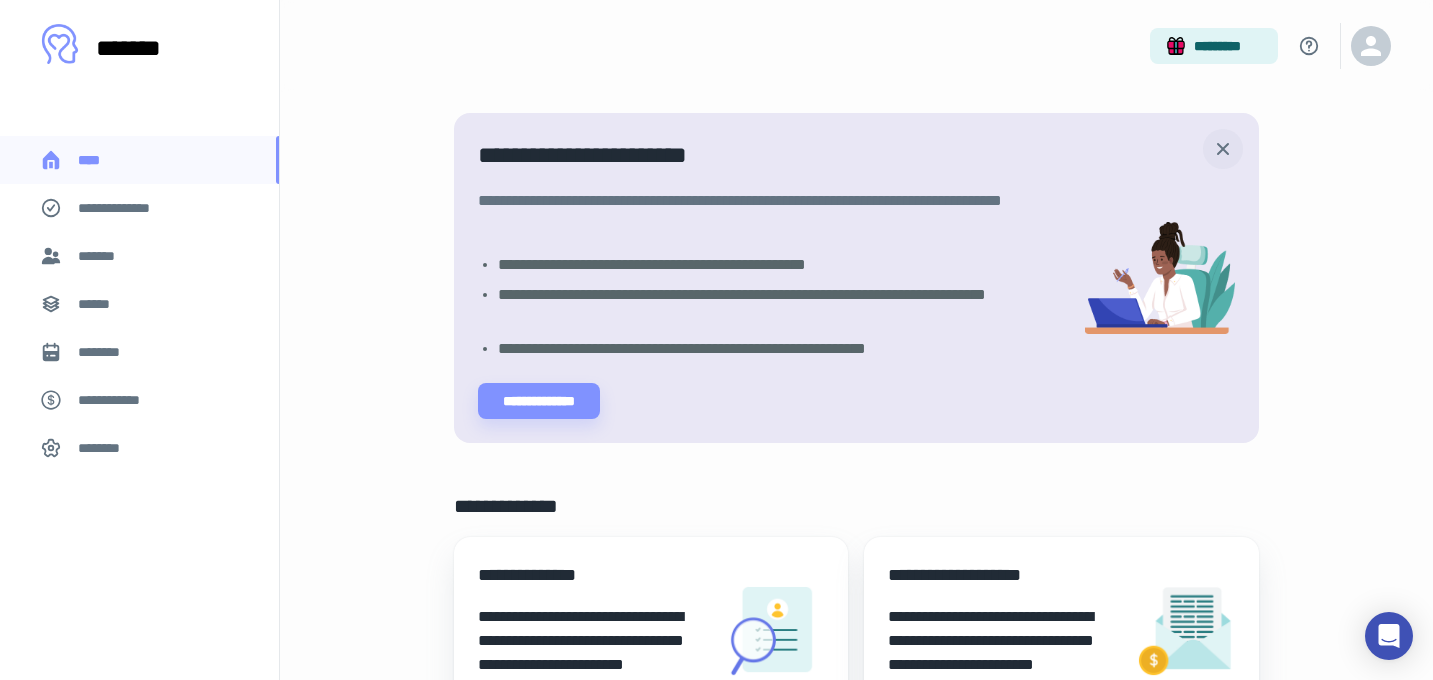 click 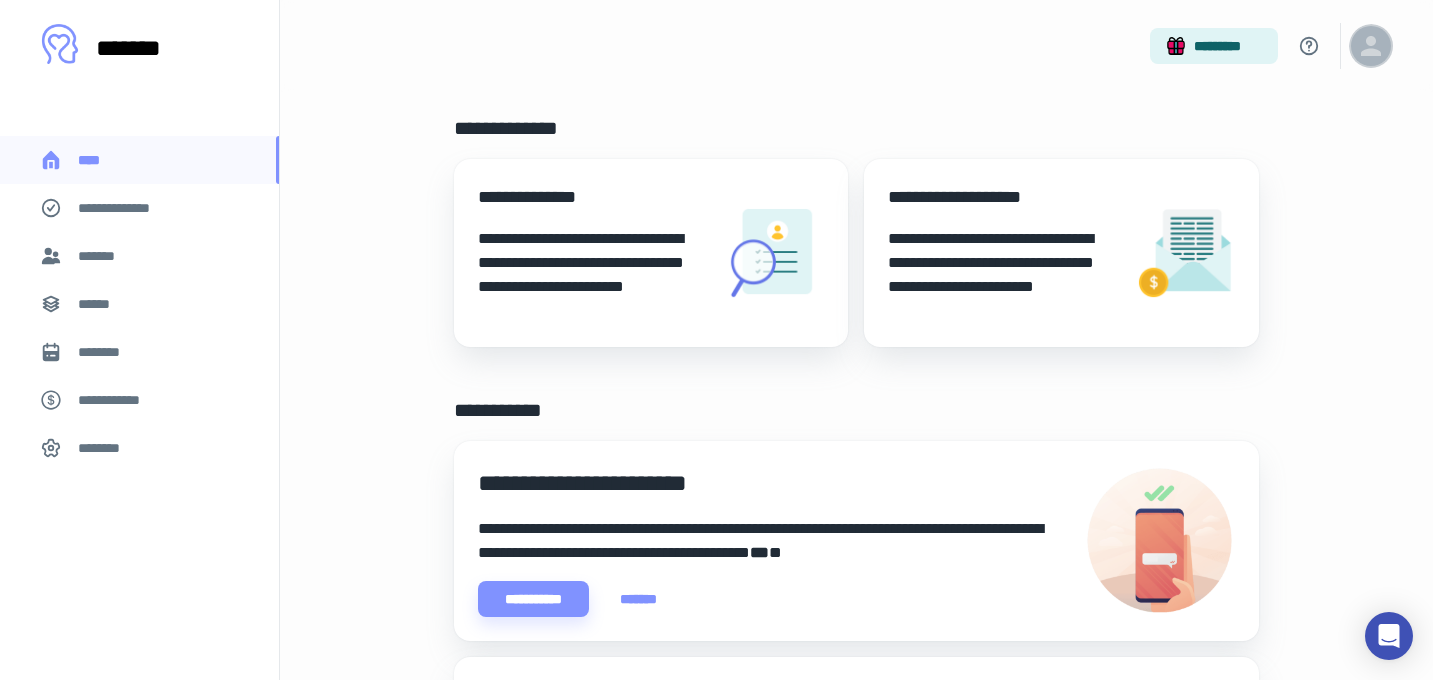 click 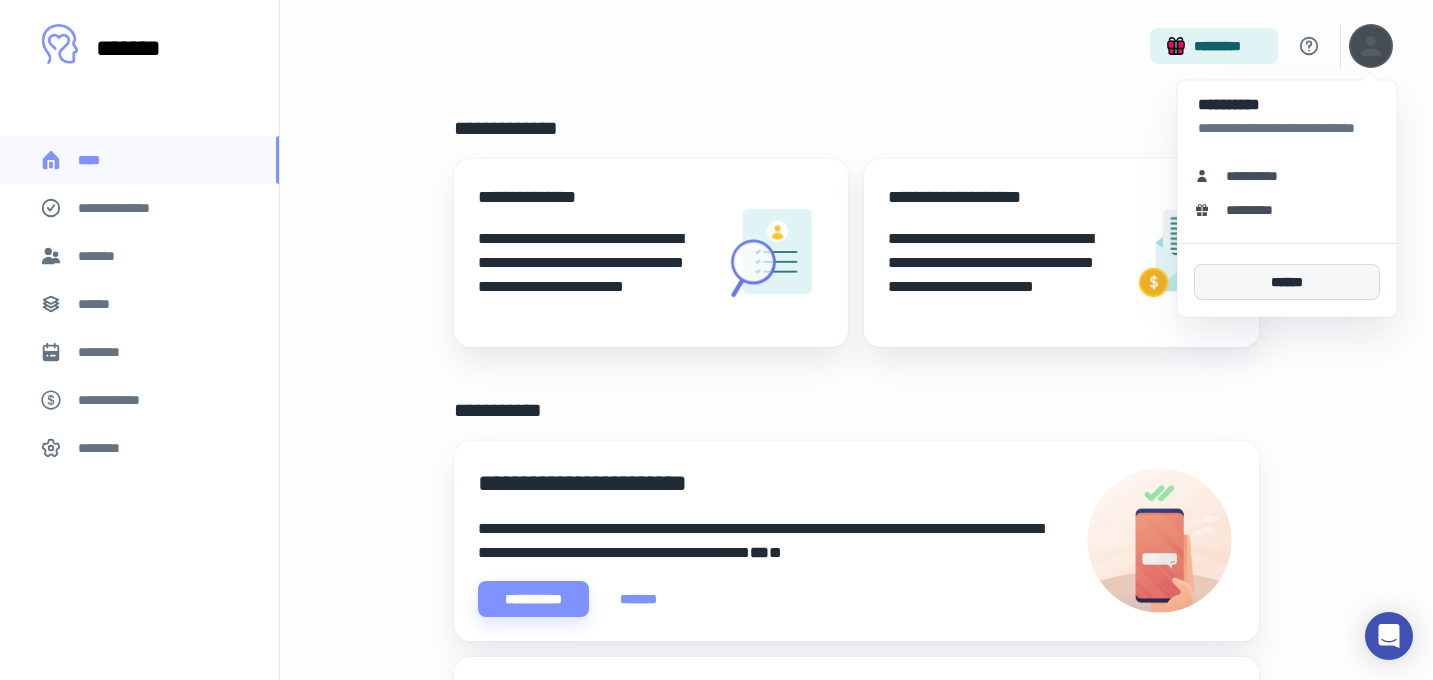 click on "******" at bounding box center [1287, 282] 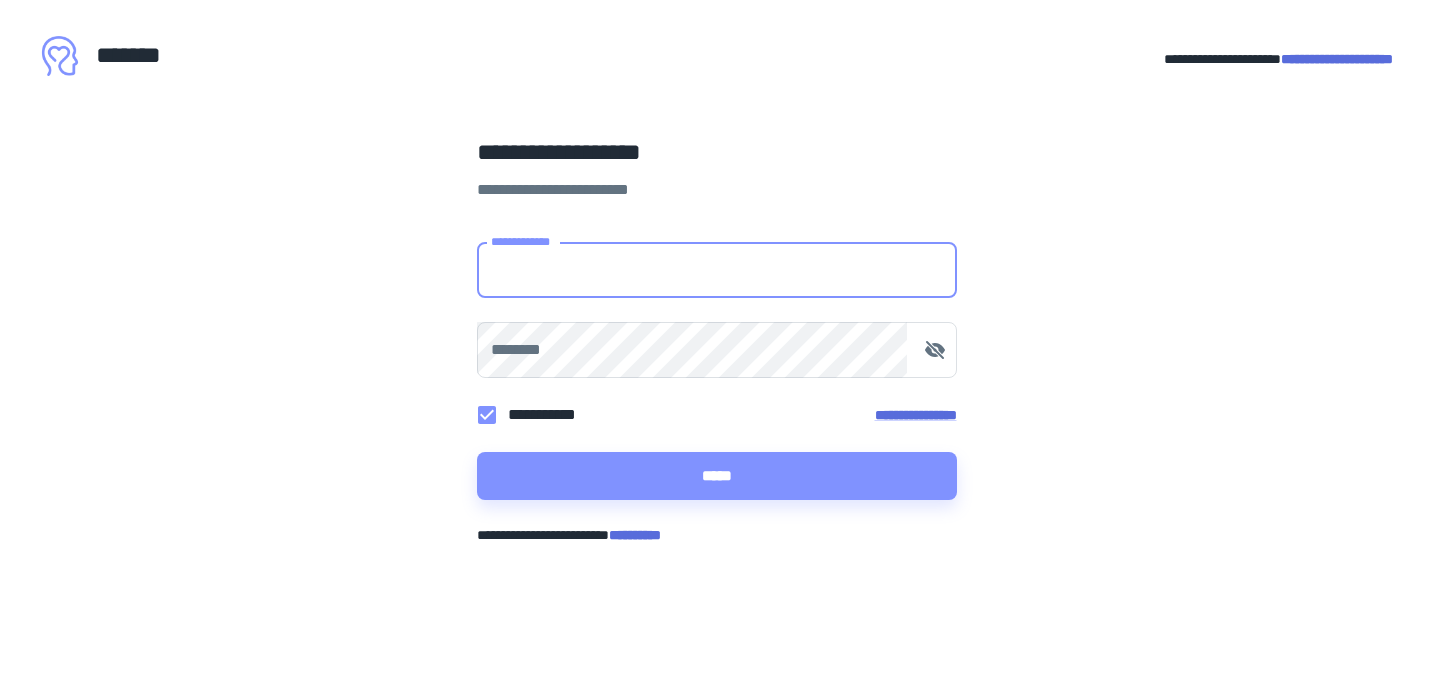 scroll, scrollTop: 0, scrollLeft: 0, axis: both 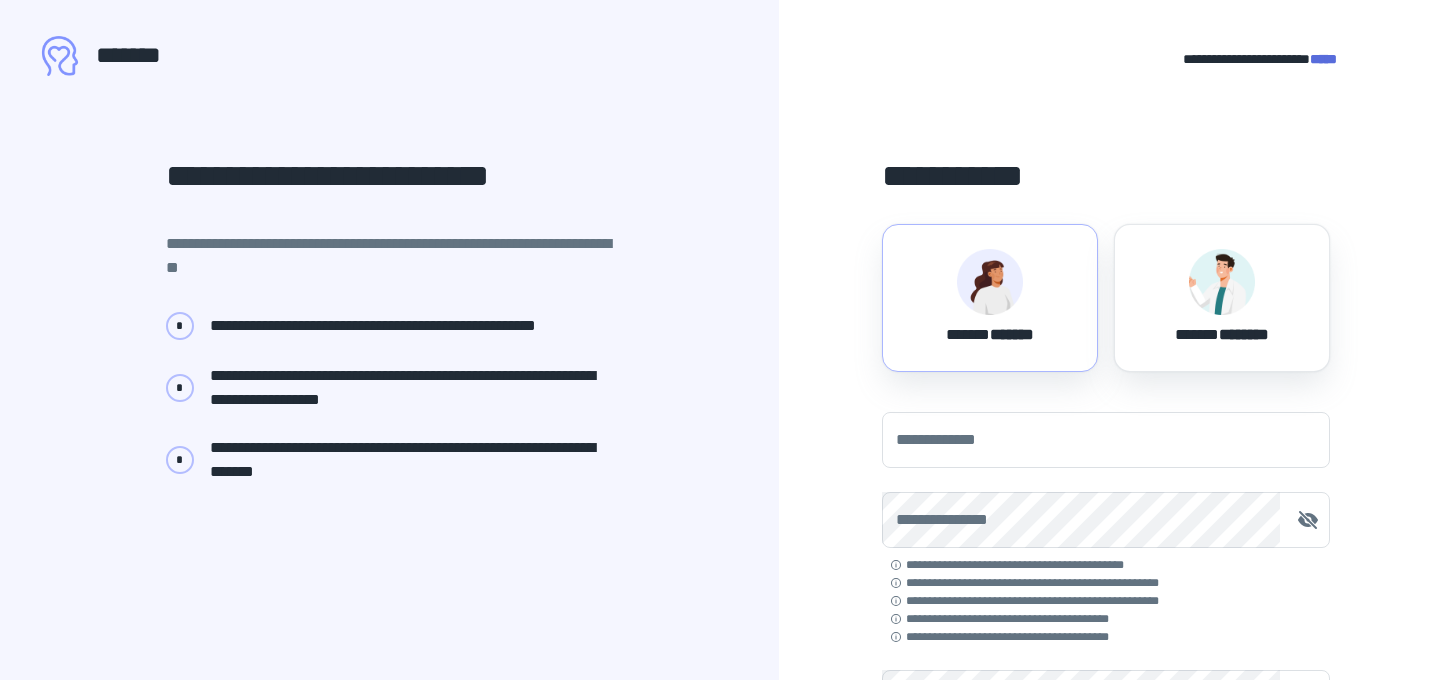 click at bounding box center (990, 282) 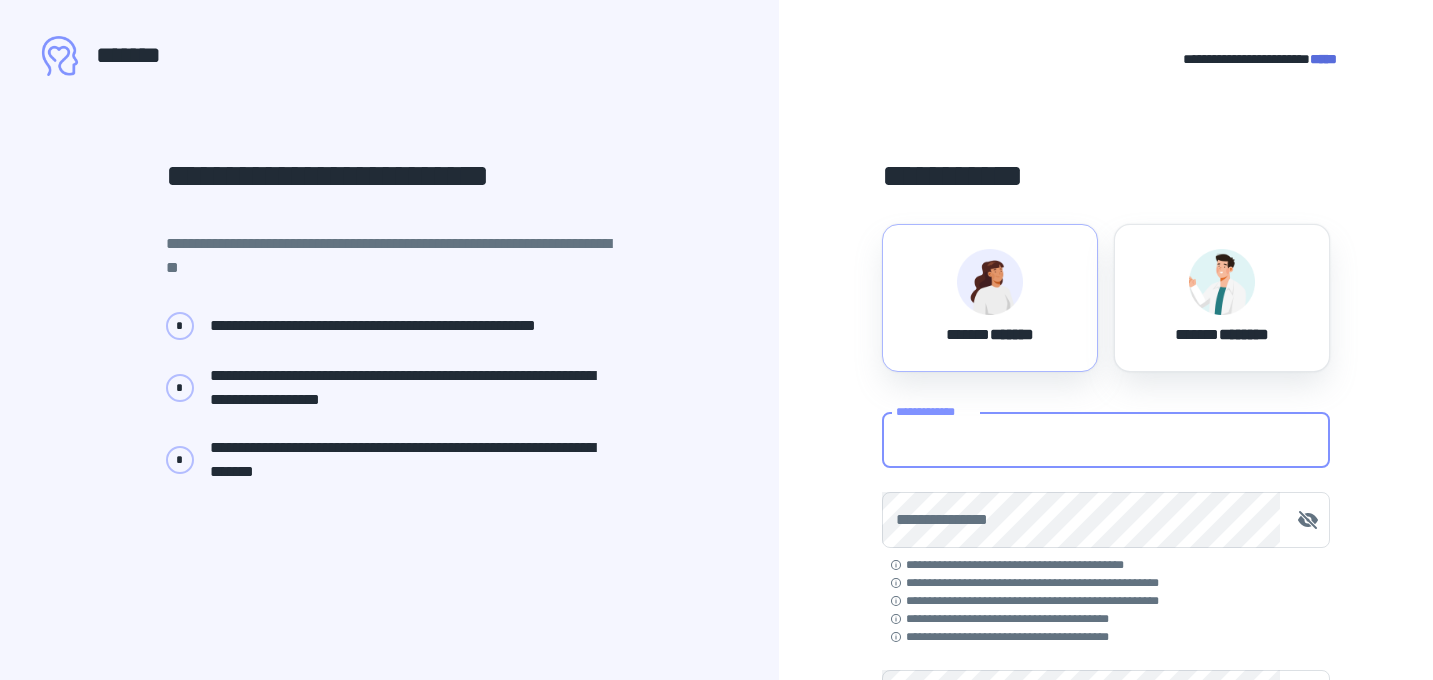 click on "**********" at bounding box center [1106, 440] 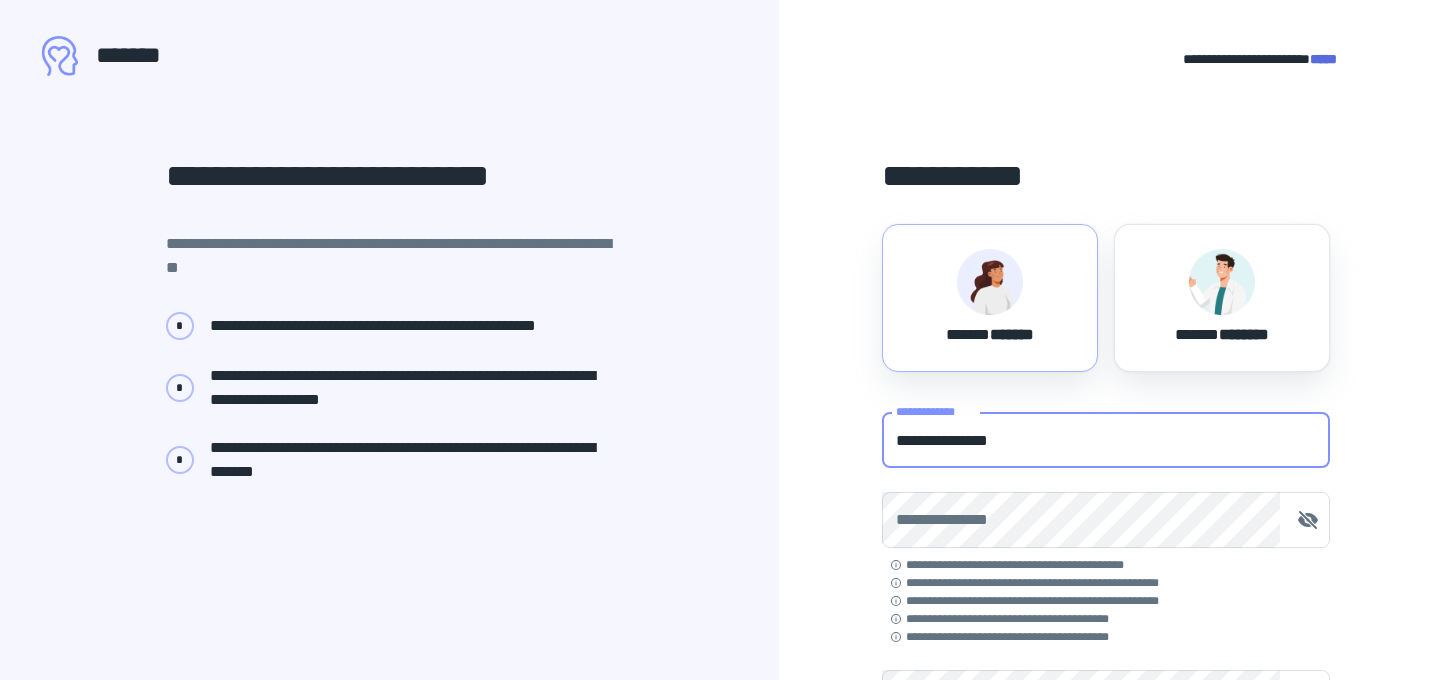 type on "**********" 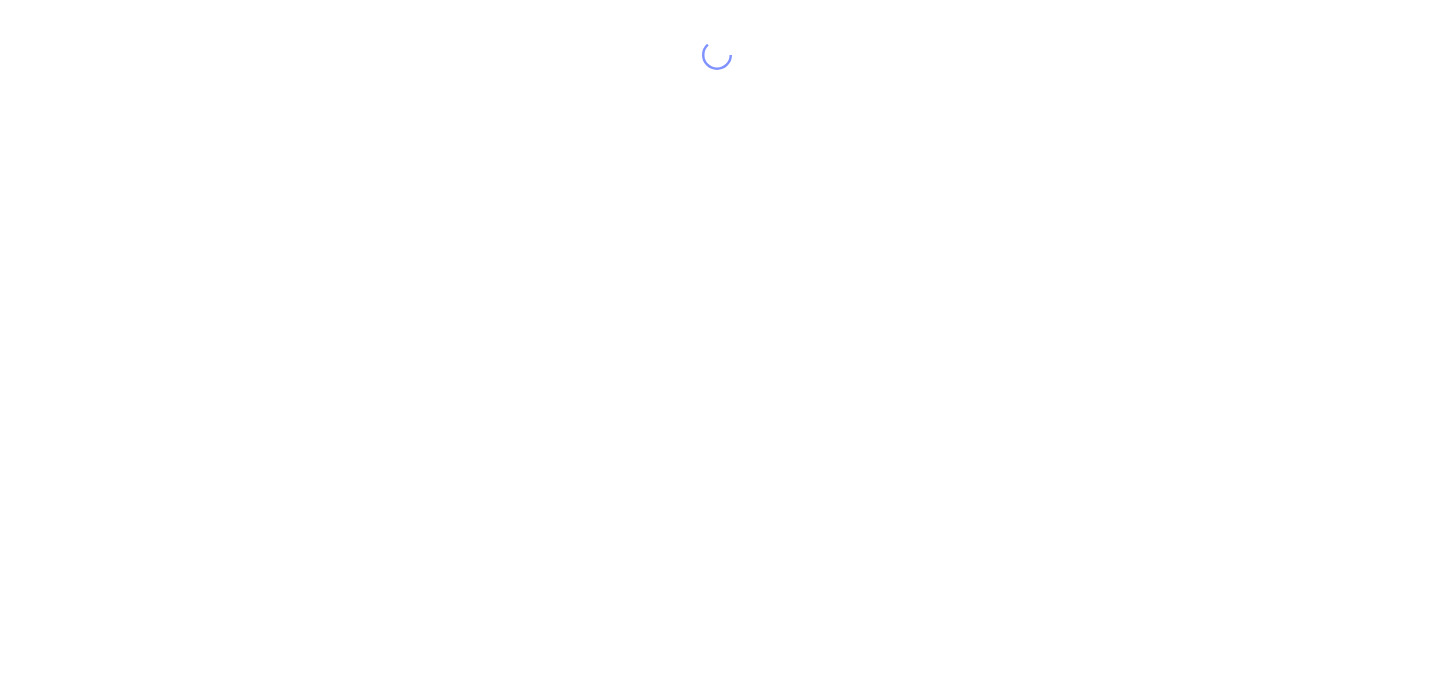 scroll, scrollTop: 0, scrollLeft: 0, axis: both 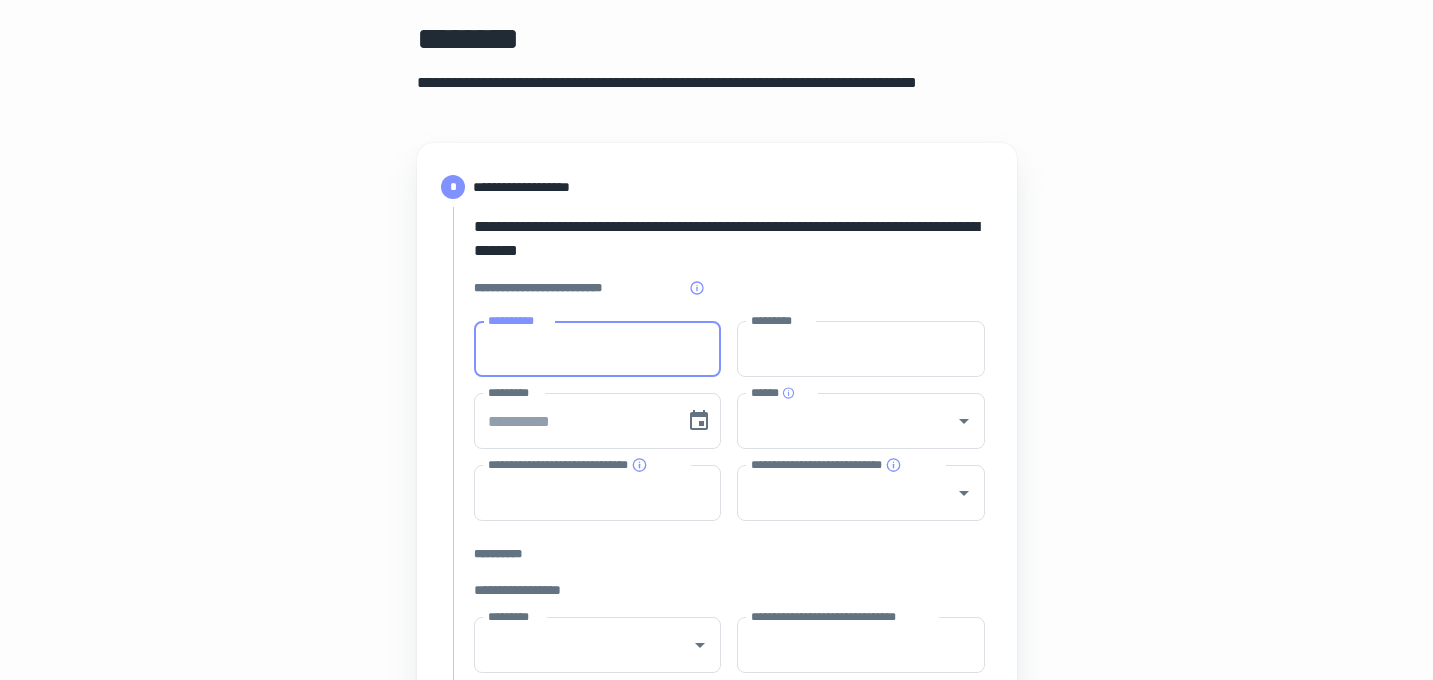 click on "**********" at bounding box center [598, 349] 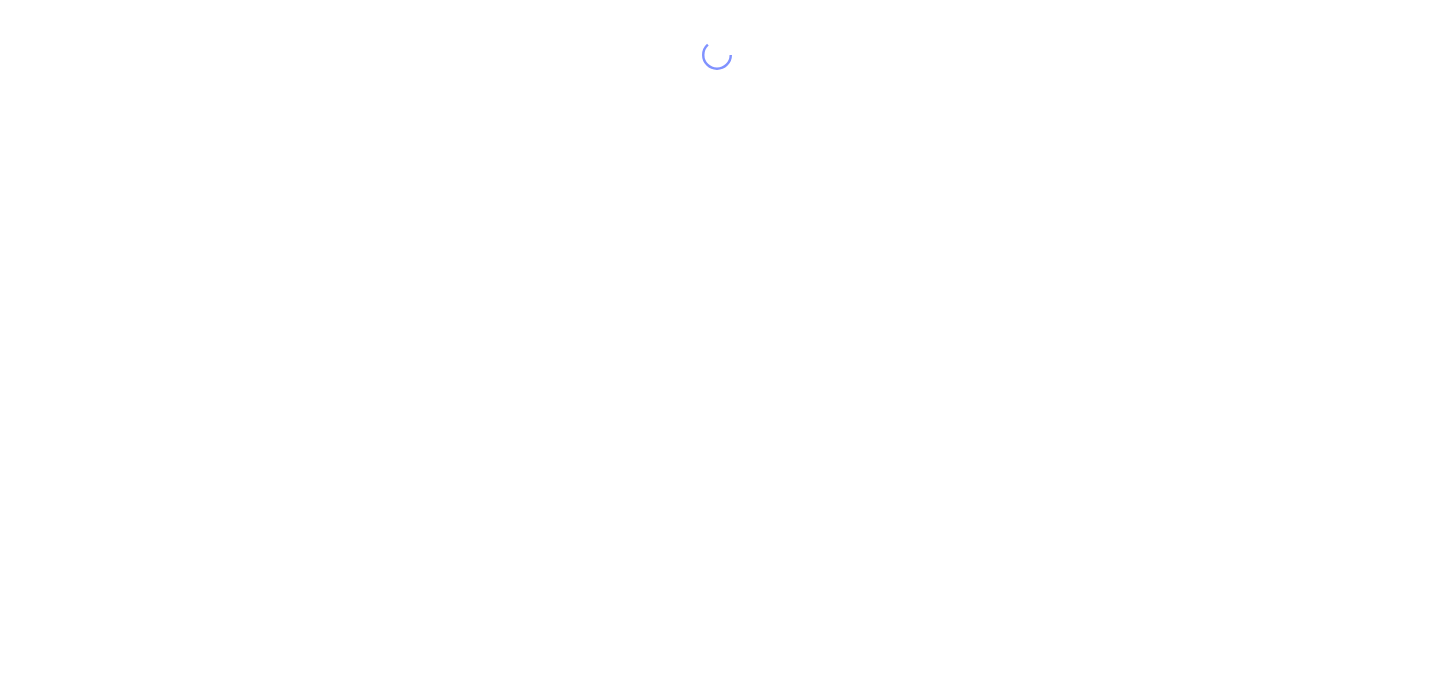 scroll, scrollTop: 0, scrollLeft: 0, axis: both 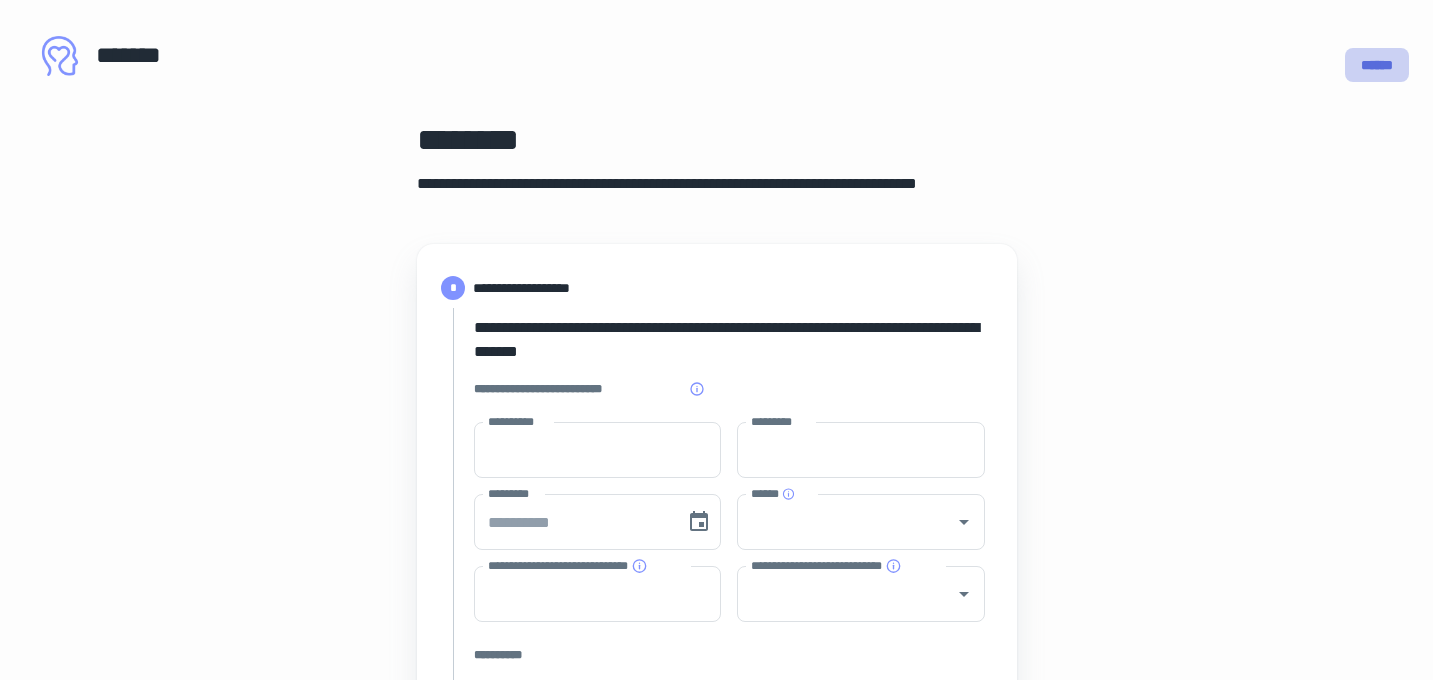 click on "******" at bounding box center (1377, 65) 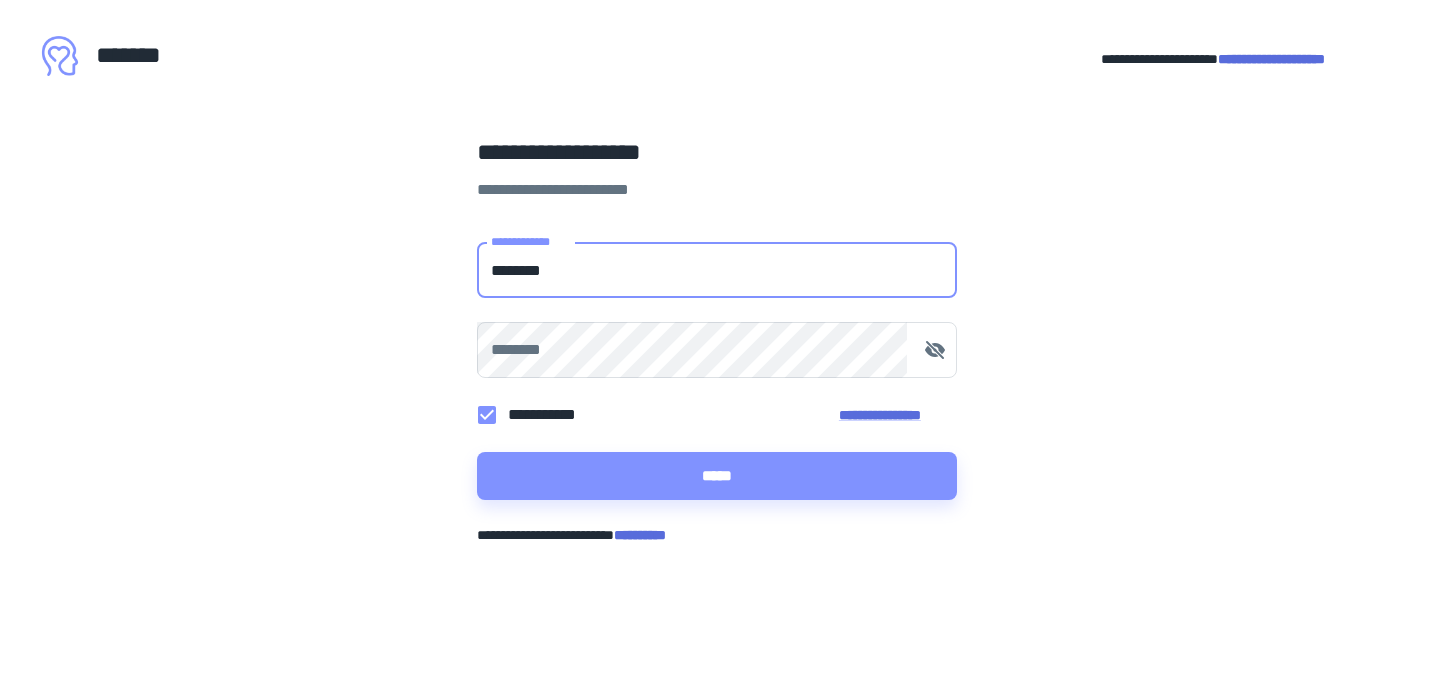 type on "**********" 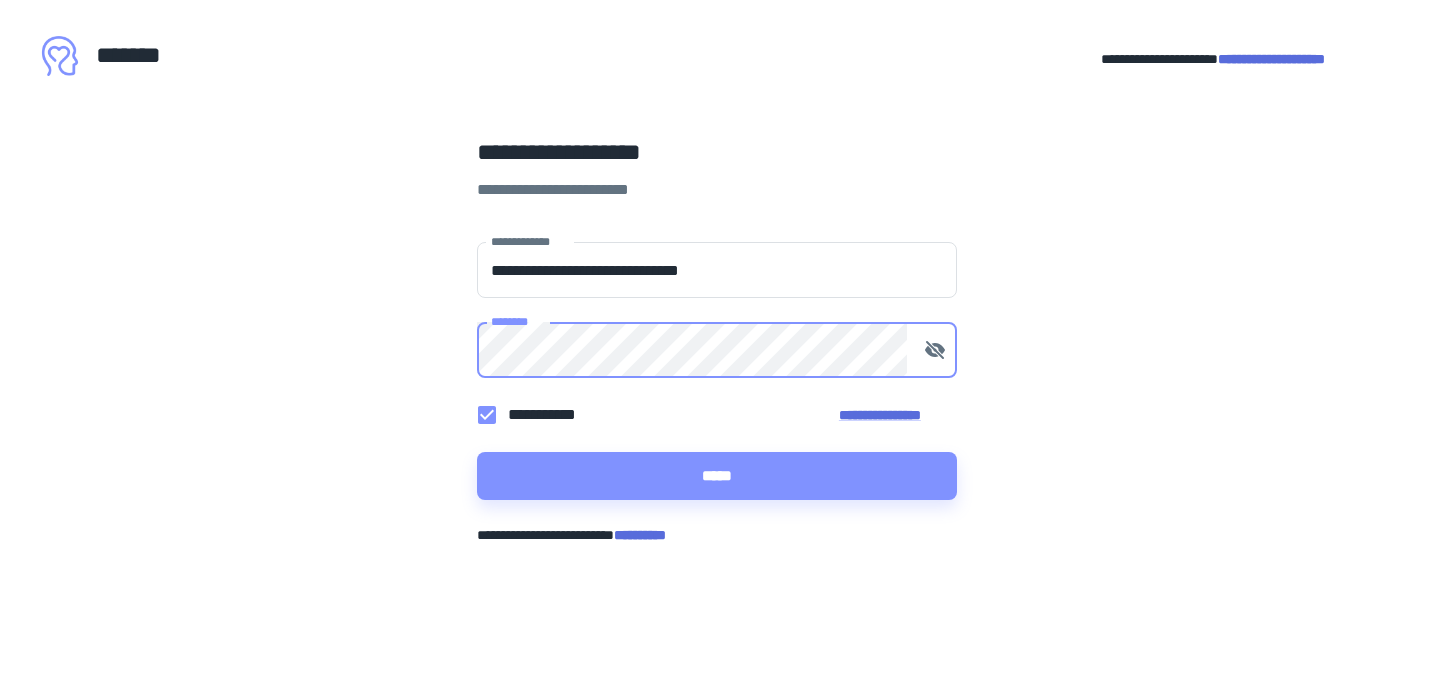 click on "*****" at bounding box center [717, 476] 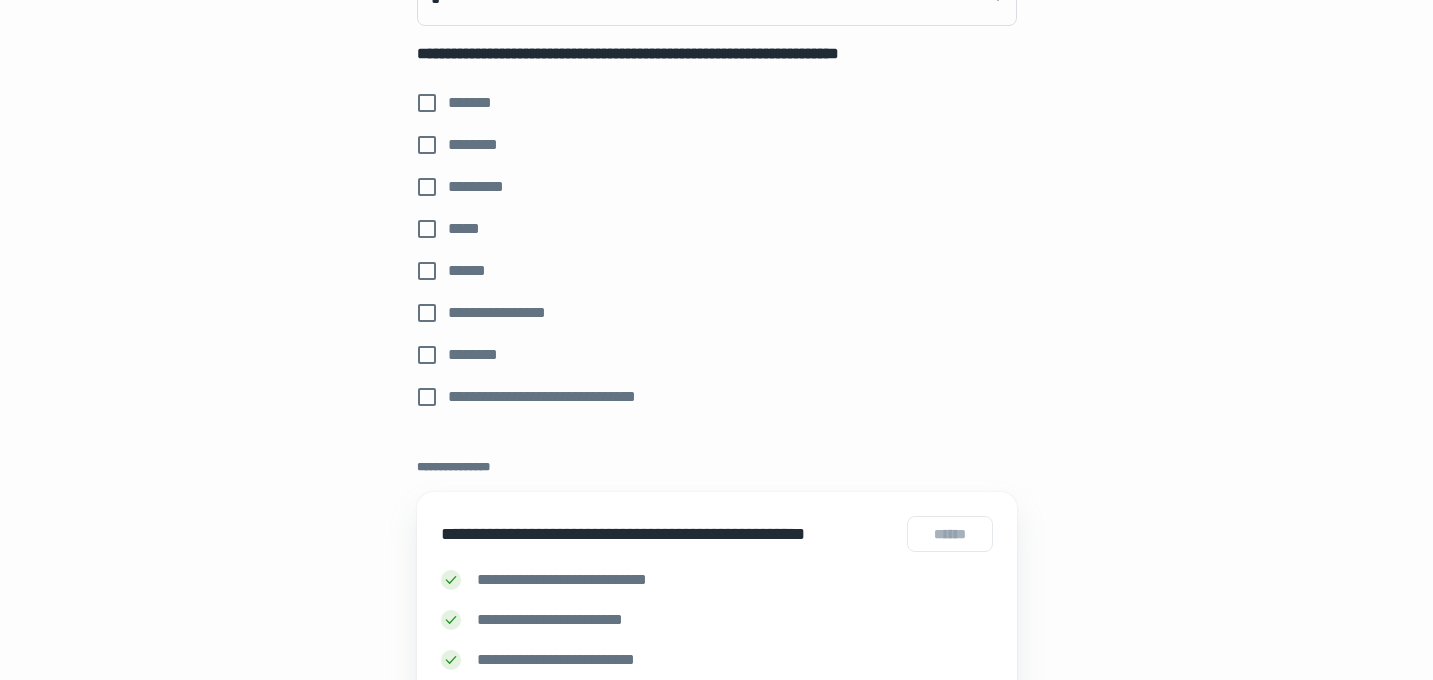 scroll, scrollTop: 0, scrollLeft: 0, axis: both 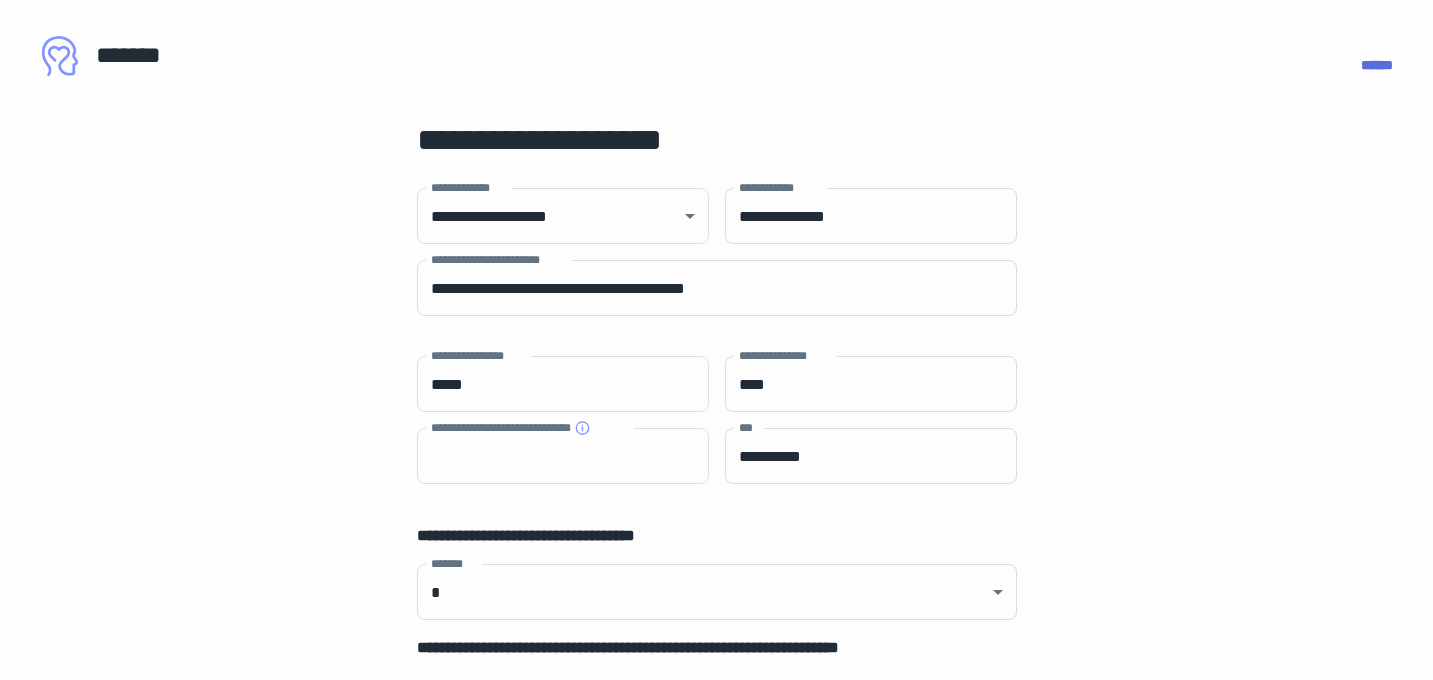 click on "******" at bounding box center (732, 41) 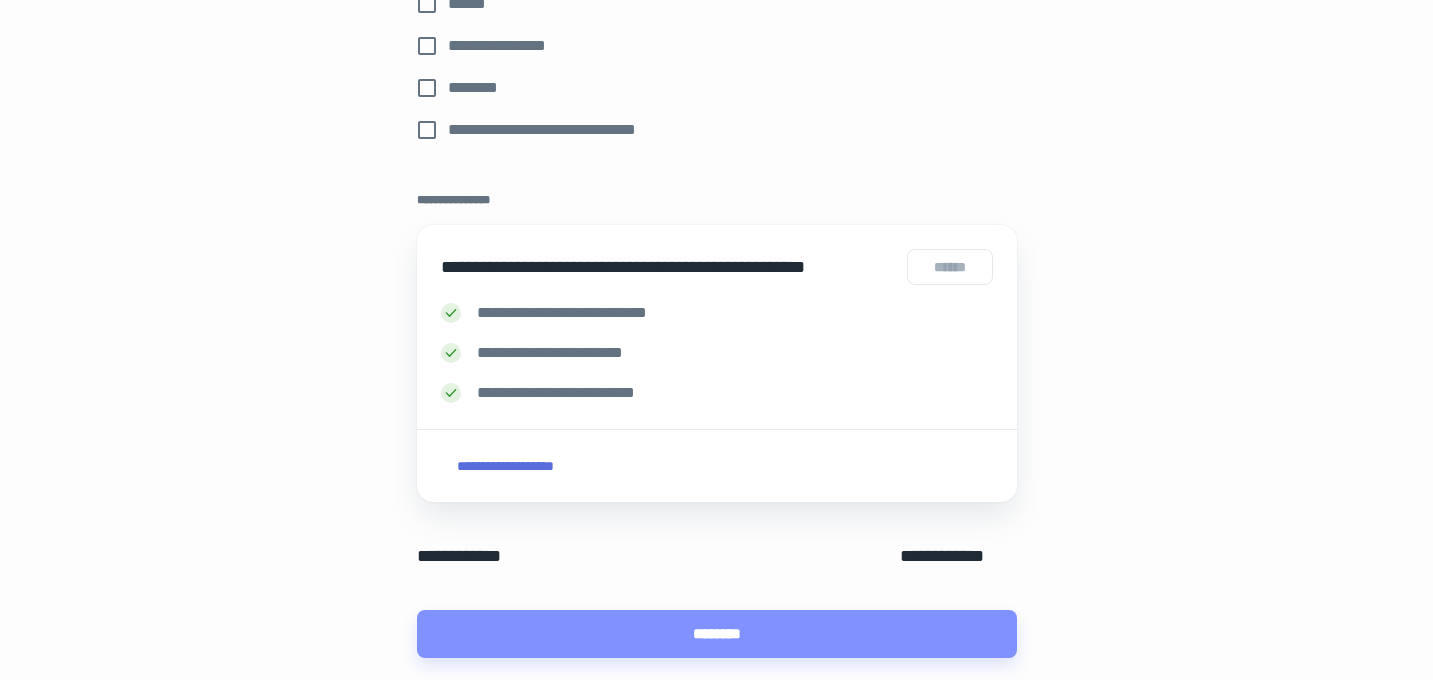 scroll, scrollTop: 919, scrollLeft: 0, axis: vertical 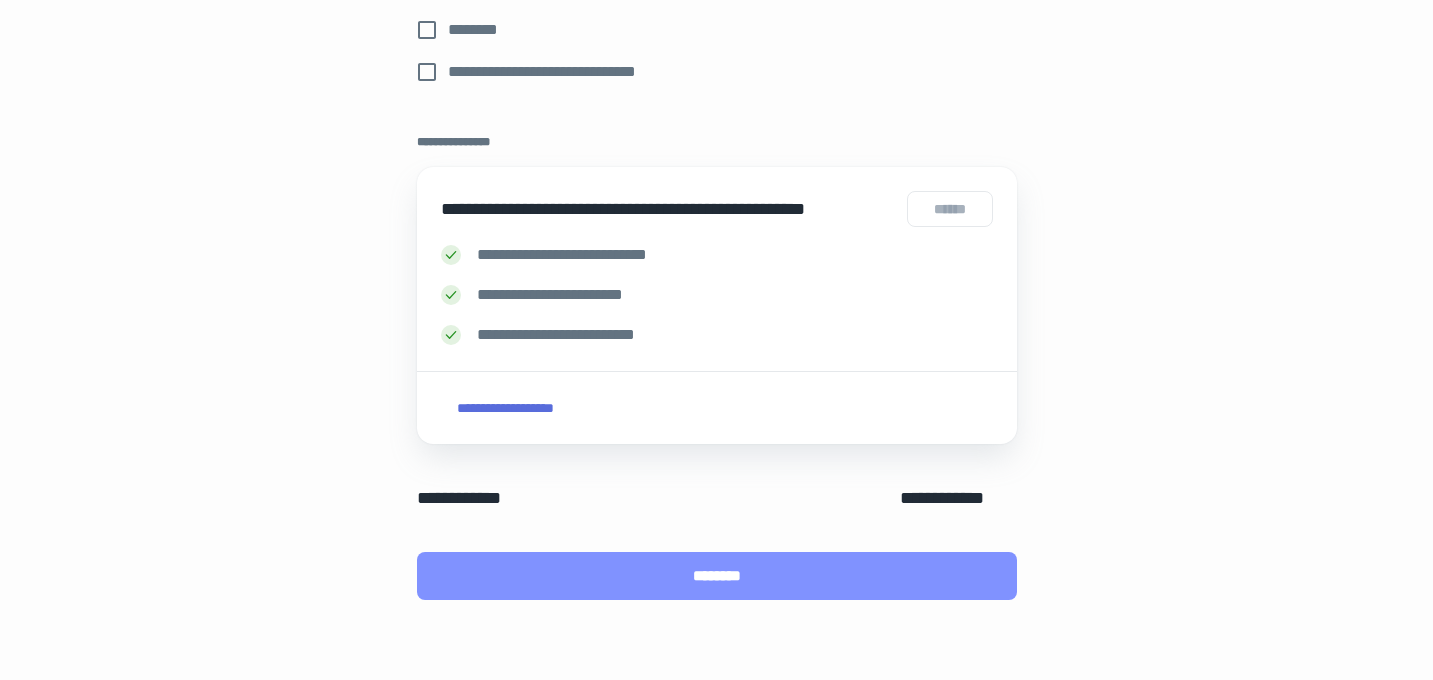 click on "********" at bounding box center (717, 576) 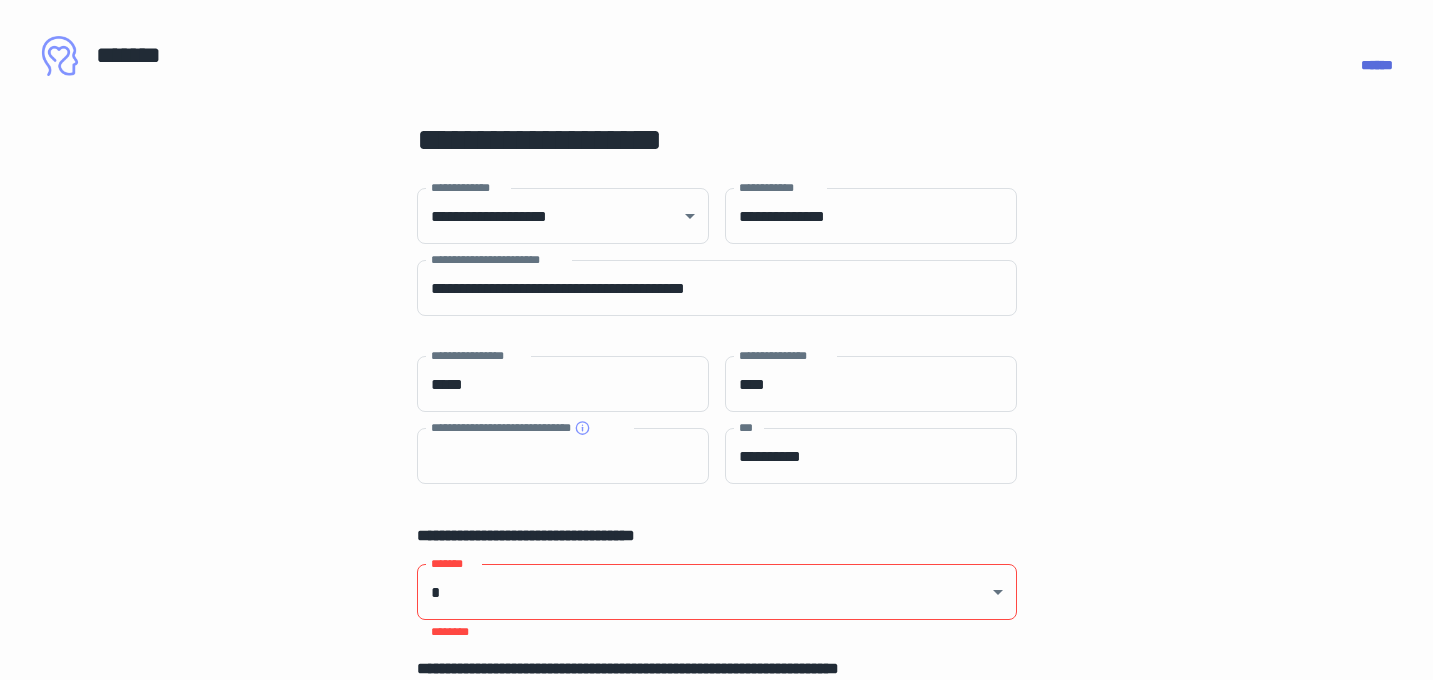 scroll, scrollTop: 6, scrollLeft: 1, axis: both 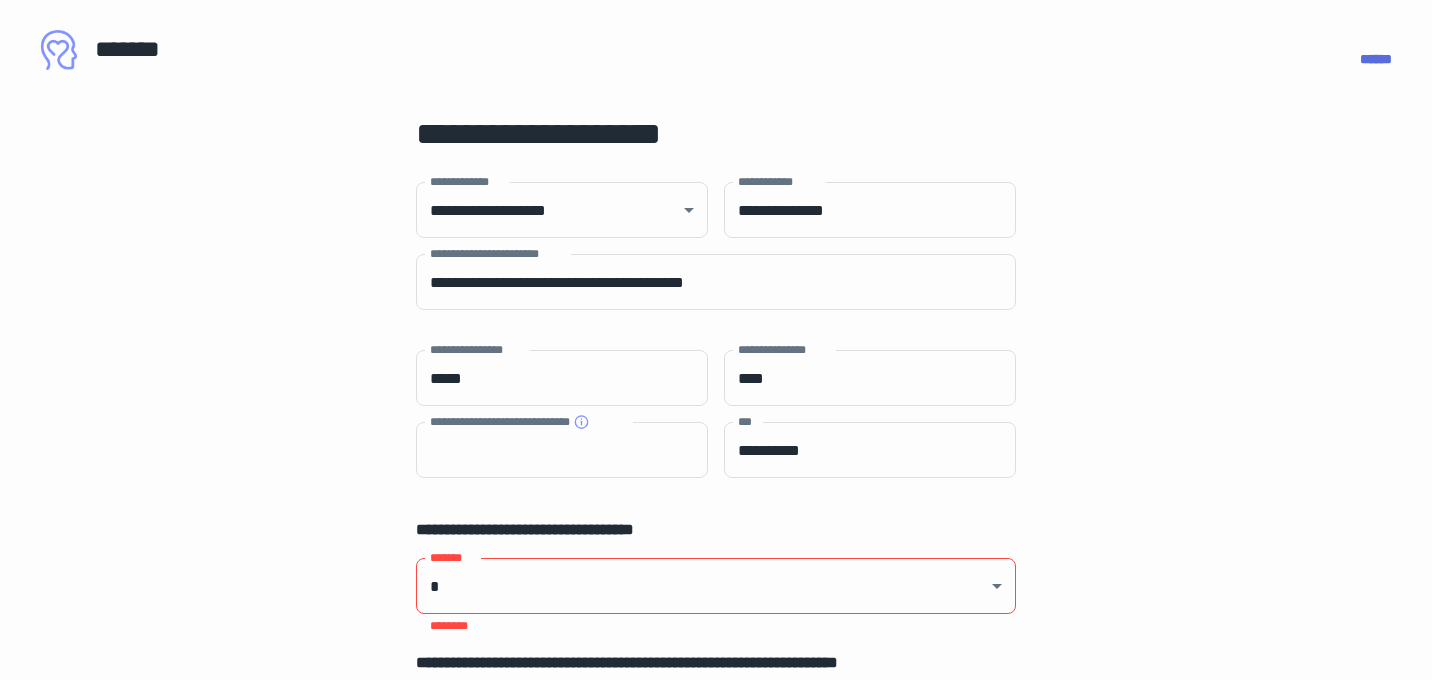 click on "**********" at bounding box center (715, 334) 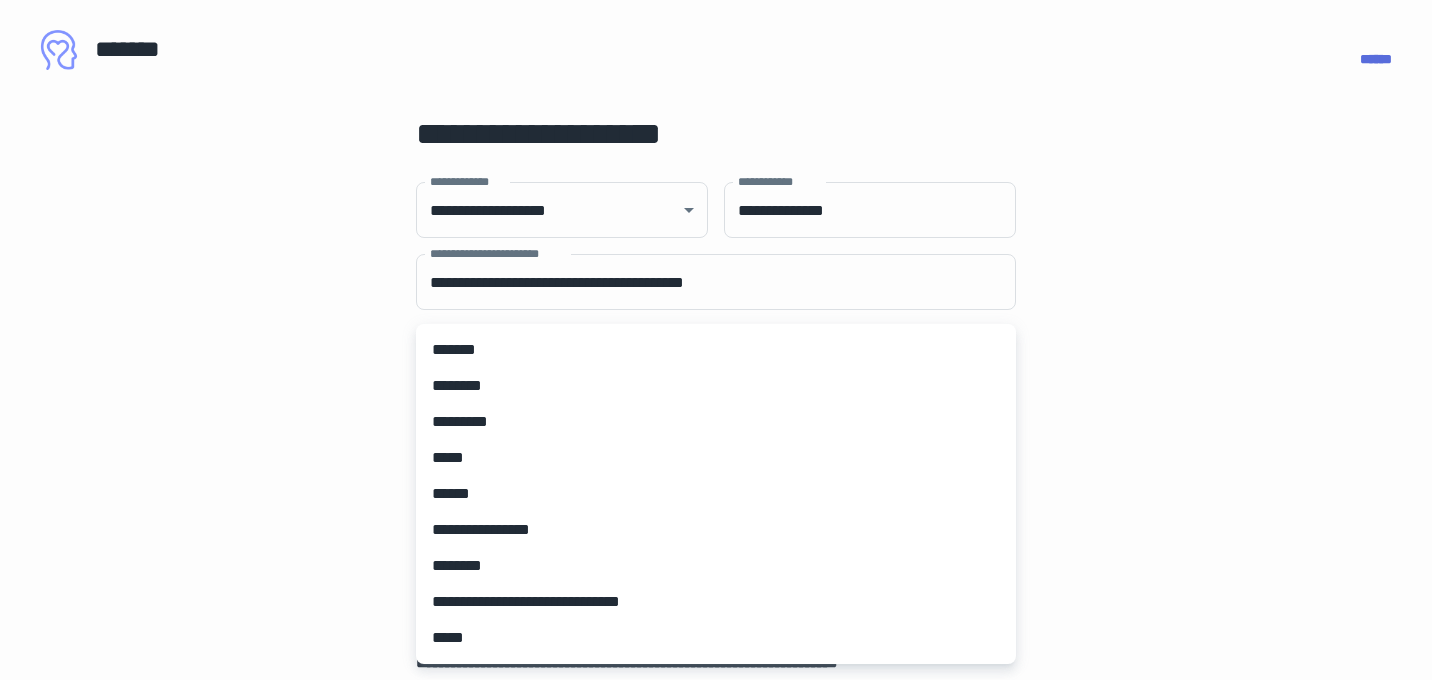 click at bounding box center (716, 340) 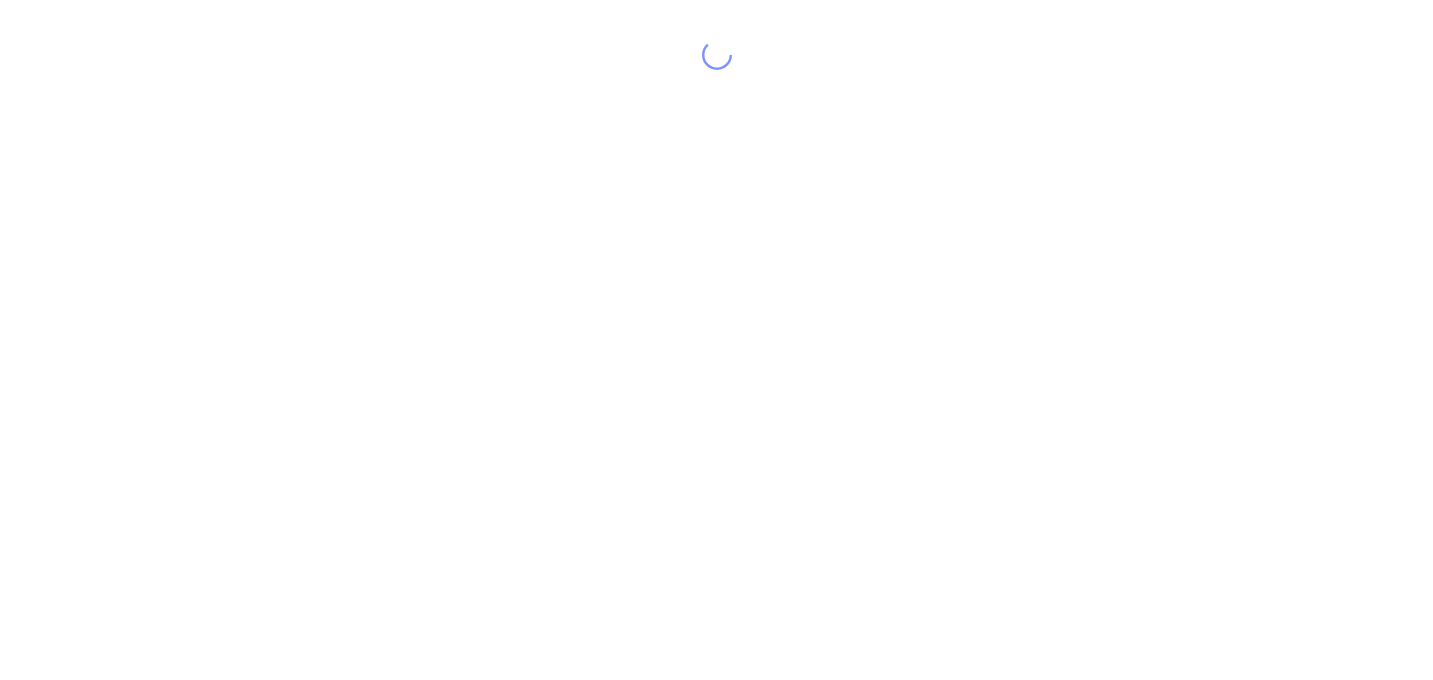 scroll, scrollTop: 0, scrollLeft: 0, axis: both 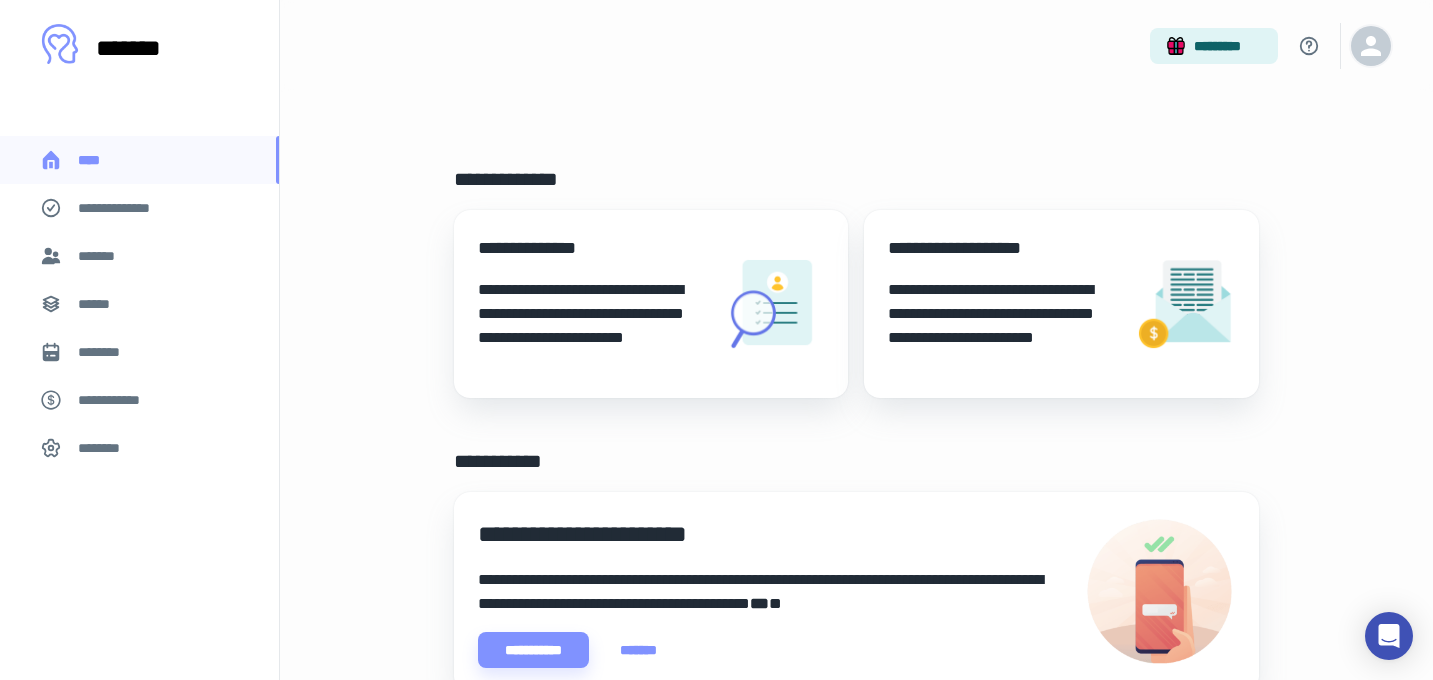 click 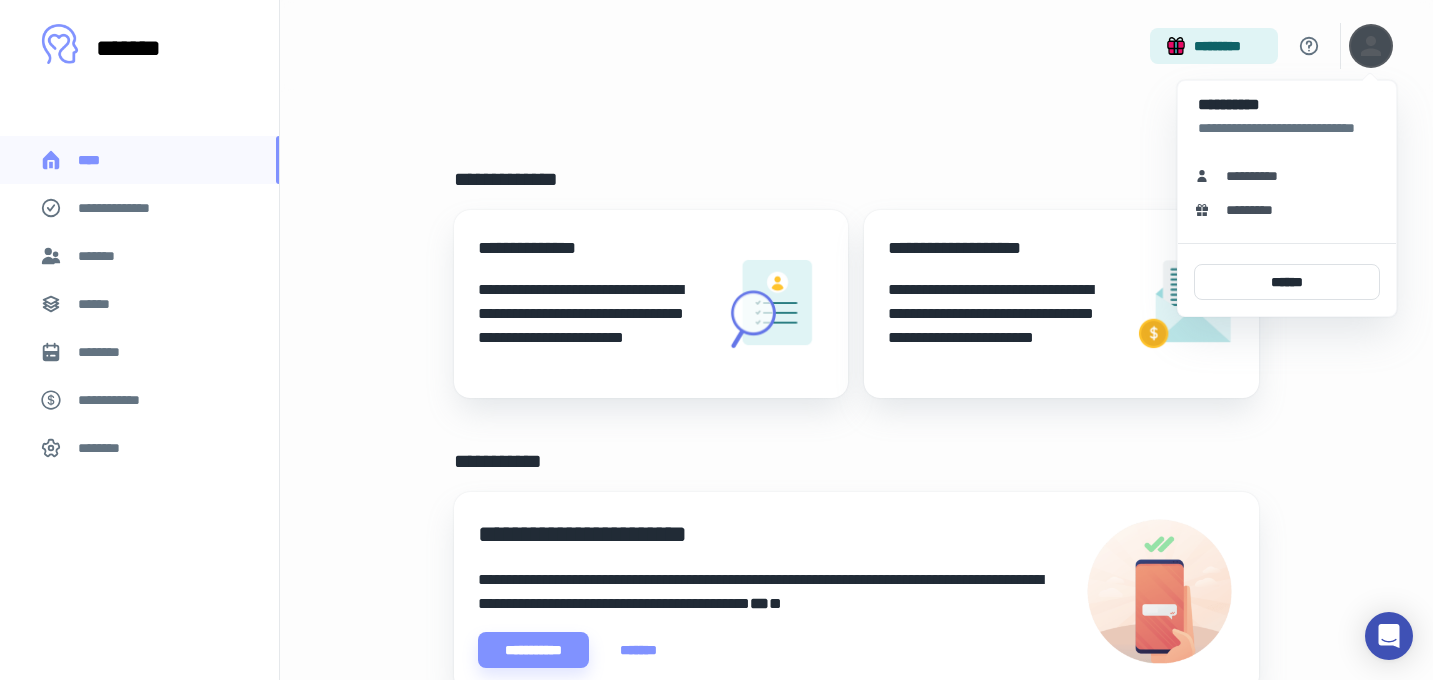 click at bounding box center (716, 340) 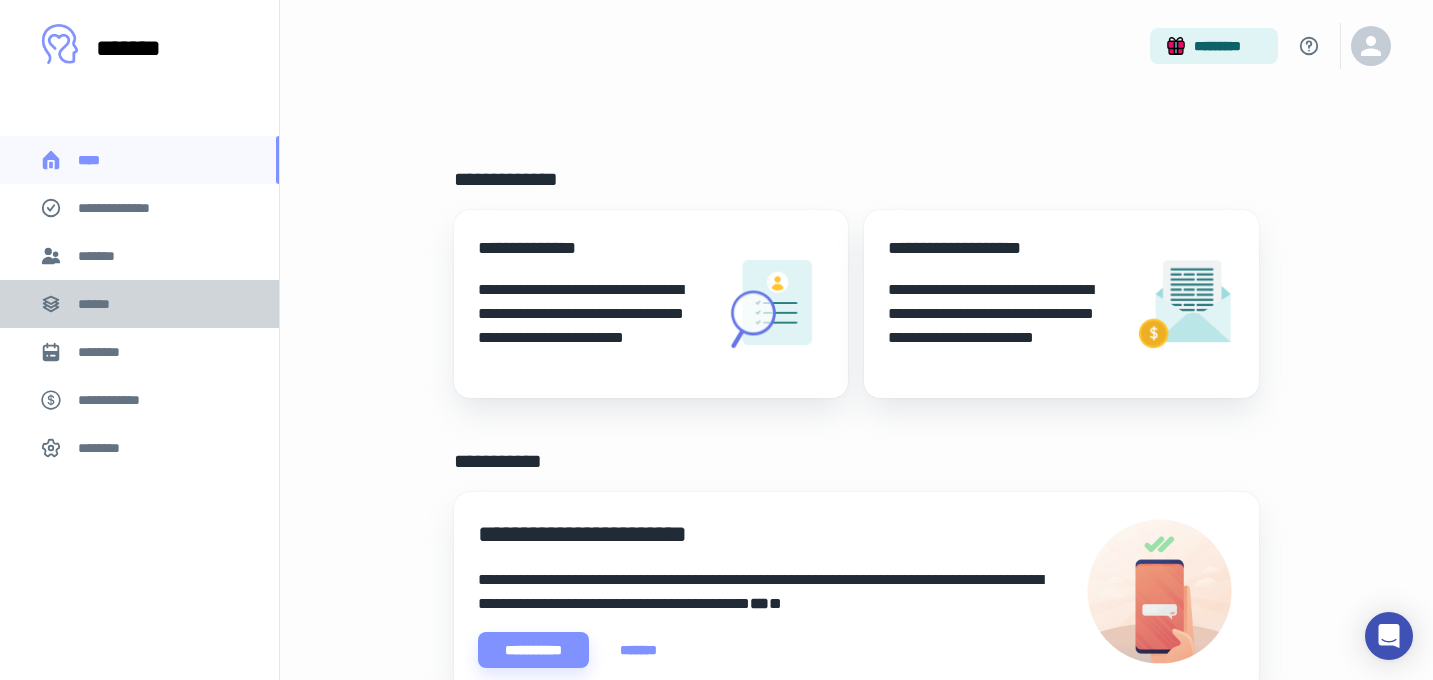 click on "******" at bounding box center (139, 304) 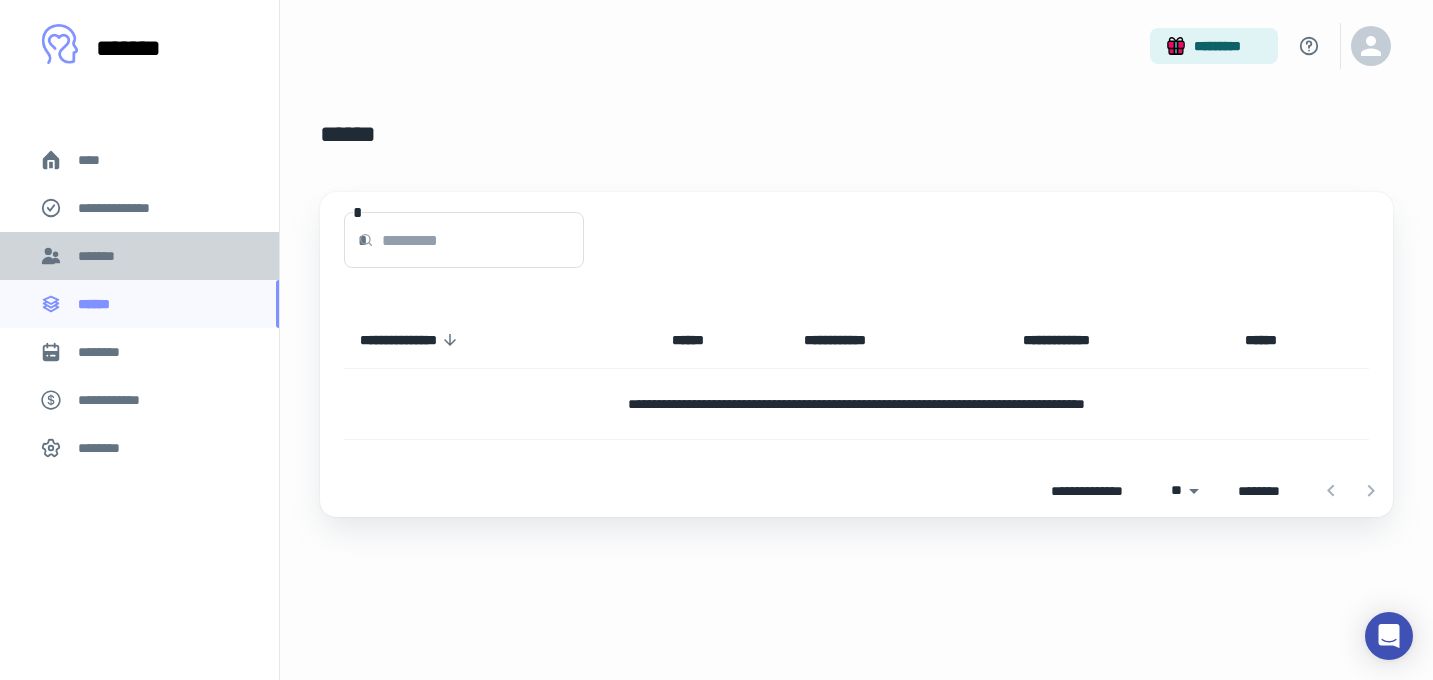 click on "*******" at bounding box center [101, 256] 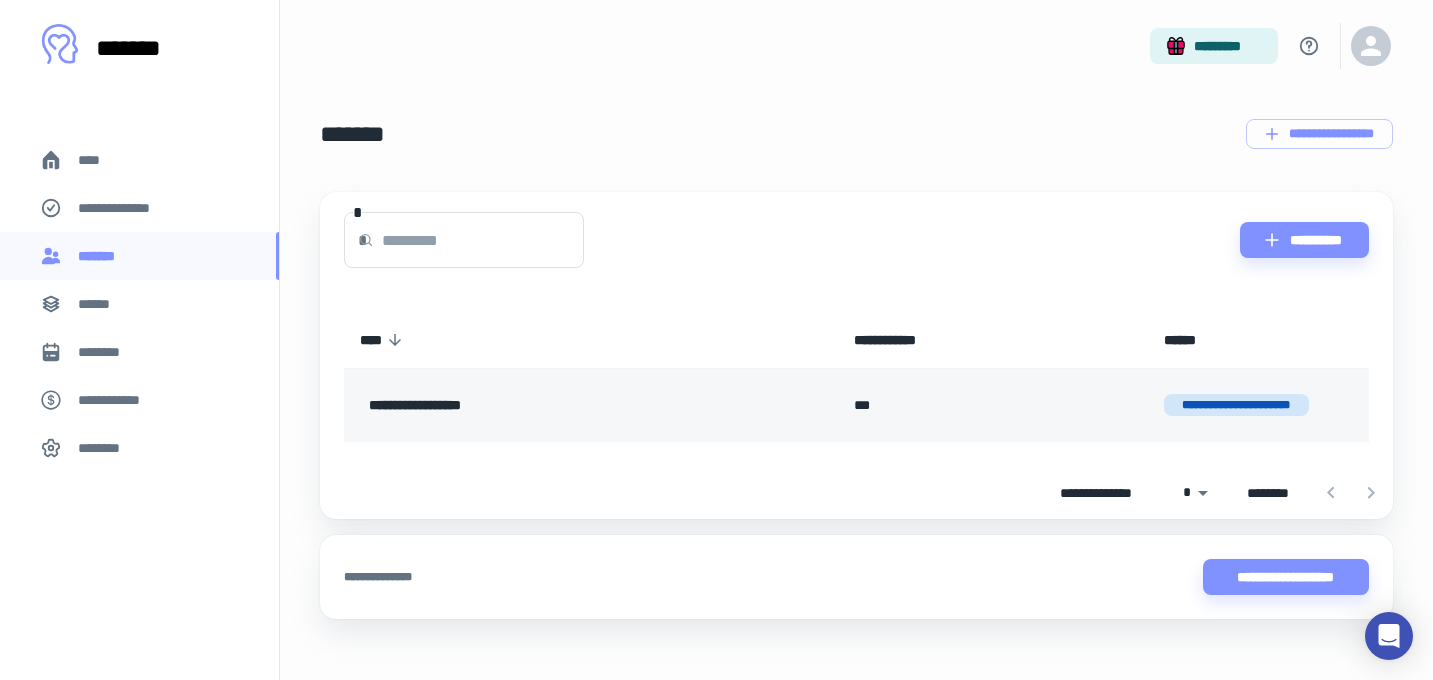 click on "**********" at bounding box center [1237, 405] 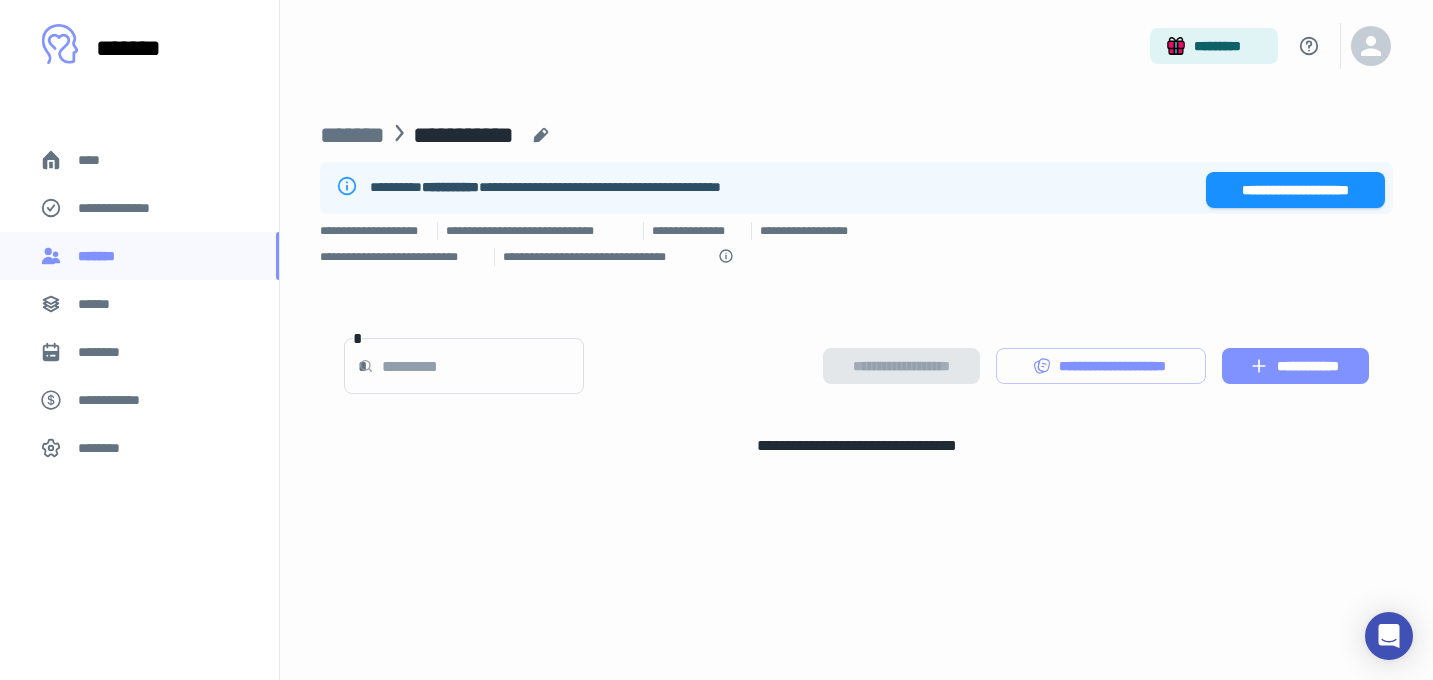 click on "**********" at bounding box center [1295, 366] 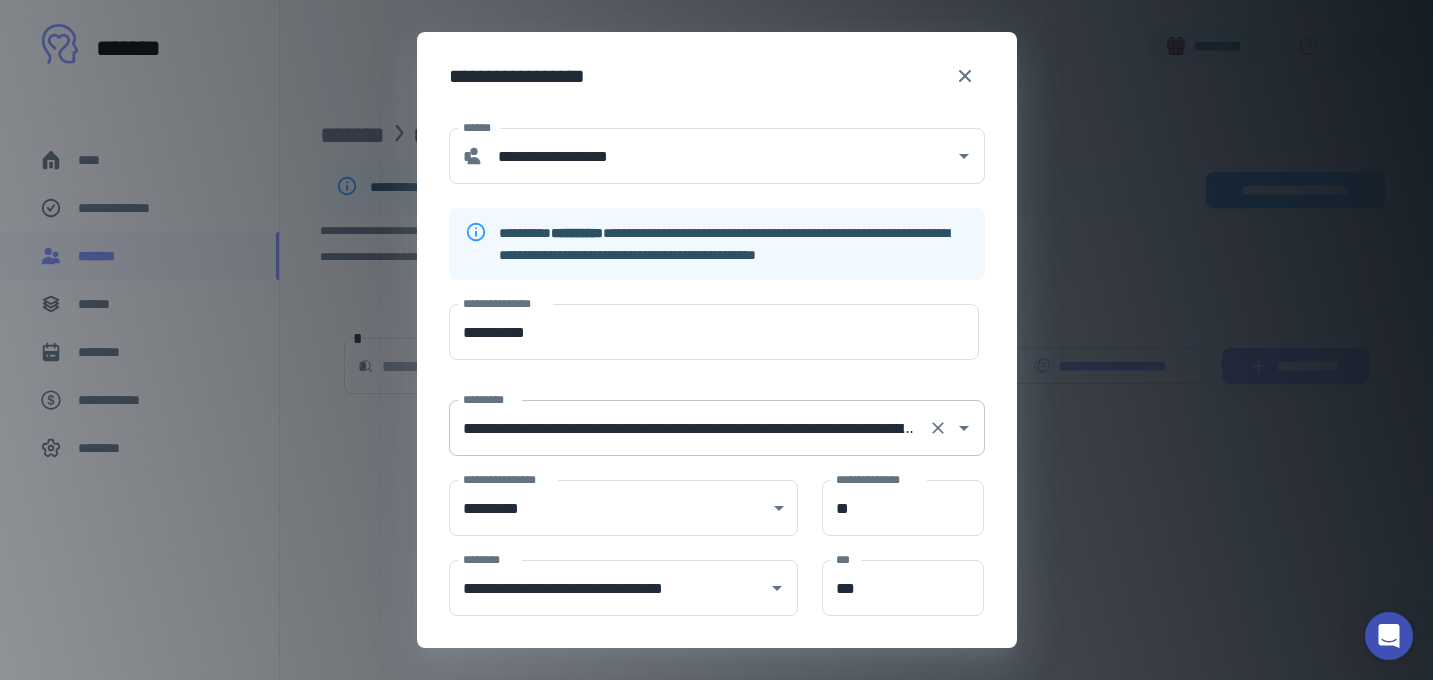 scroll, scrollTop: 366, scrollLeft: 0, axis: vertical 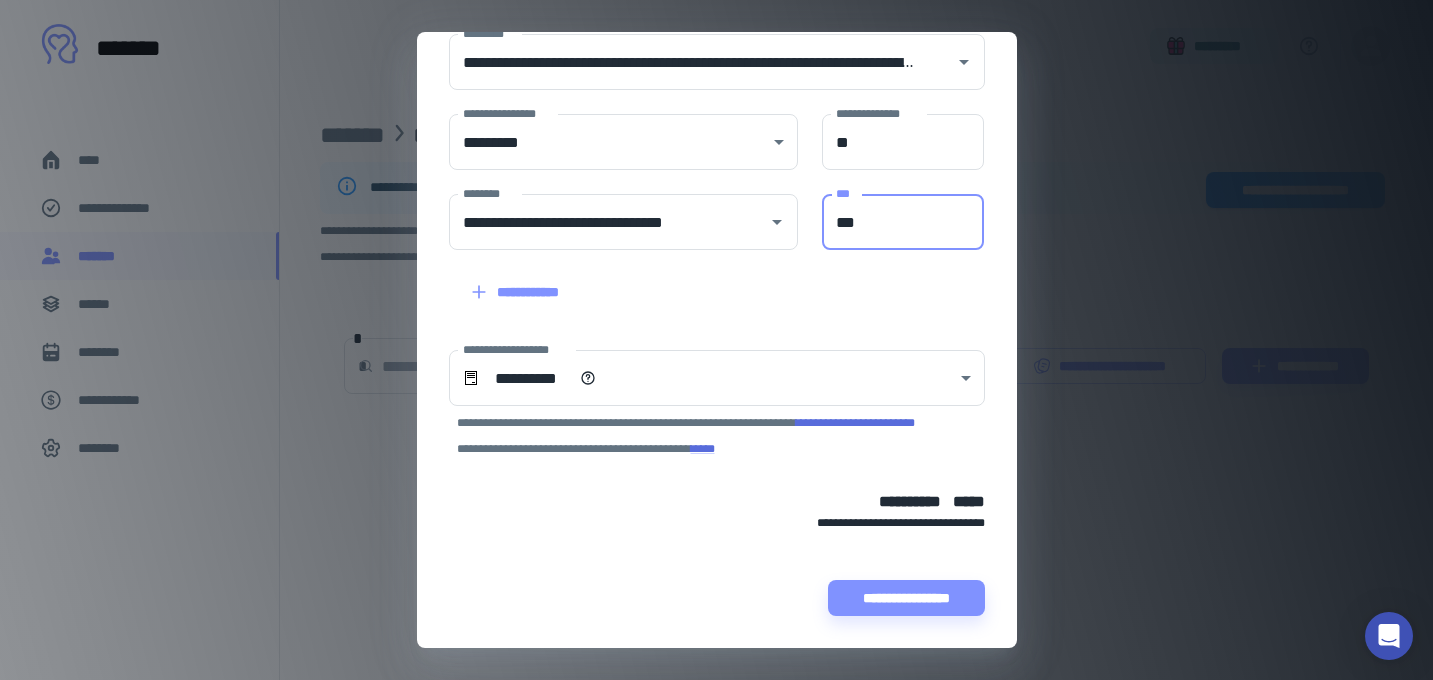 click on "***" at bounding box center (903, 222) 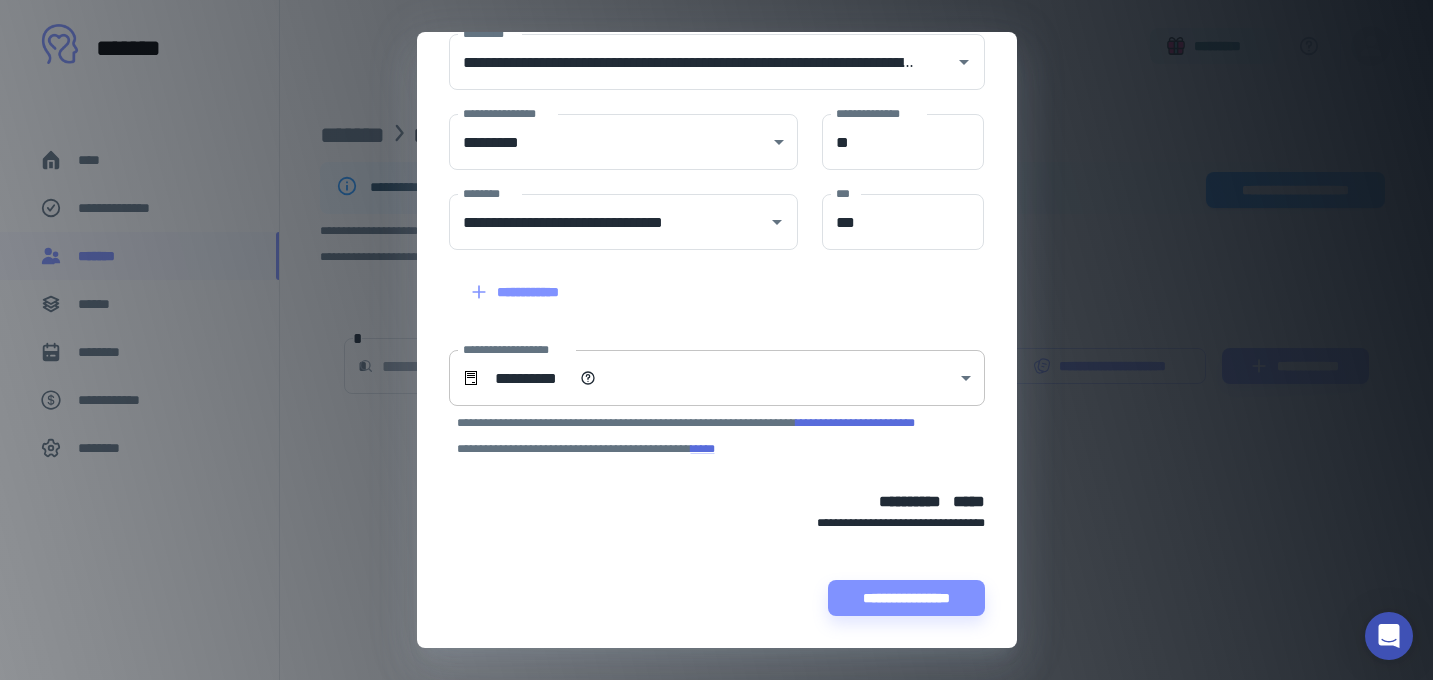 click on "**********" at bounding box center [716, 340] 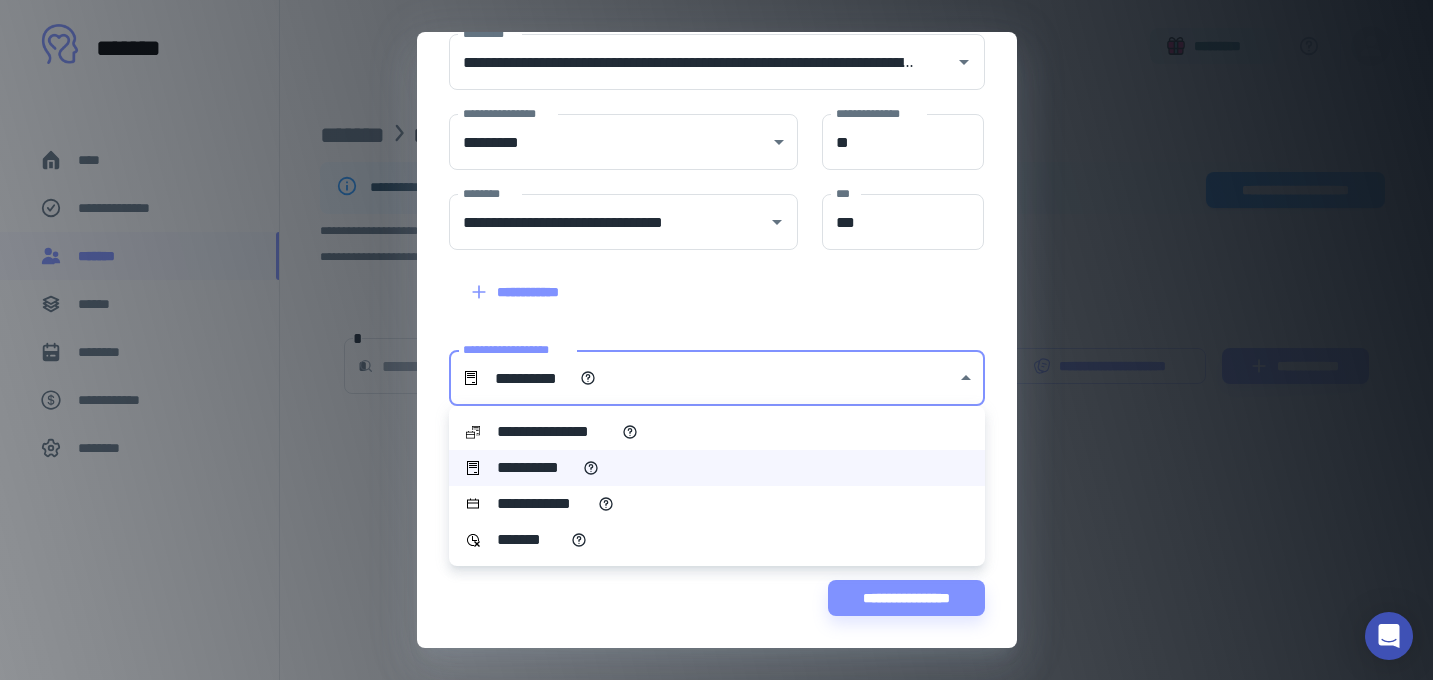 click on "**********" at bounding box center [717, 432] 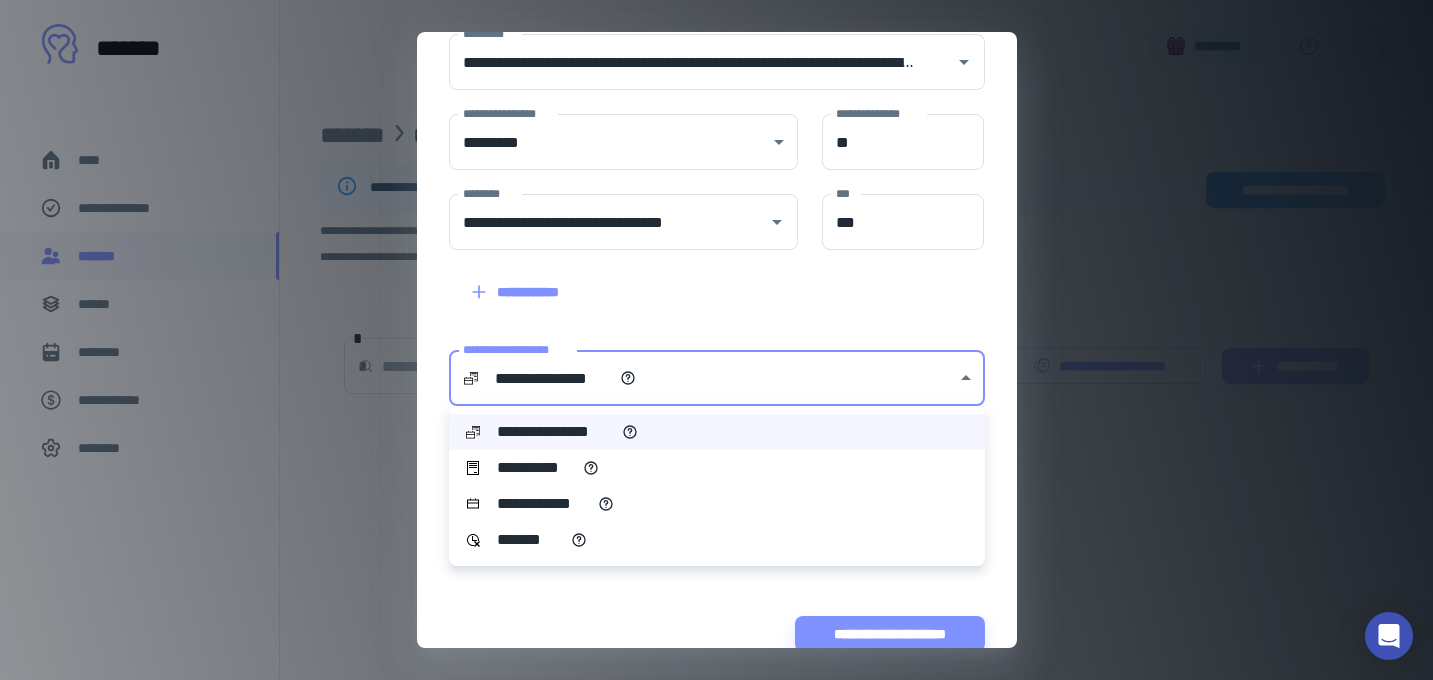 click on "**********" at bounding box center (716, 340) 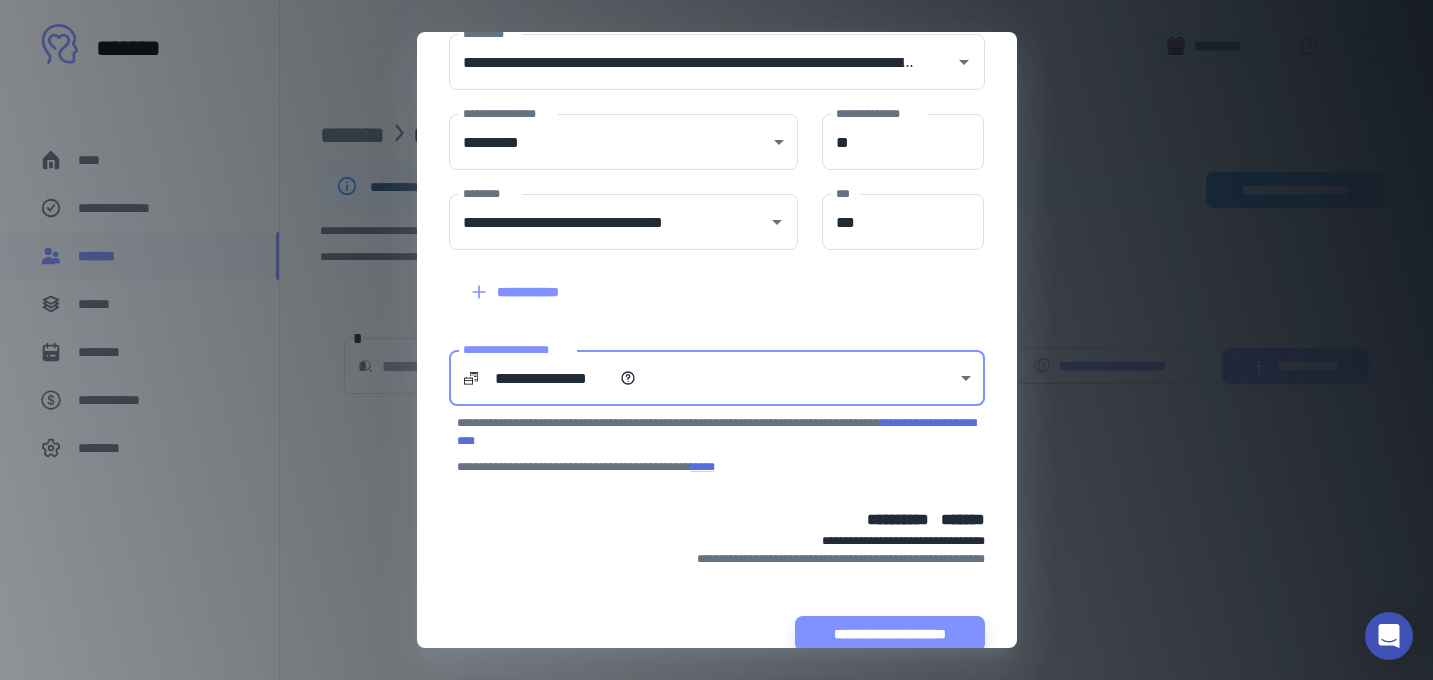 click on "**********" at bounding box center [716, 340] 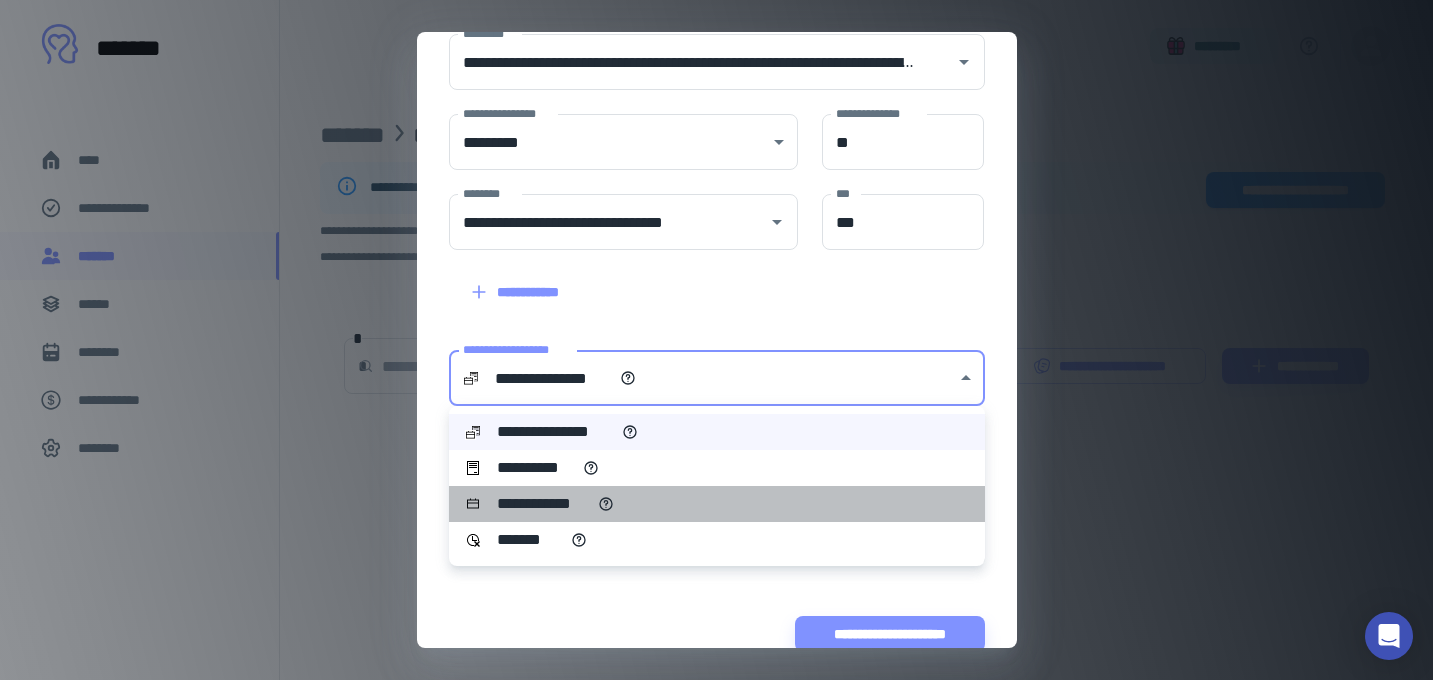 click on "**********" at bounding box center [717, 504] 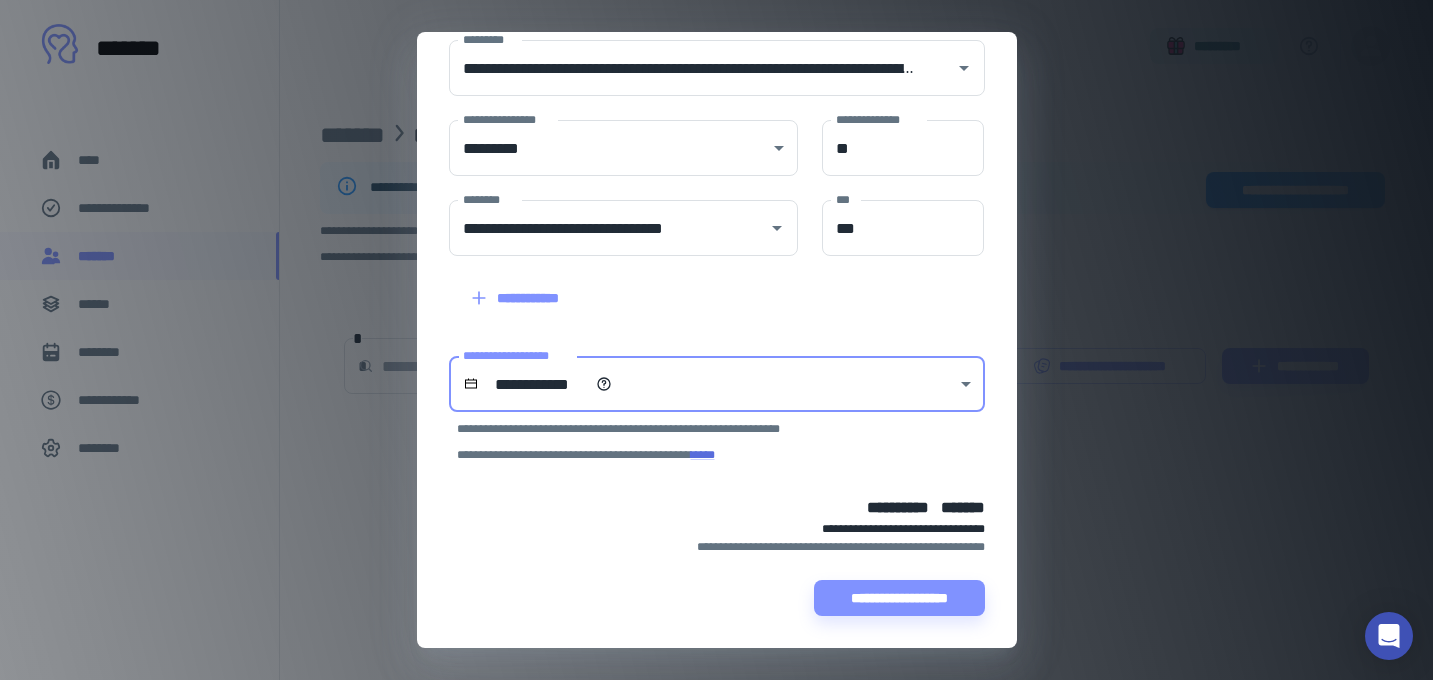 scroll, scrollTop: 360, scrollLeft: 0, axis: vertical 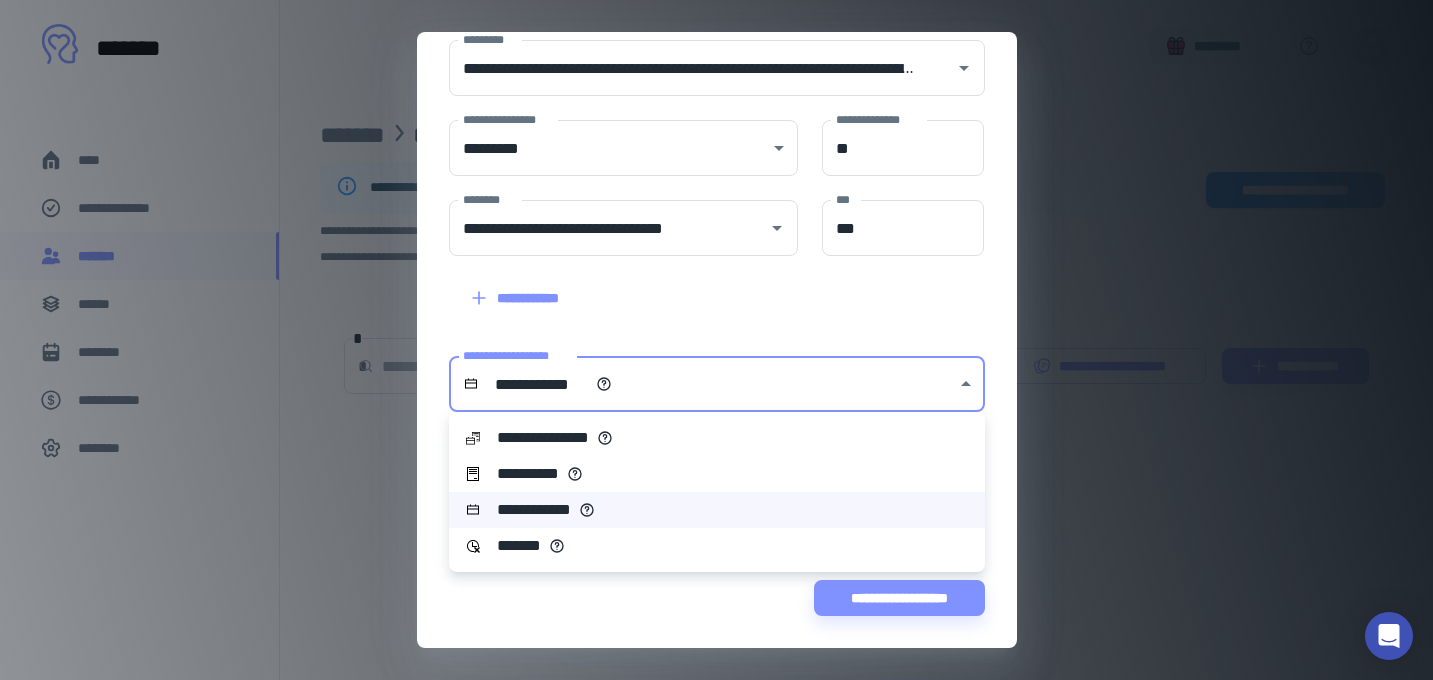 click on "**********" at bounding box center [716, 340] 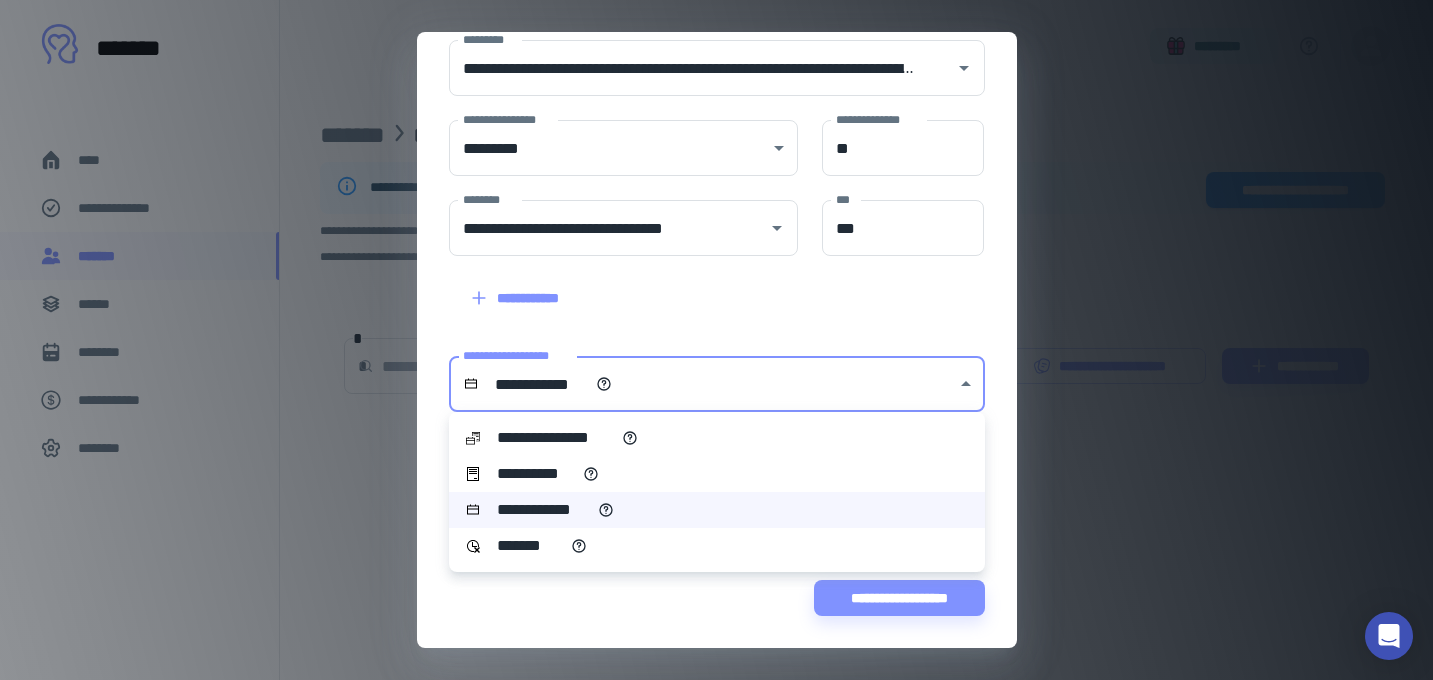 click on "**********" at bounding box center (717, 474) 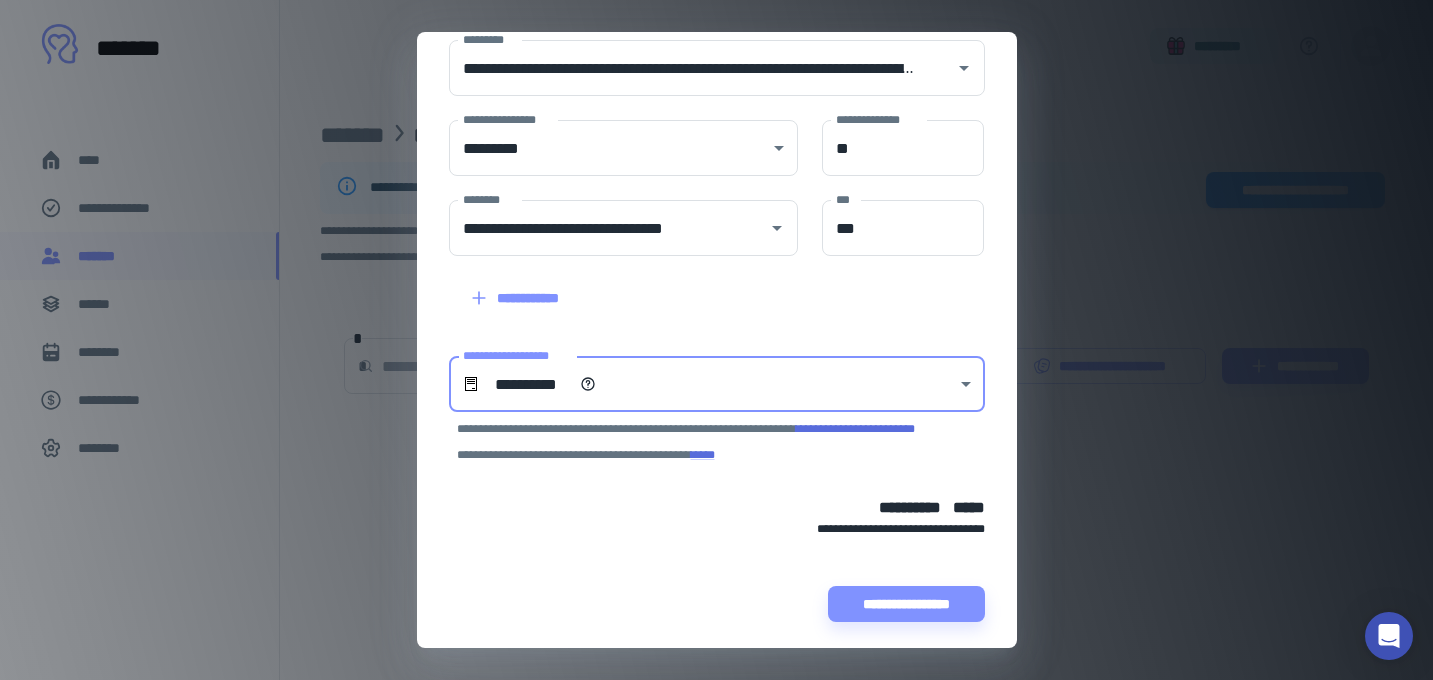 click on "**********" at bounding box center [716, 340] 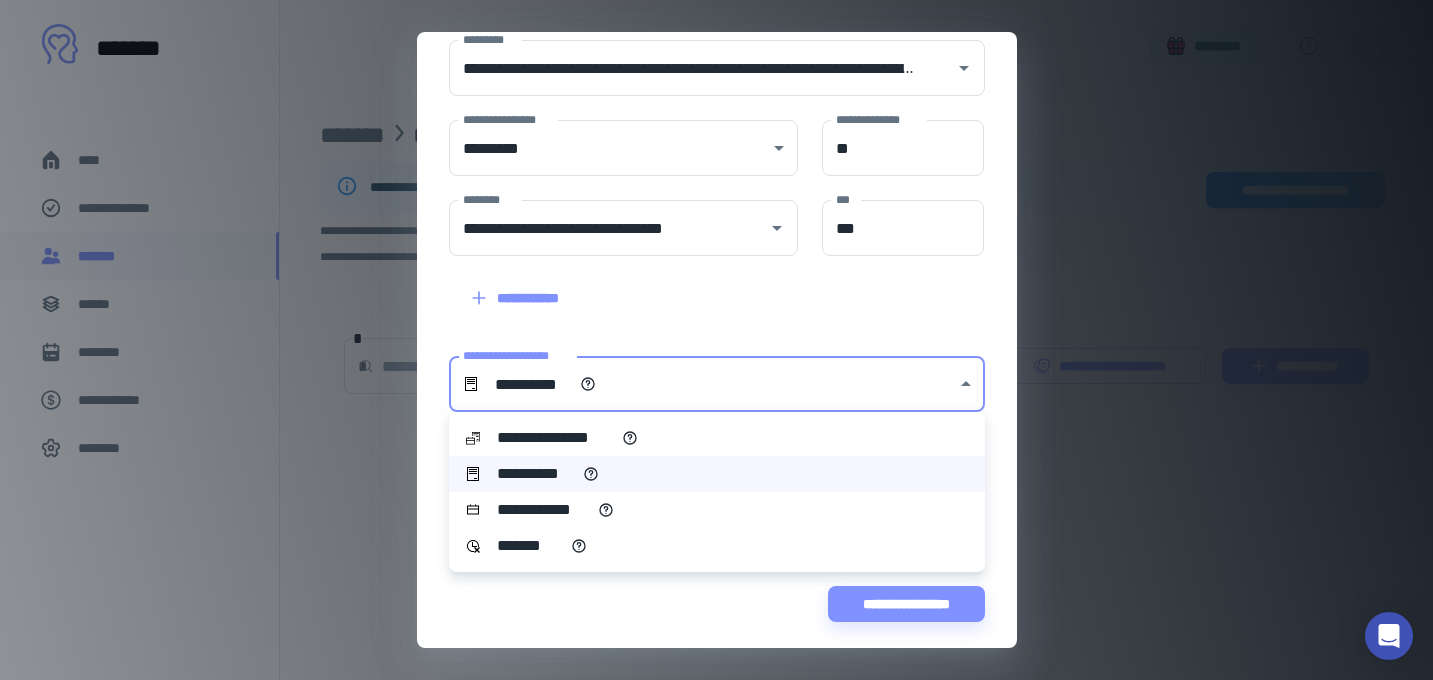 click at bounding box center (716, 340) 